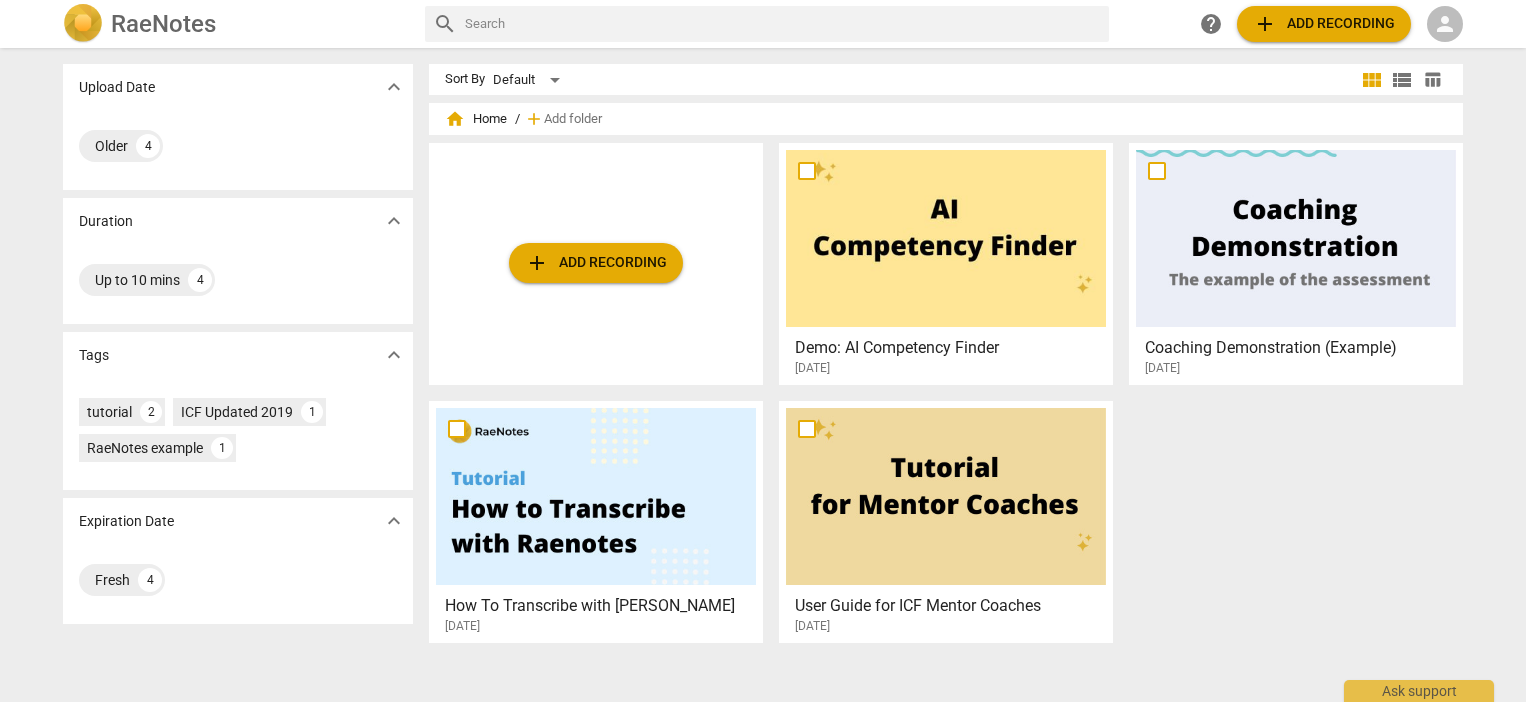 scroll, scrollTop: 0, scrollLeft: 0, axis: both 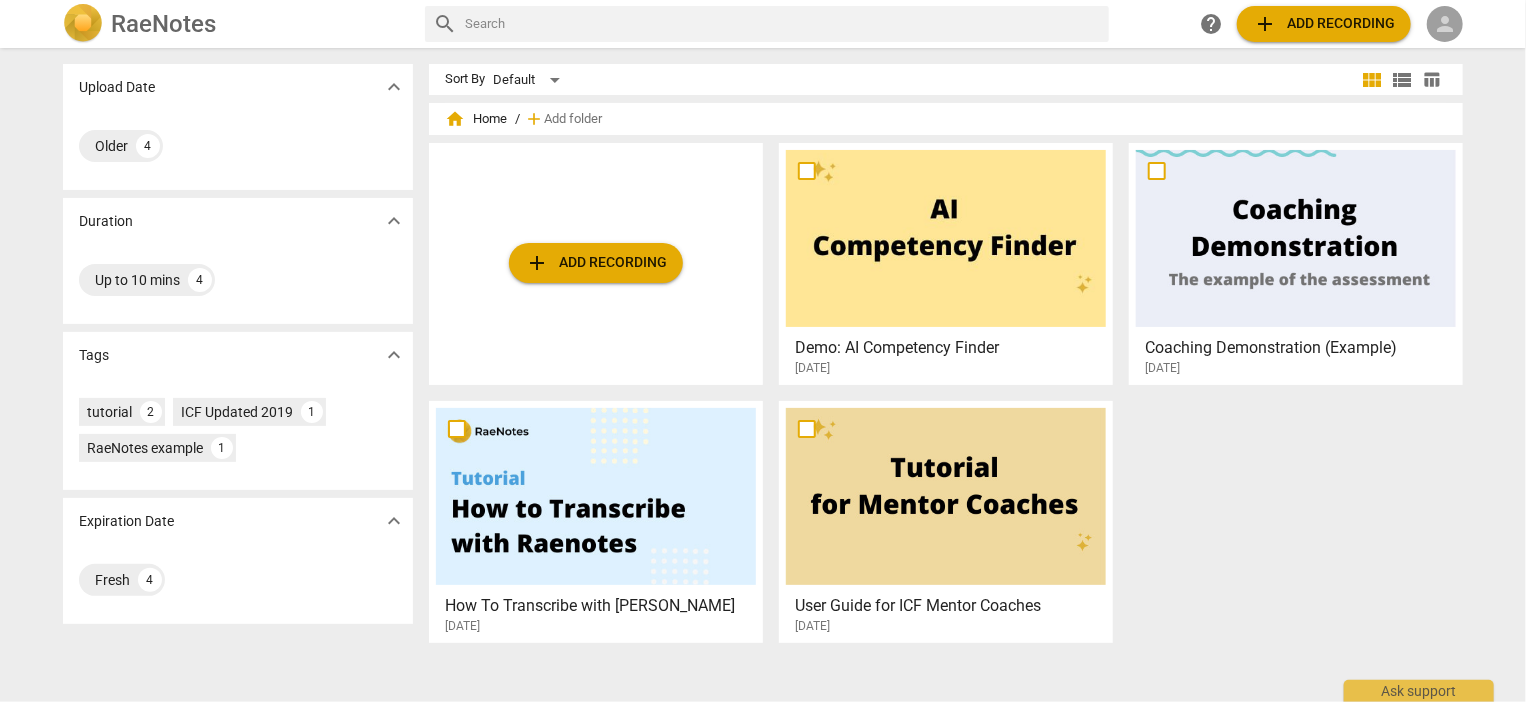 click on "person" at bounding box center [1445, 24] 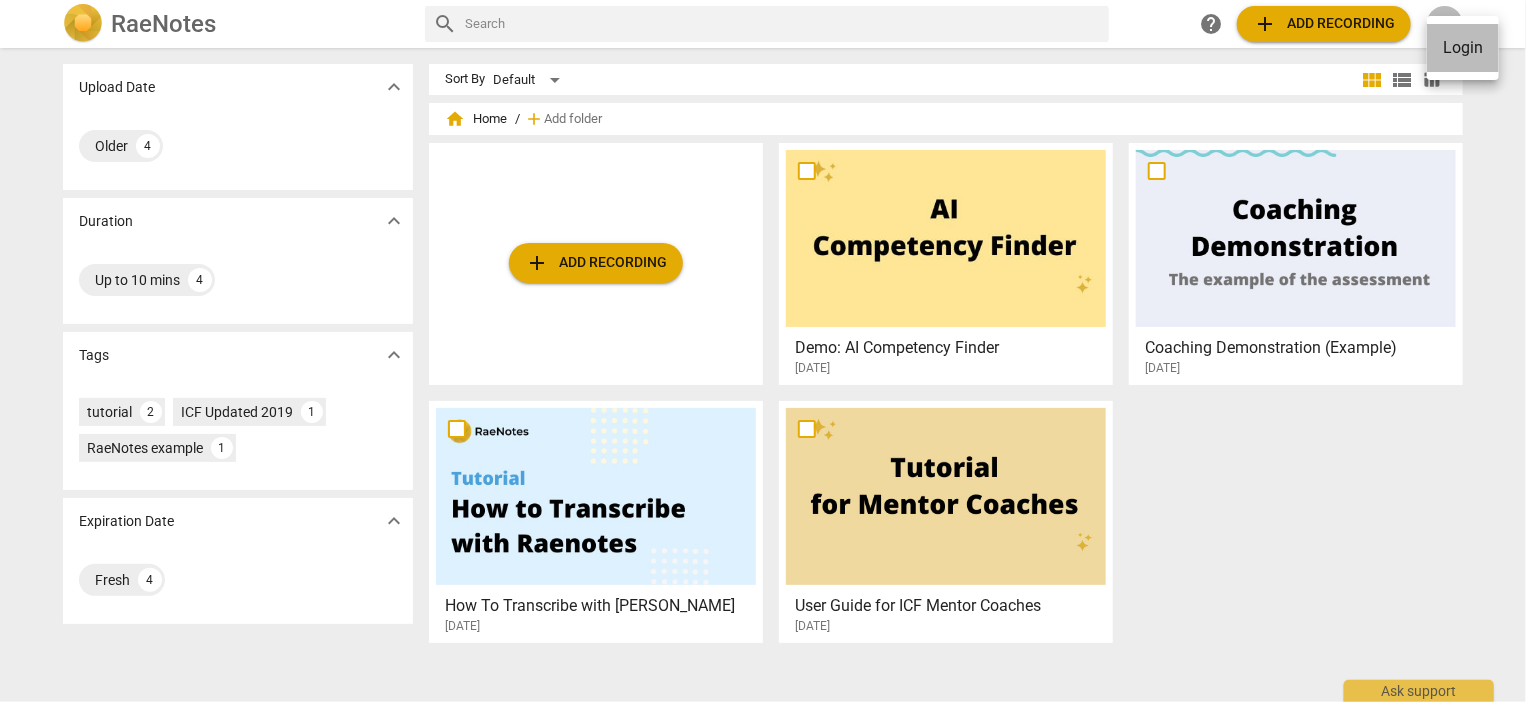 click on "Login" at bounding box center [1463, 48] 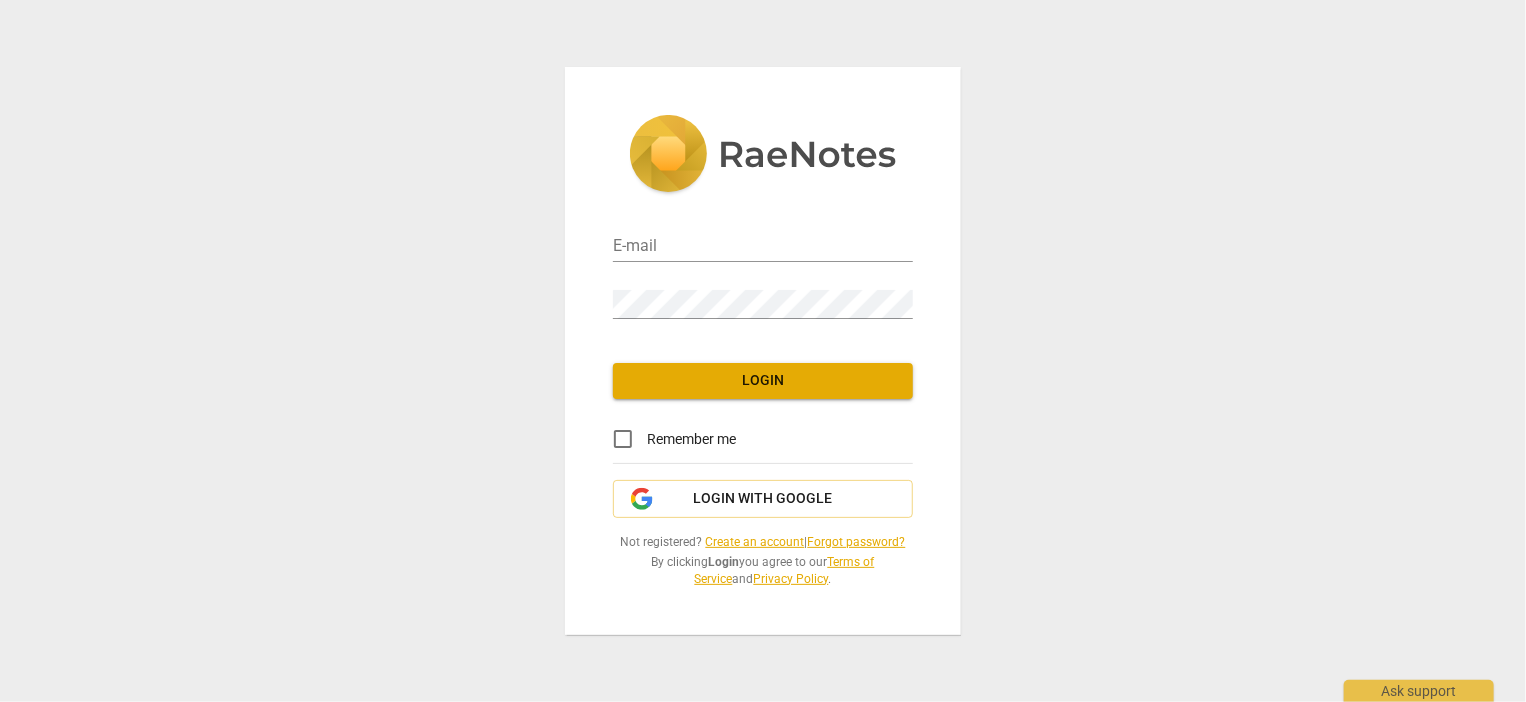 type on "[PERSON_NAME][EMAIL_ADDRESS][DOMAIN_NAME]" 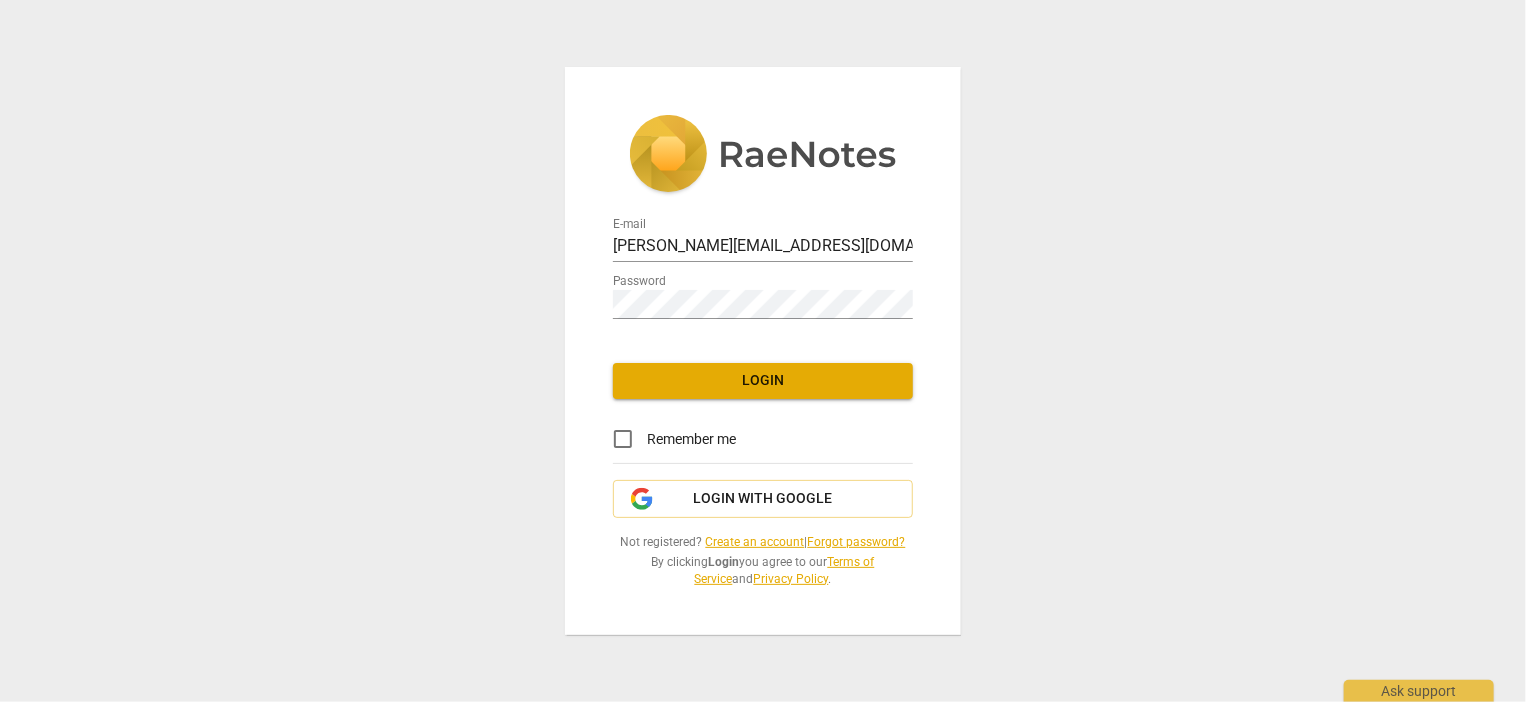 click on "Remember me" at bounding box center (623, 439) 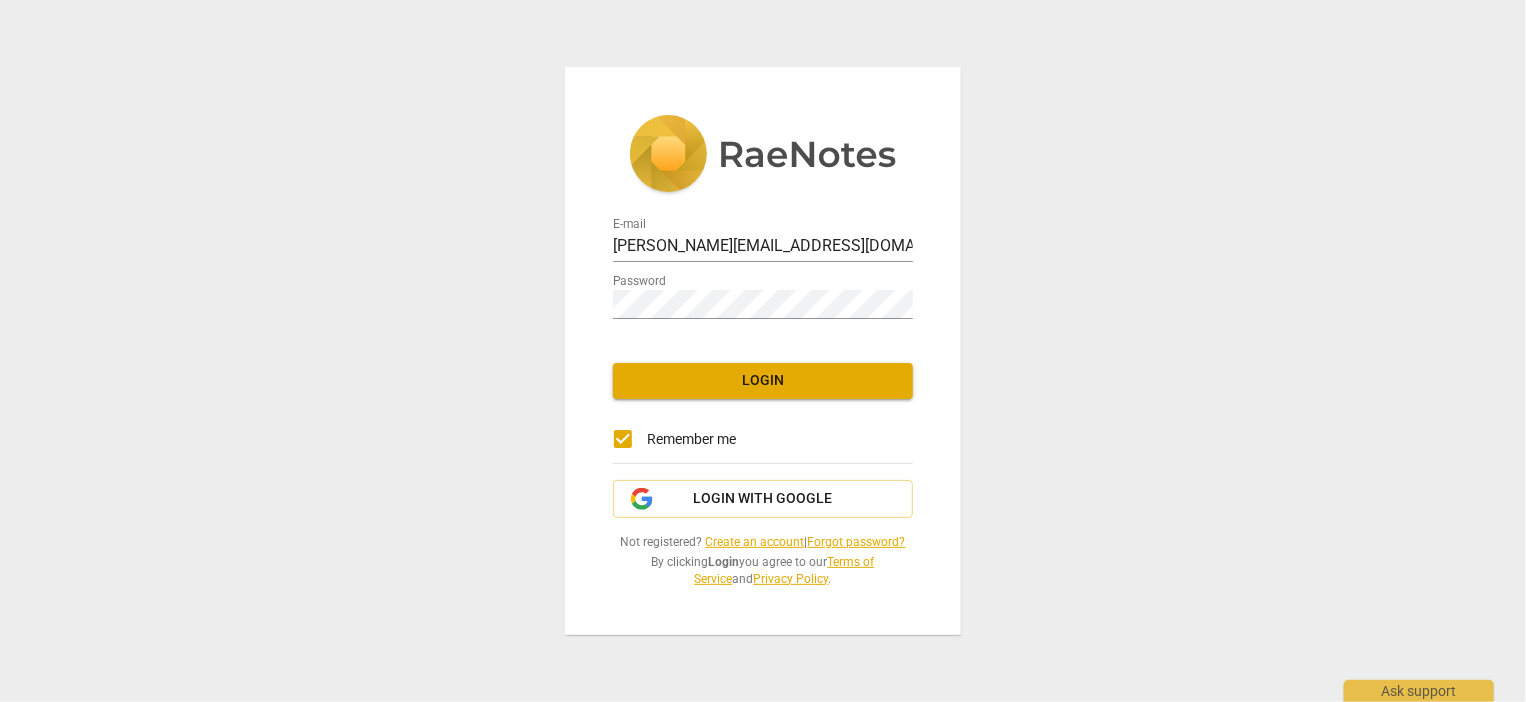 click on "Login" at bounding box center (763, 381) 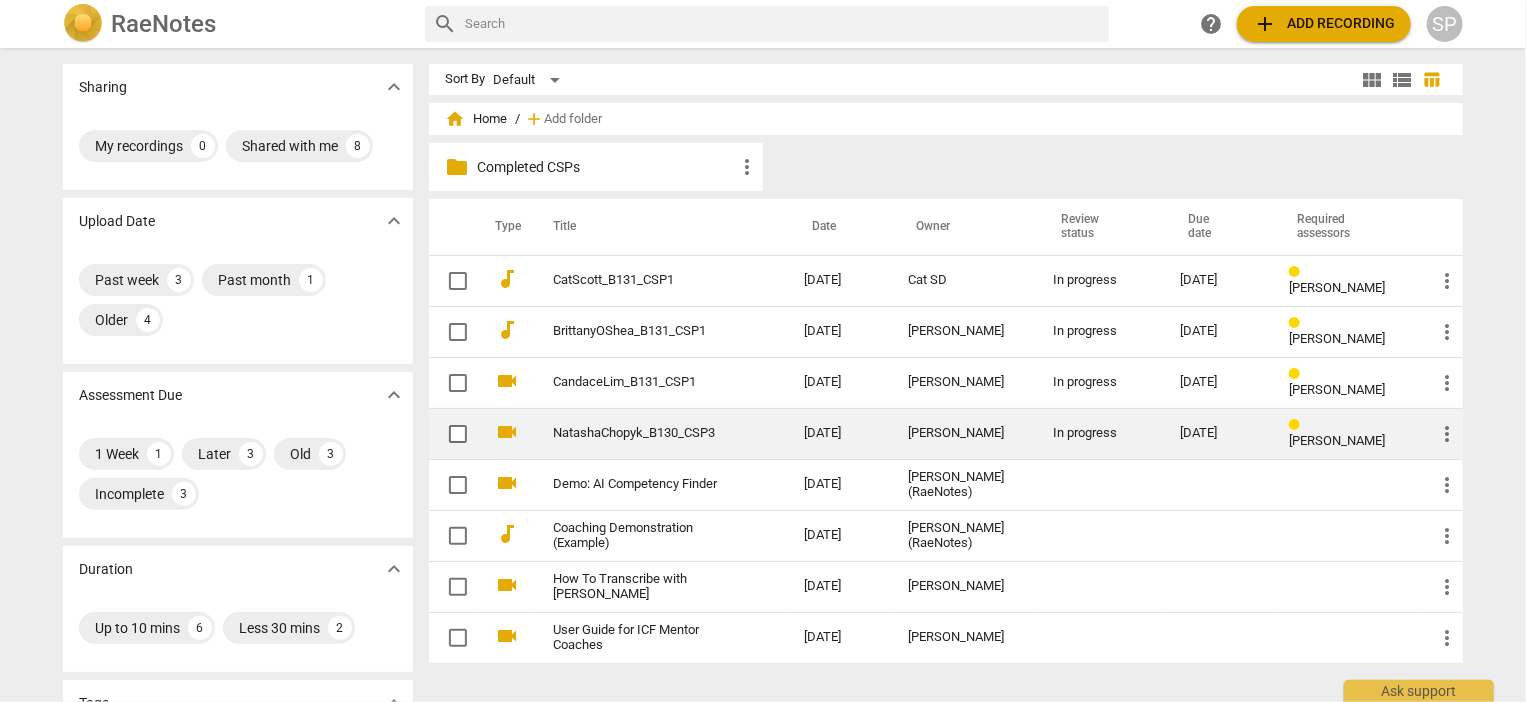 click on "NatashaChopyk_B130_CSP3" at bounding box center (643, 433) 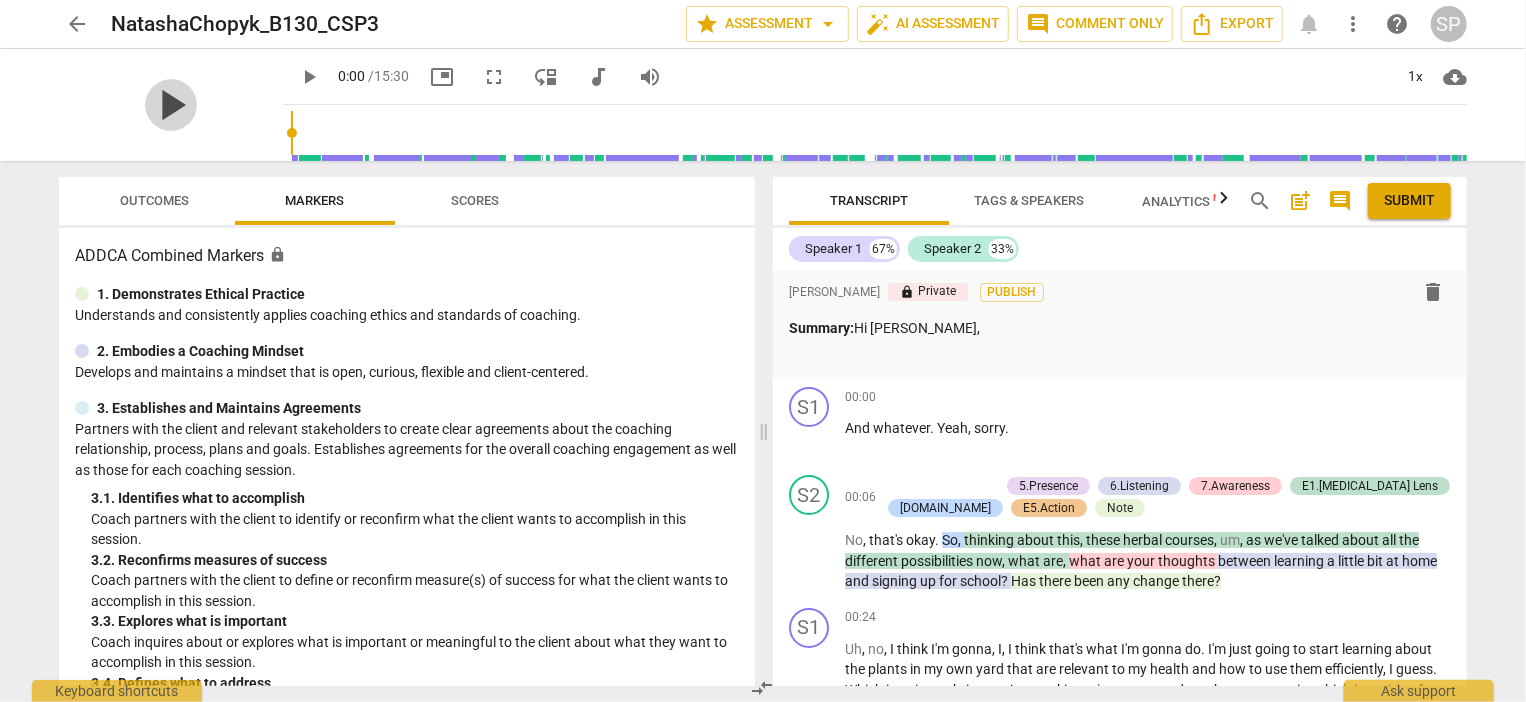 click on "play_arrow" at bounding box center (171, 105) 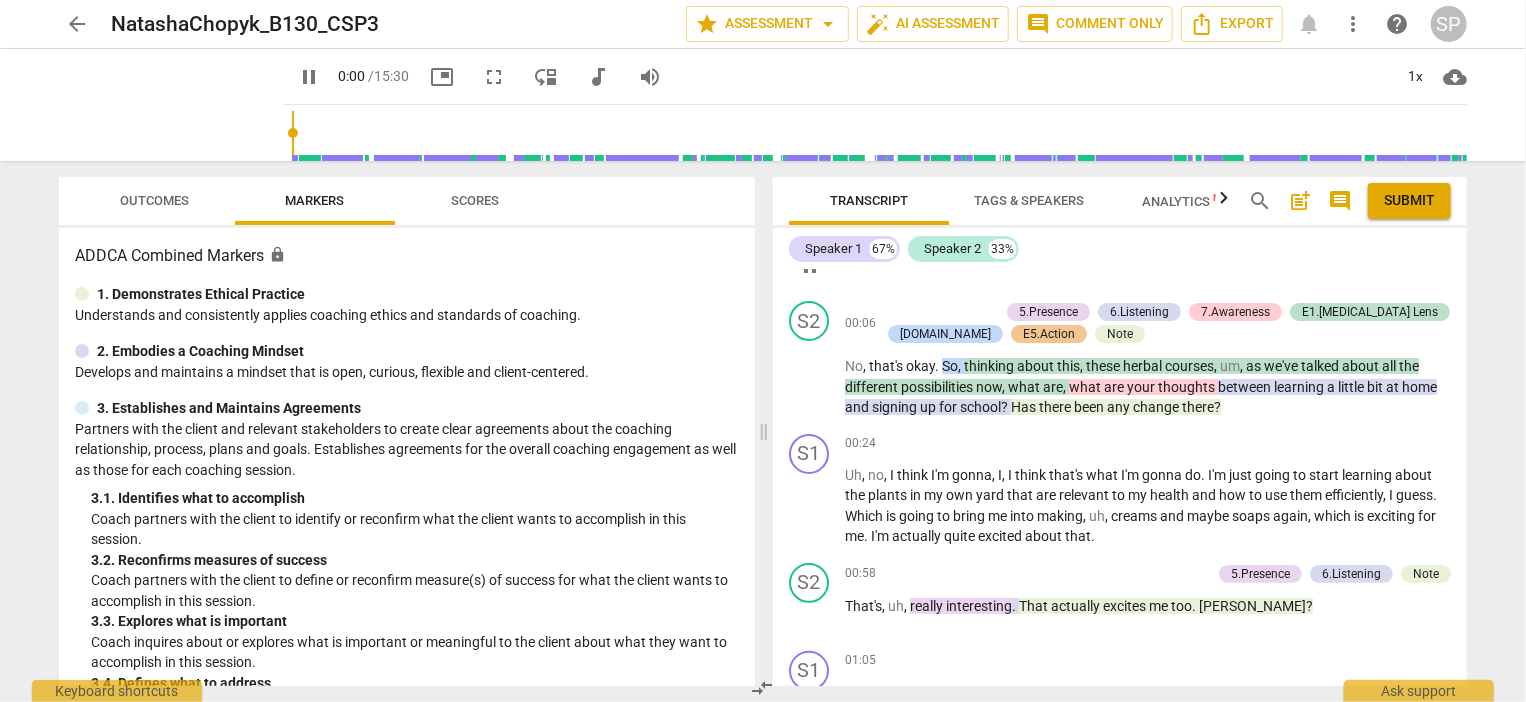 scroll, scrollTop: 200, scrollLeft: 0, axis: vertical 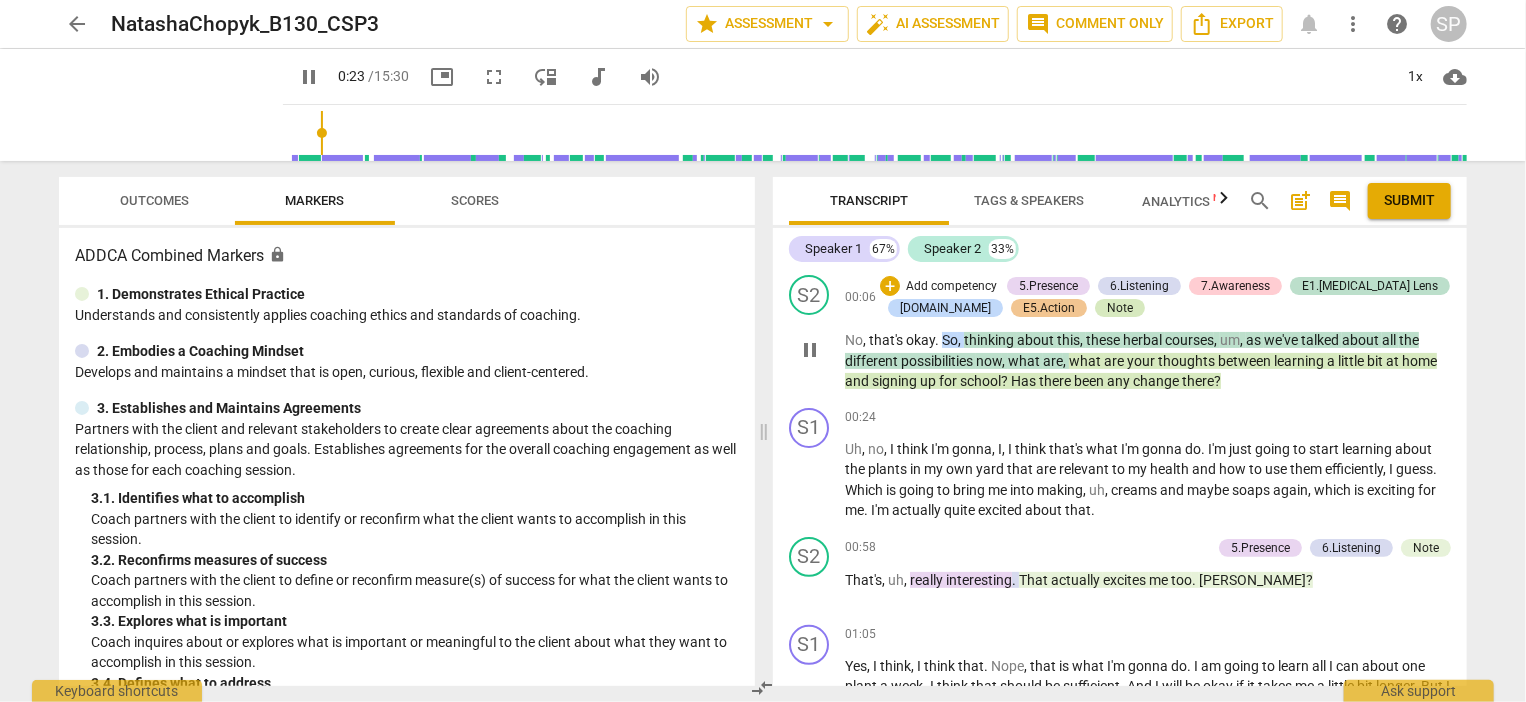 click on "Note" at bounding box center (1120, 308) 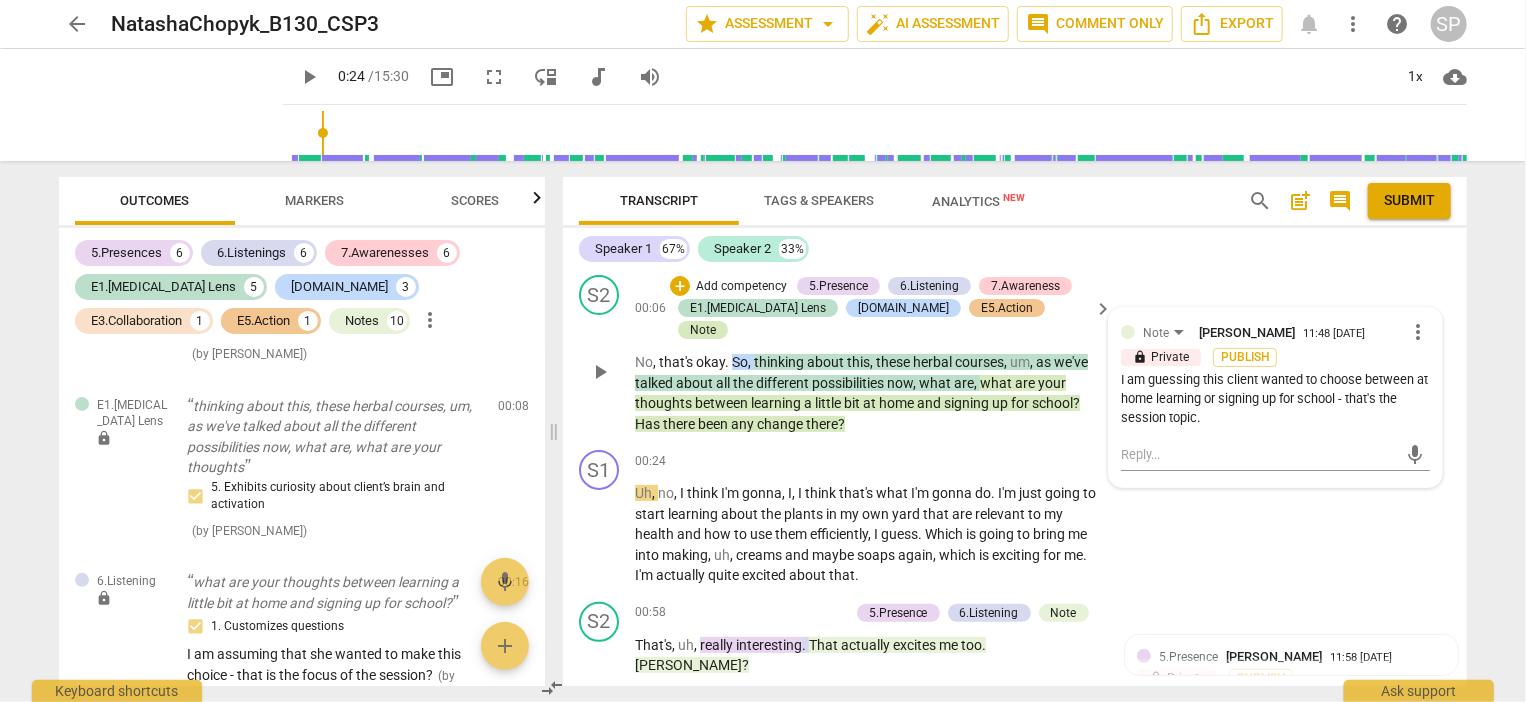 scroll, scrollTop: 734, scrollLeft: 0, axis: vertical 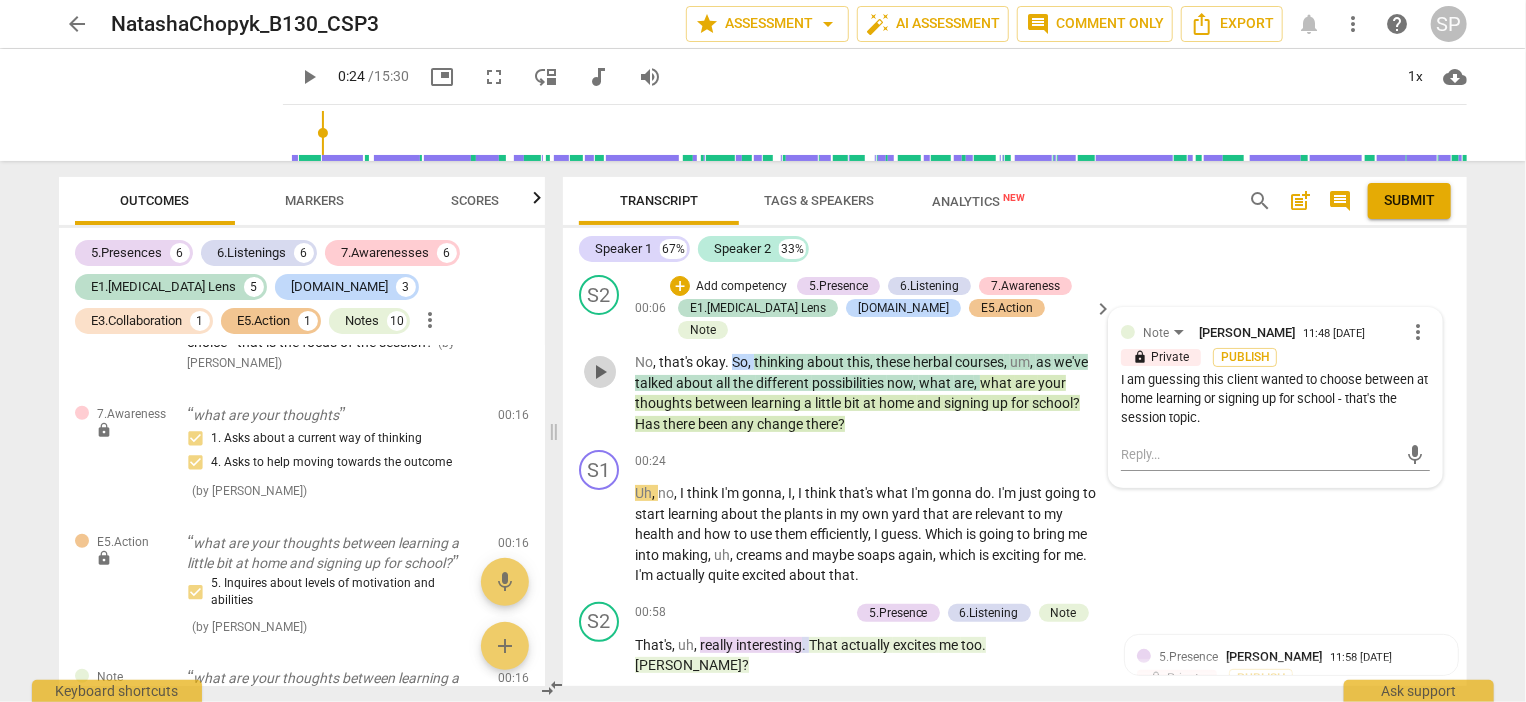 click on "play_arrow" at bounding box center (600, 372) 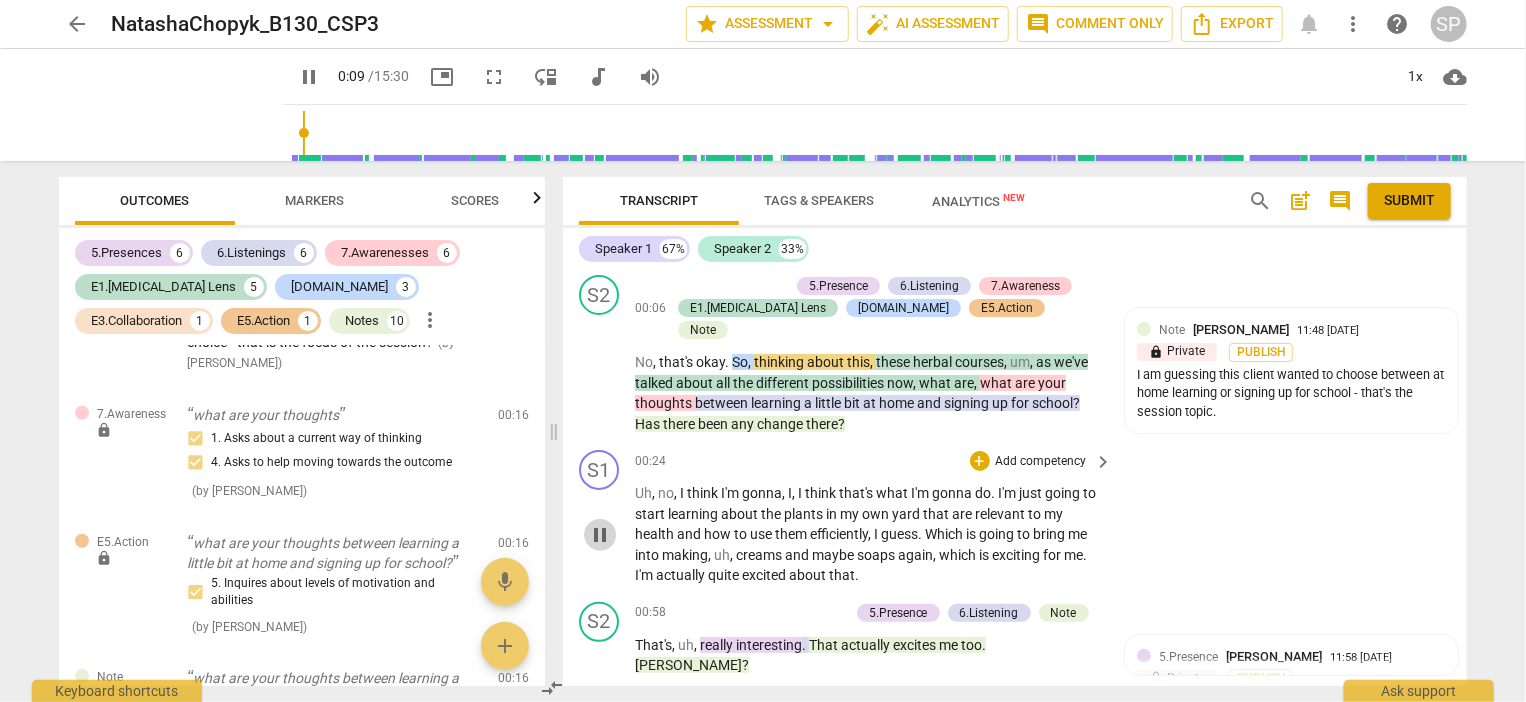 click on "pause" at bounding box center (600, 535) 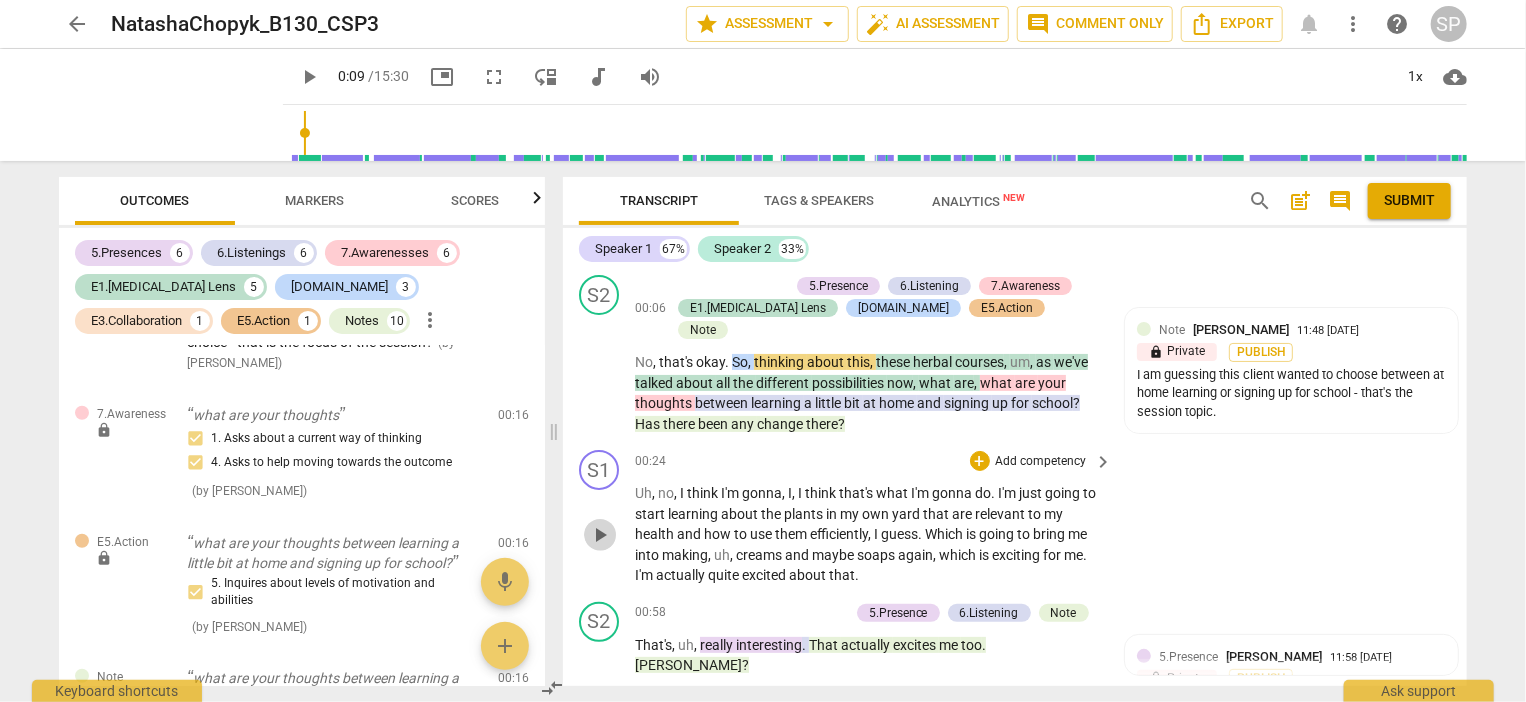 click on "play_arrow" at bounding box center (600, 535) 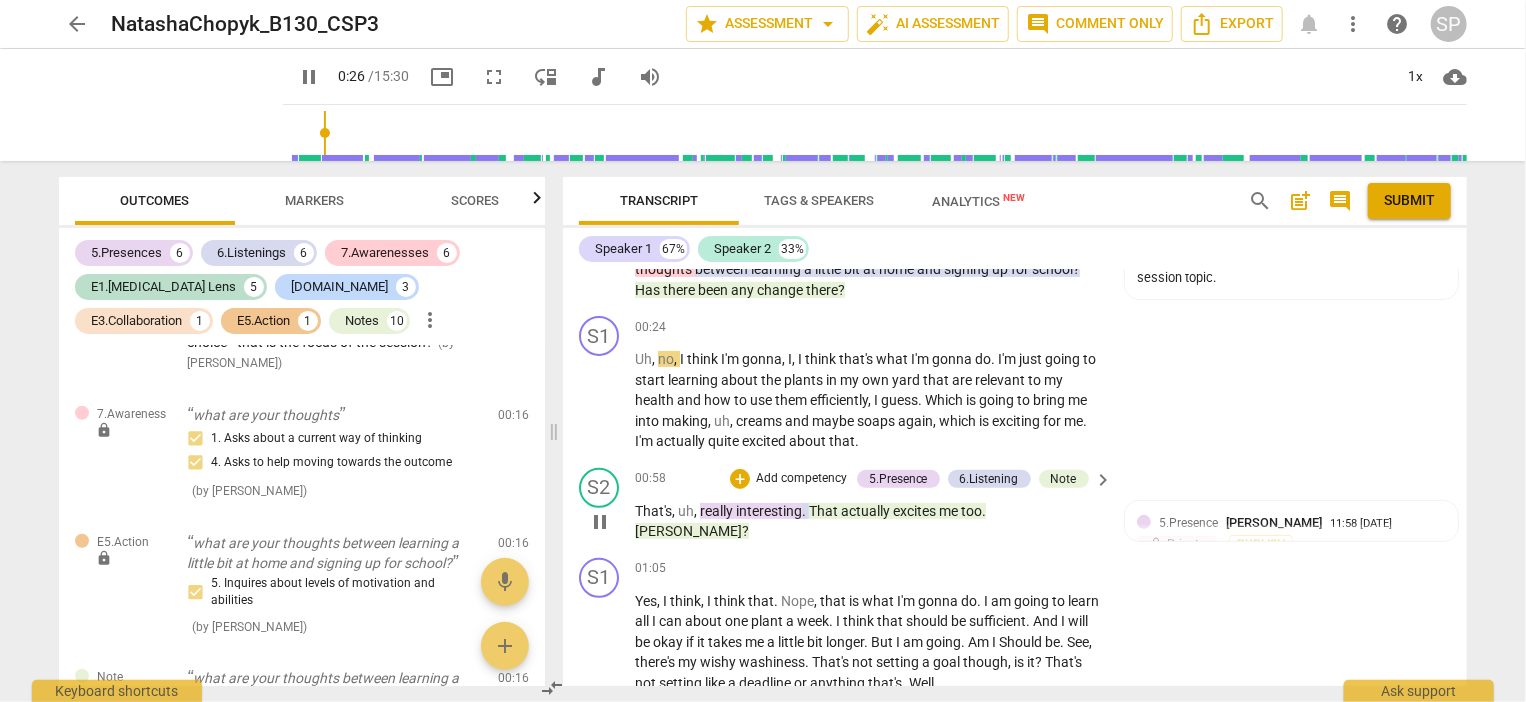 scroll, scrollTop: 300, scrollLeft: 0, axis: vertical 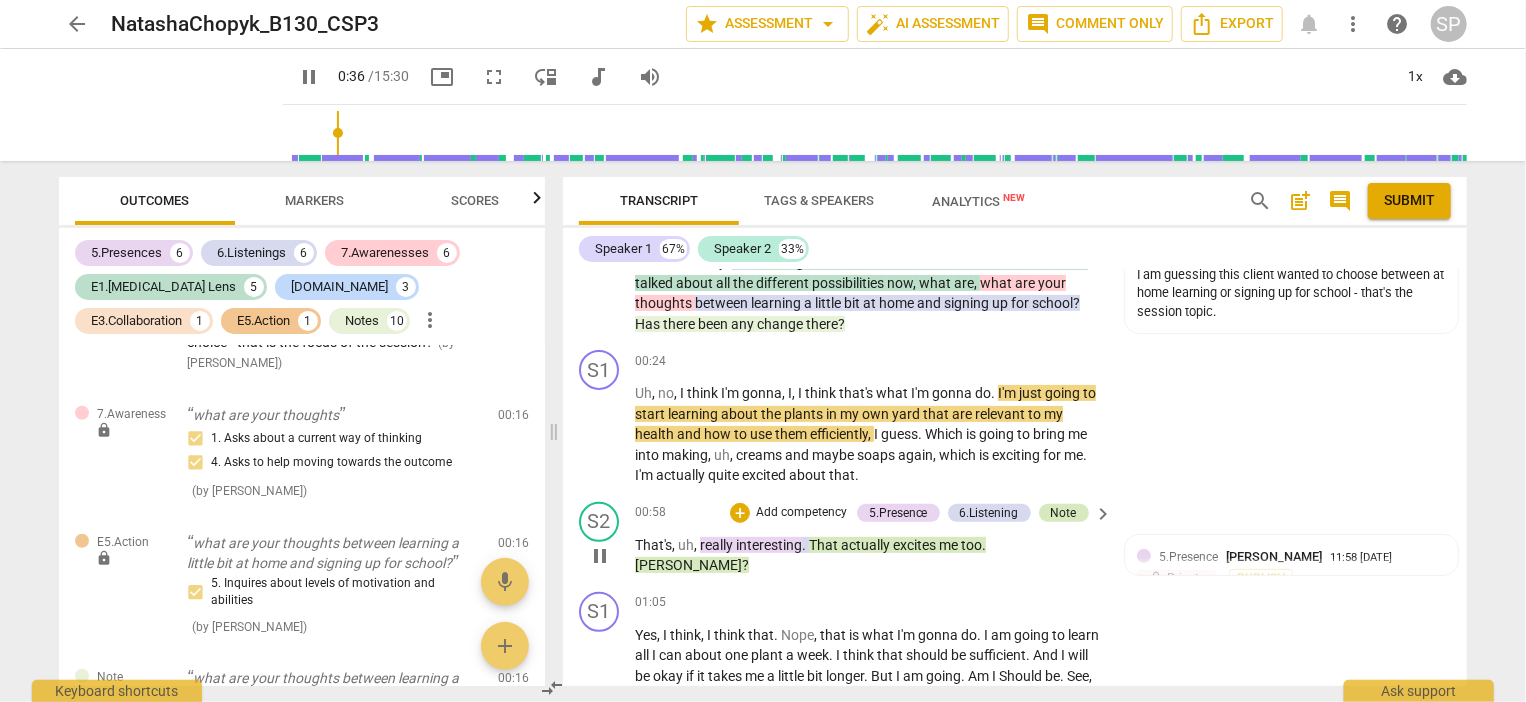 click on "Note" at bounding box center [1064, 513] 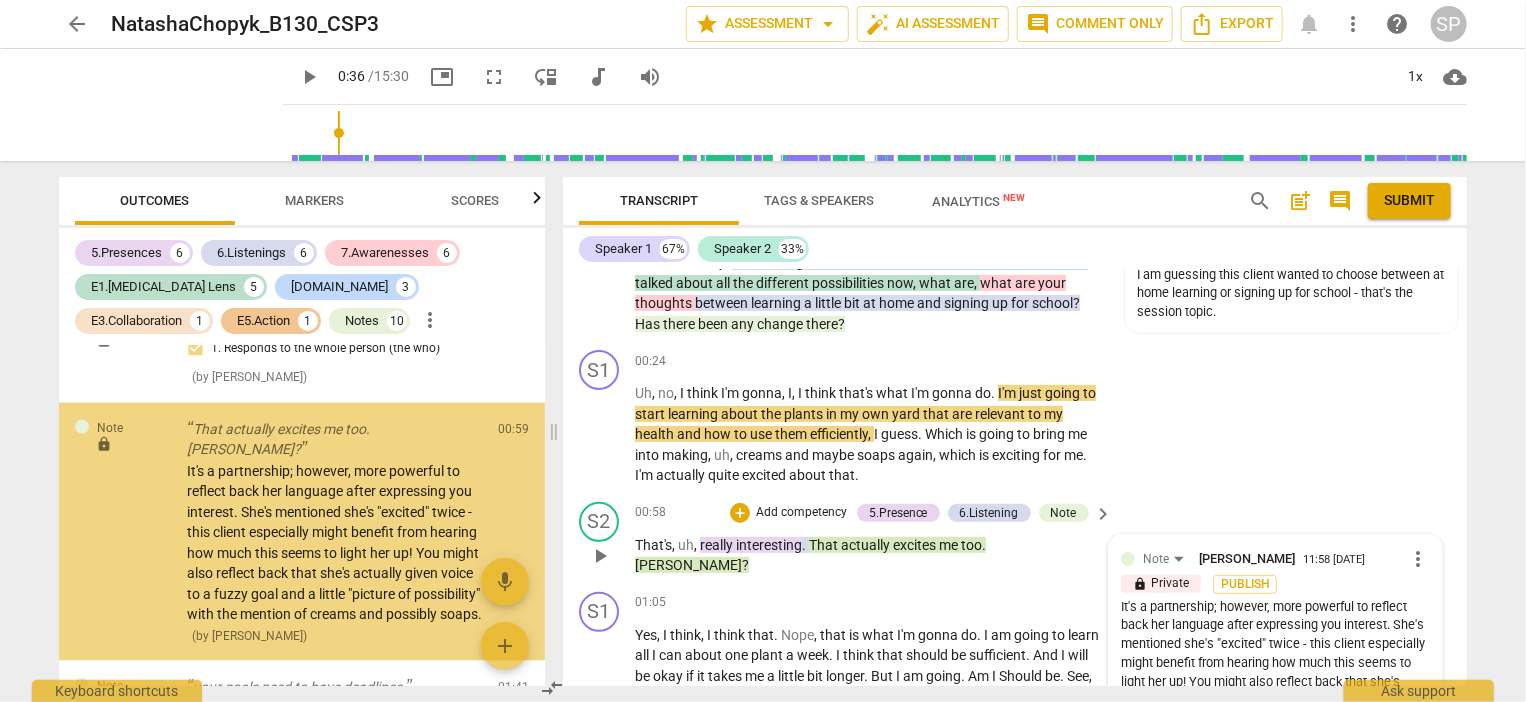 scroll, scrollTop: 1496, scrollLeft: 0, axis: vertical 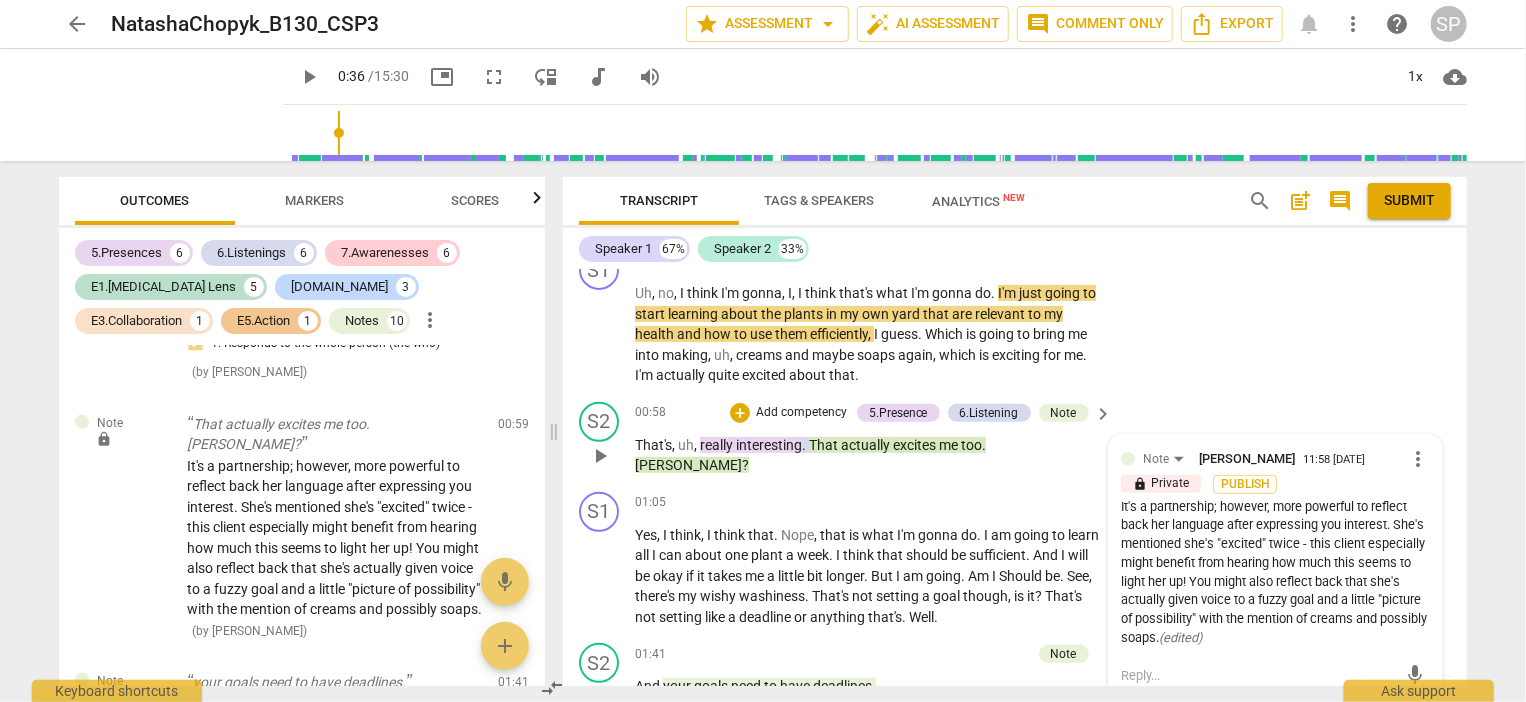 click on "more_vert" at bounding box center [1418, 459] 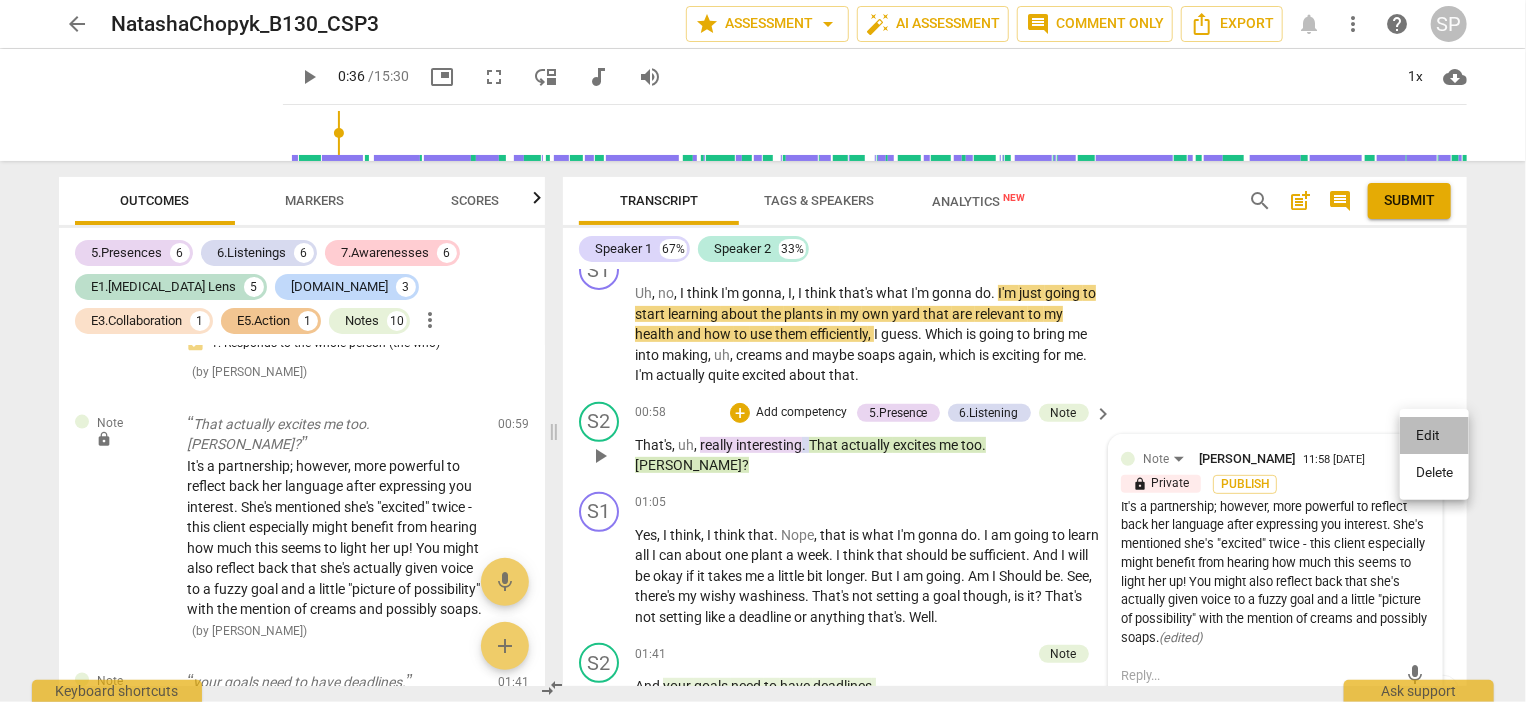 click on "Edit" at bounding box center [1434, 436] 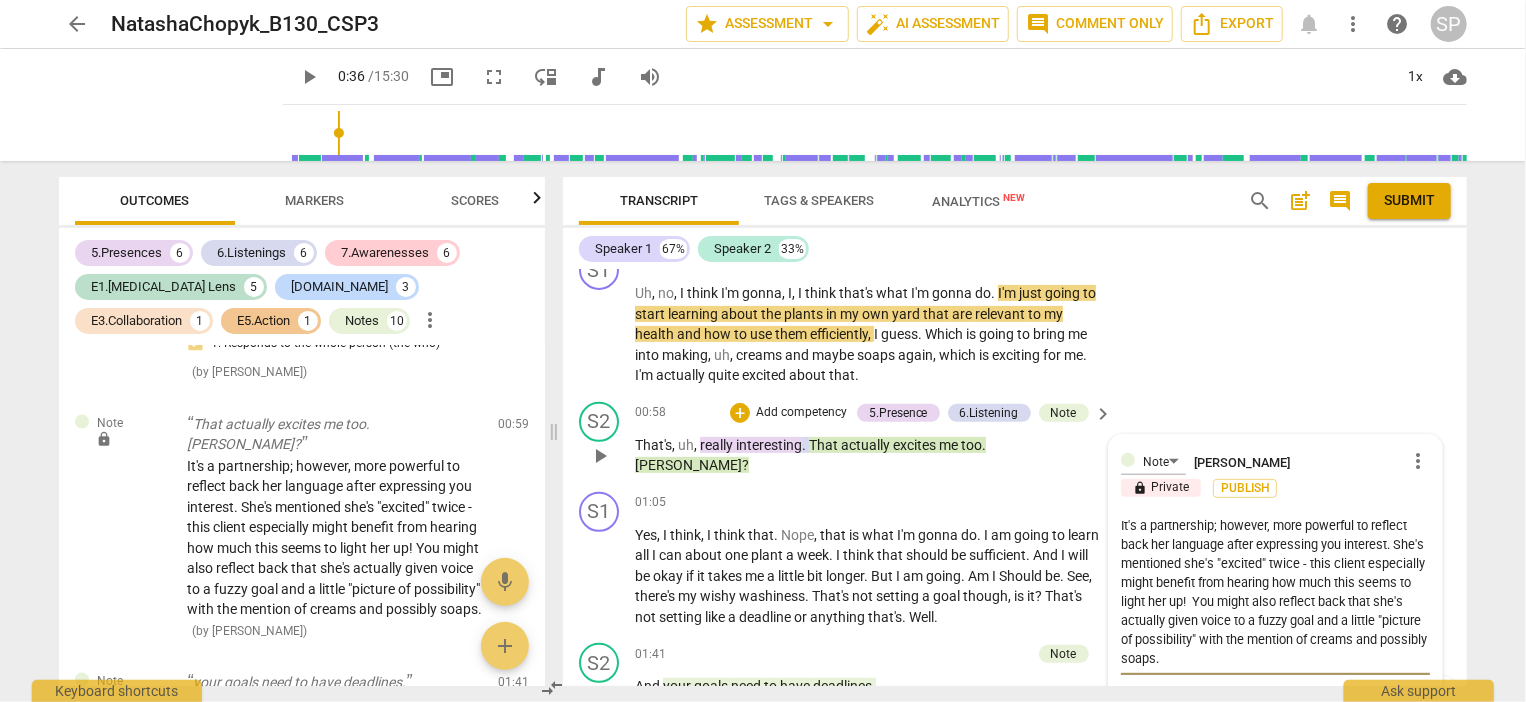 type on "NIt's a partnership; however, more powerful to reflect back her language after expressing you interest. She's mentioned she's "excited" twice - this client especially might benefit from hearing how much this seems to light her up!  You might also reflect back that she's actually given voice to a fuzzy goal and a little "picture of possibility" with the mention of creams and possibly soaps." 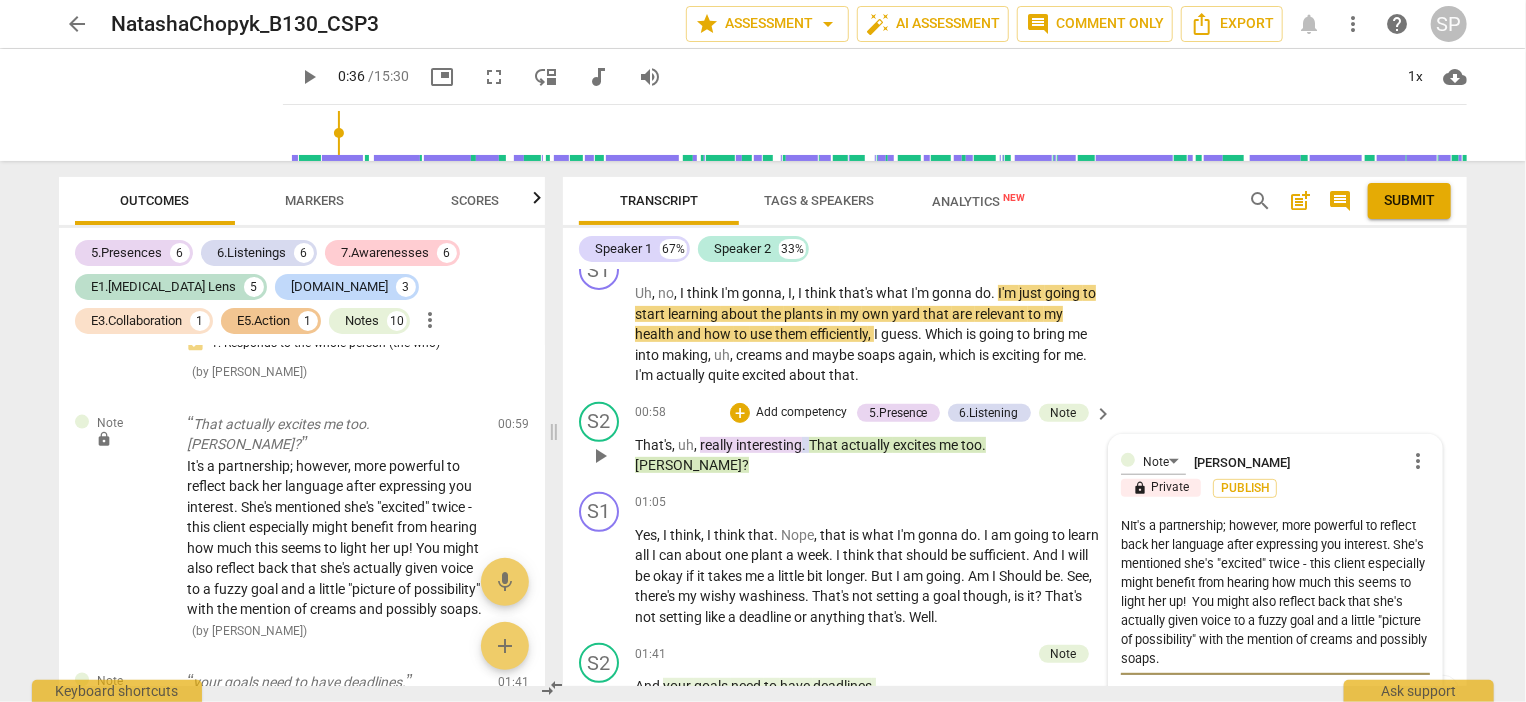 type on "[PERSON_NAME]'s a partnership; however, more powerful to reflect back her language after expressing you interest. She's mentioned she's "excited" twice - this client especially might benefit from hearing how much this seems to light her up!  You might also reflect back that she's actually given voice to a fuzzy goal and a little "picture of possibility" with the mention of creams and possibly soaps." 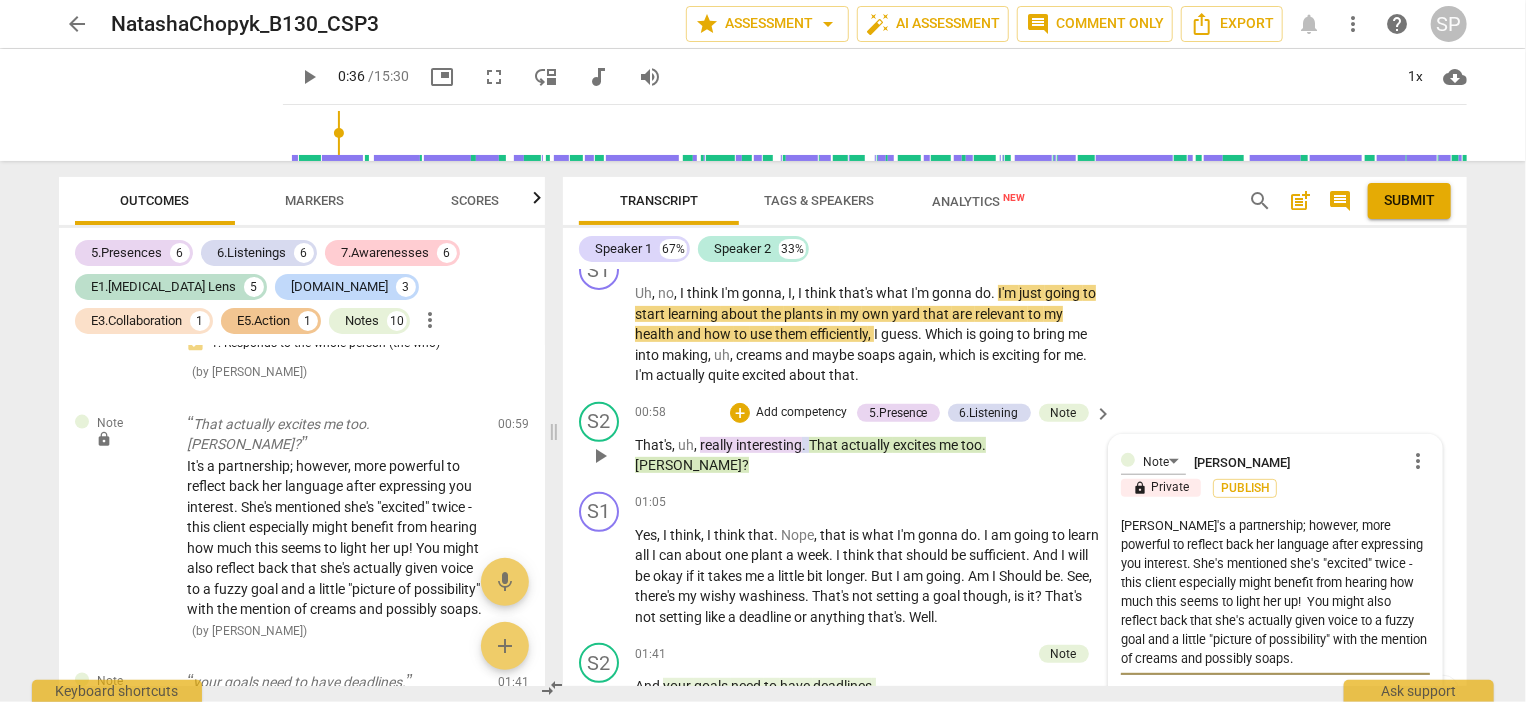 type on "[PERSON_NAME]'s a partnership; however, more powerful to reflect back her language after expressing you interest. She's mentioned she's "excited" twice - this client especially might benefit from hearing how much this seems to light her up!  You might also reflect back that she's actually given voice to a fuzzy goal and a little "picture of possibility" with the mention of creams and possibly soaps." 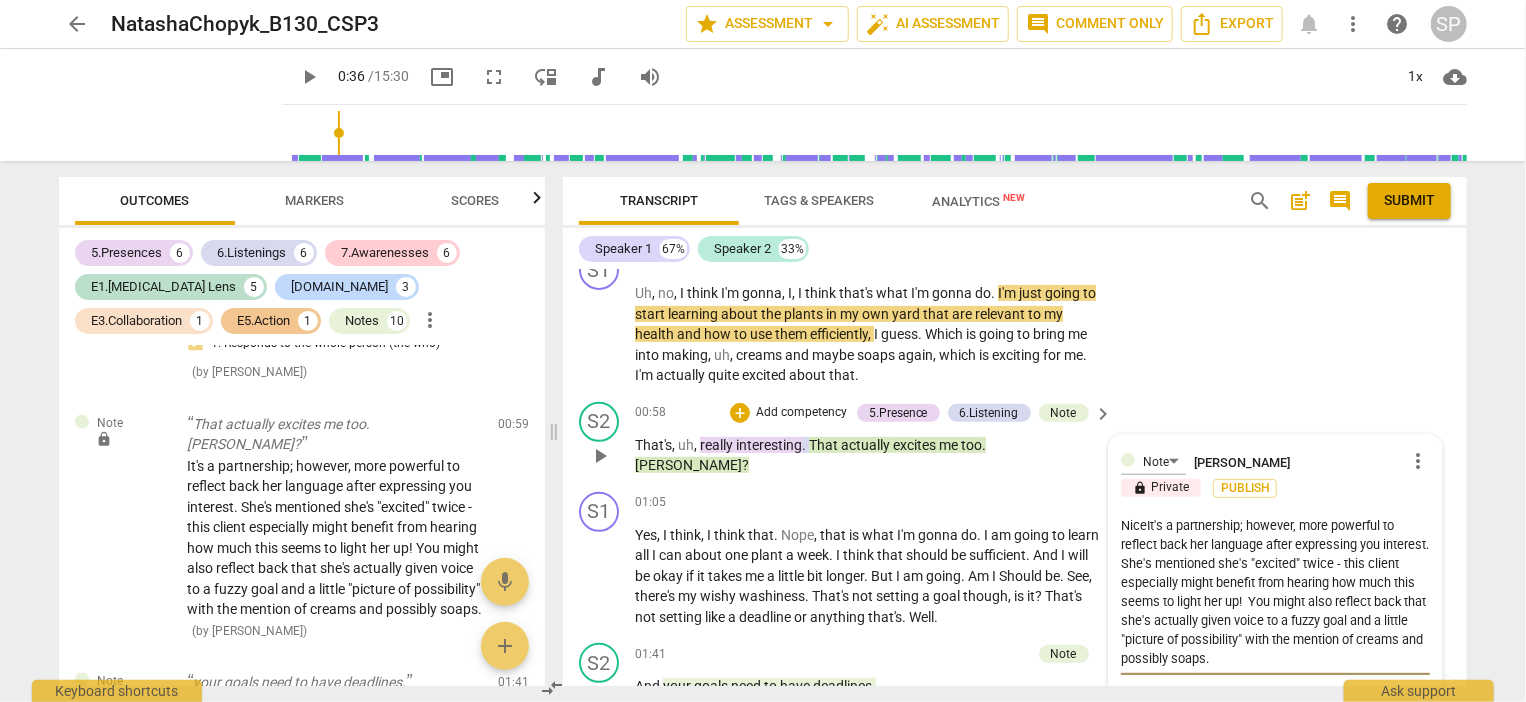 type on "[PERSON_NAME]'s a partnership; however, more powerful to reflect back her language after expressing you interest. She's mentioned she's "excited" twice - this client especially might benefit from hearing how much this seems to light her up!  You might also reflect back that she's actually given voice to a fuzzy goal and a little "picture of possibility" with the mention of creams and possibly soaps." 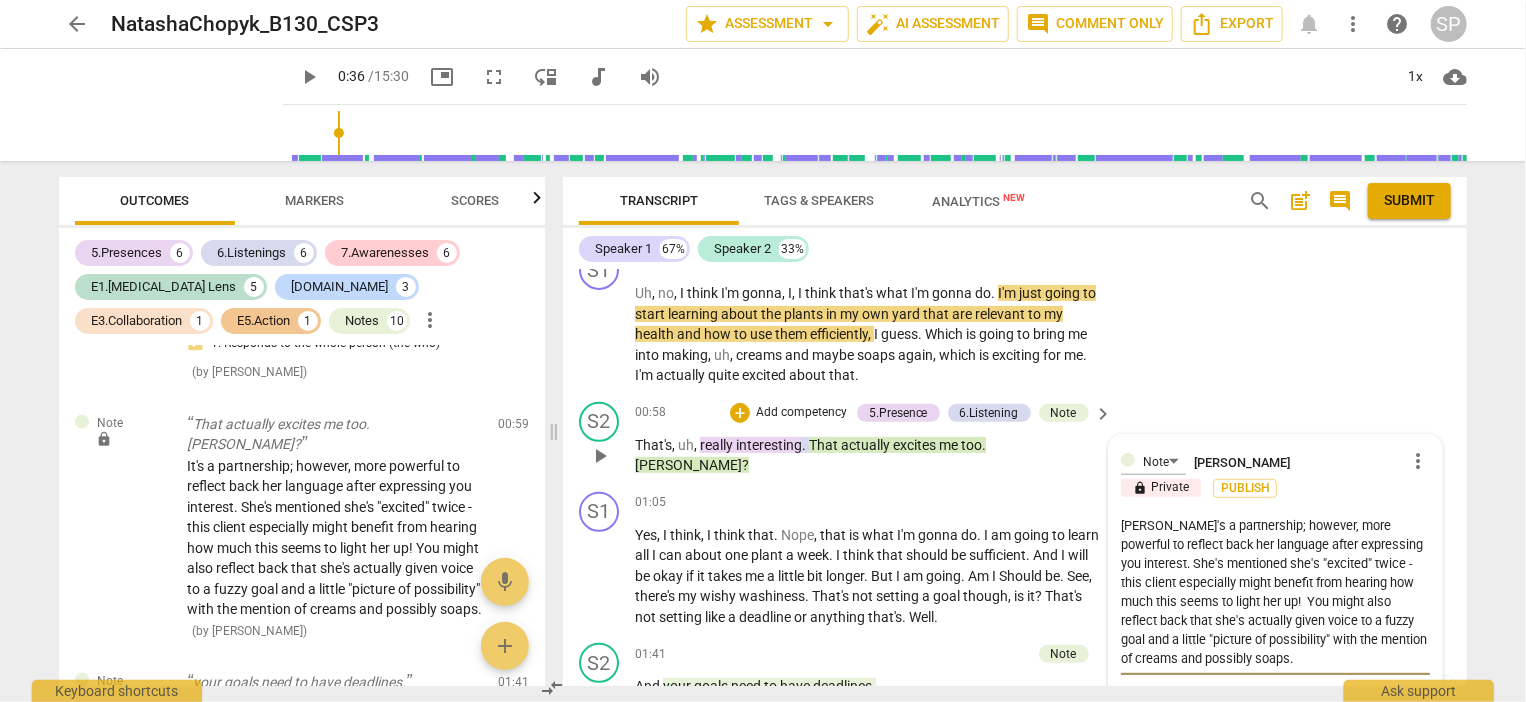 type on "[PERSON_NAME]'s a partnership; however, more powerful to reflect back her language after expressing you interest. She's mentioned she's "excited" twice - this client especially might benefit from hearing how much this seems to light her up!  You might also reflect back that she's actually given voice to a fuzzy goal and a little "picture of possibility" with the mention of creams and possibly soaps." 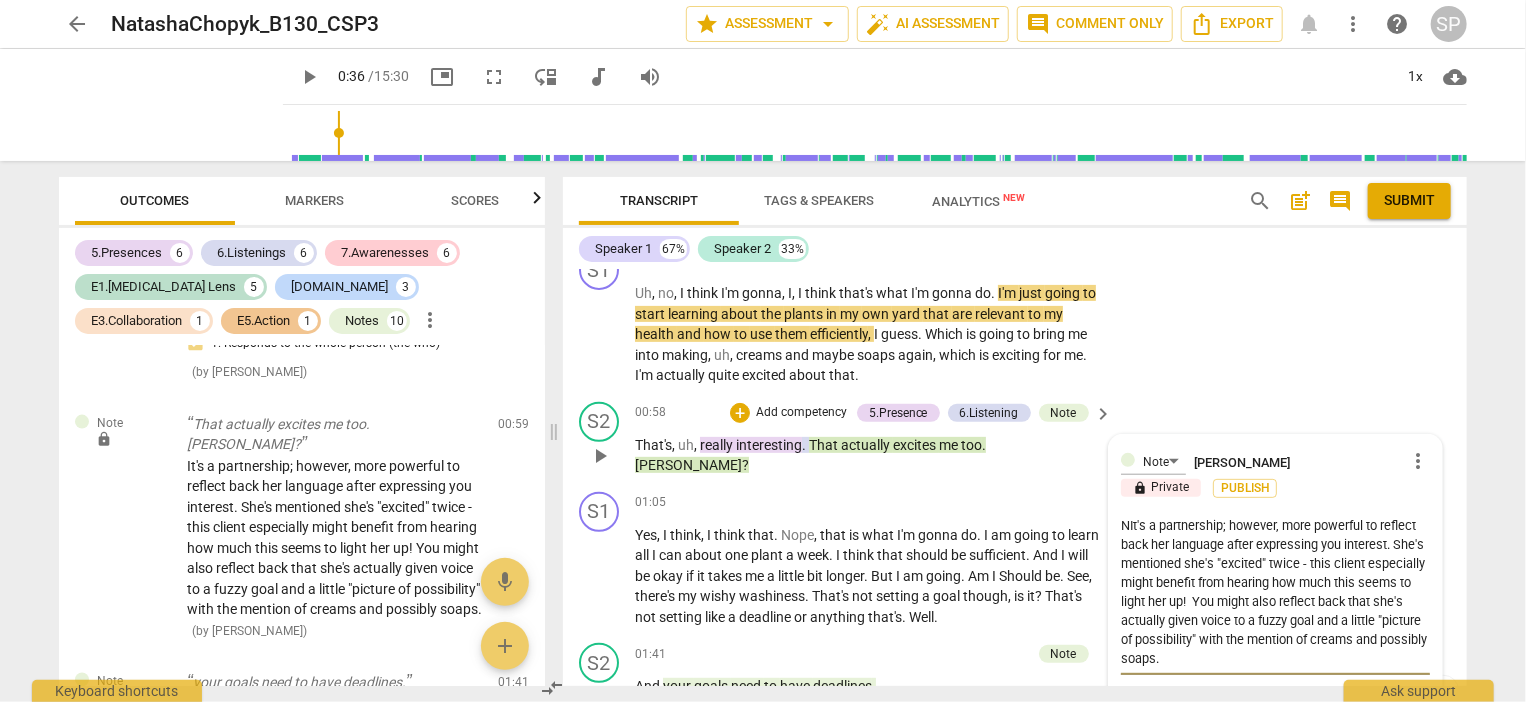 type on "It's a partnership; however, more powerful to reflect back her language after expressing you interest. She's mentioned she's "excited" twice - this client especially might benefit from hearing how much this seems to light her up!  You might also reflect back that she's actually given voice to a fuzzy goal and a little "picture of possibility" with the mention of creams and possibly soaps." 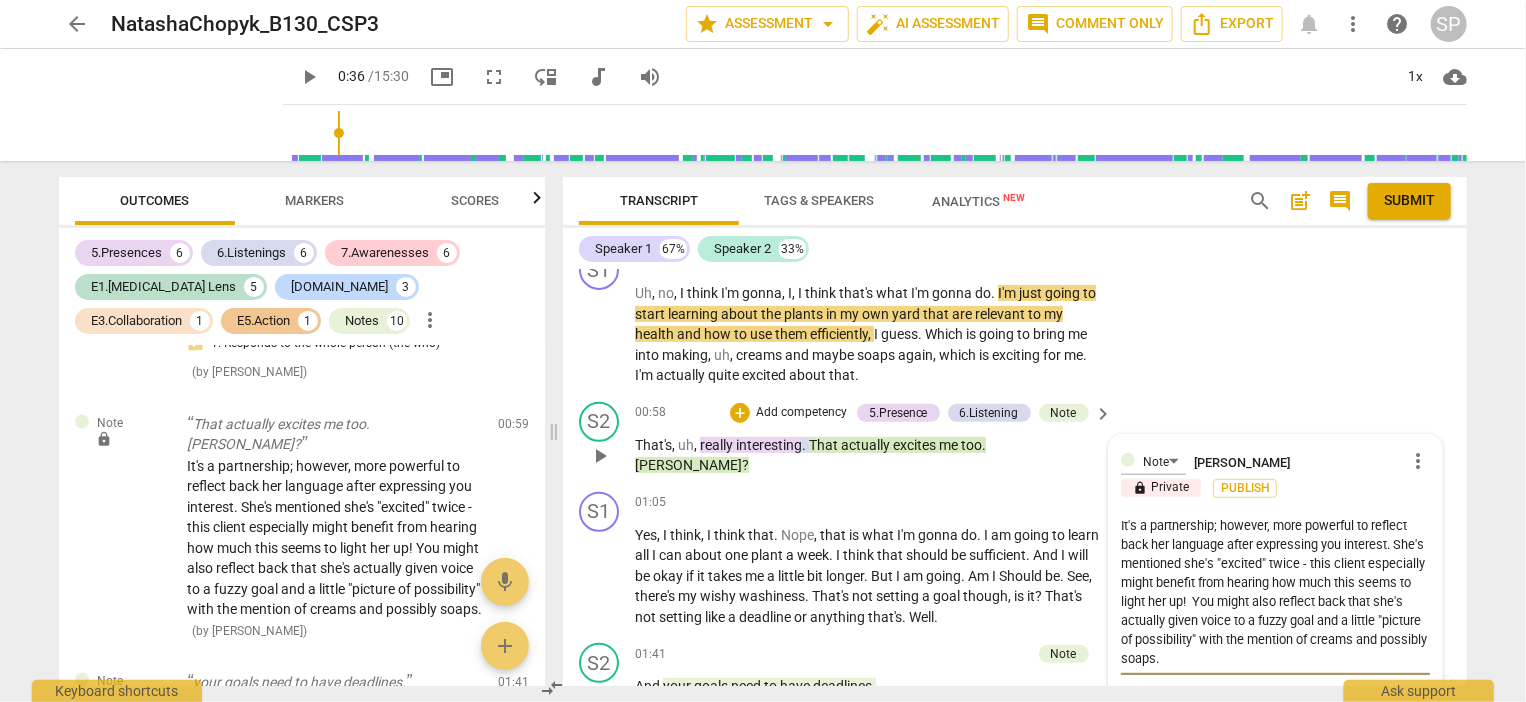 click on "It's a partnership; however, more powerful to reflect back her language after expressing you interest. She's mentioned she's "excited" twice - this client especially might benefit from hearing how much this seems to light her up!  You might also reflect back that she's actually given voice to a fuzzy goal and a little "picture of possibility" with the mention of creams and possibly soaps." at bounding box center (1275, 592) 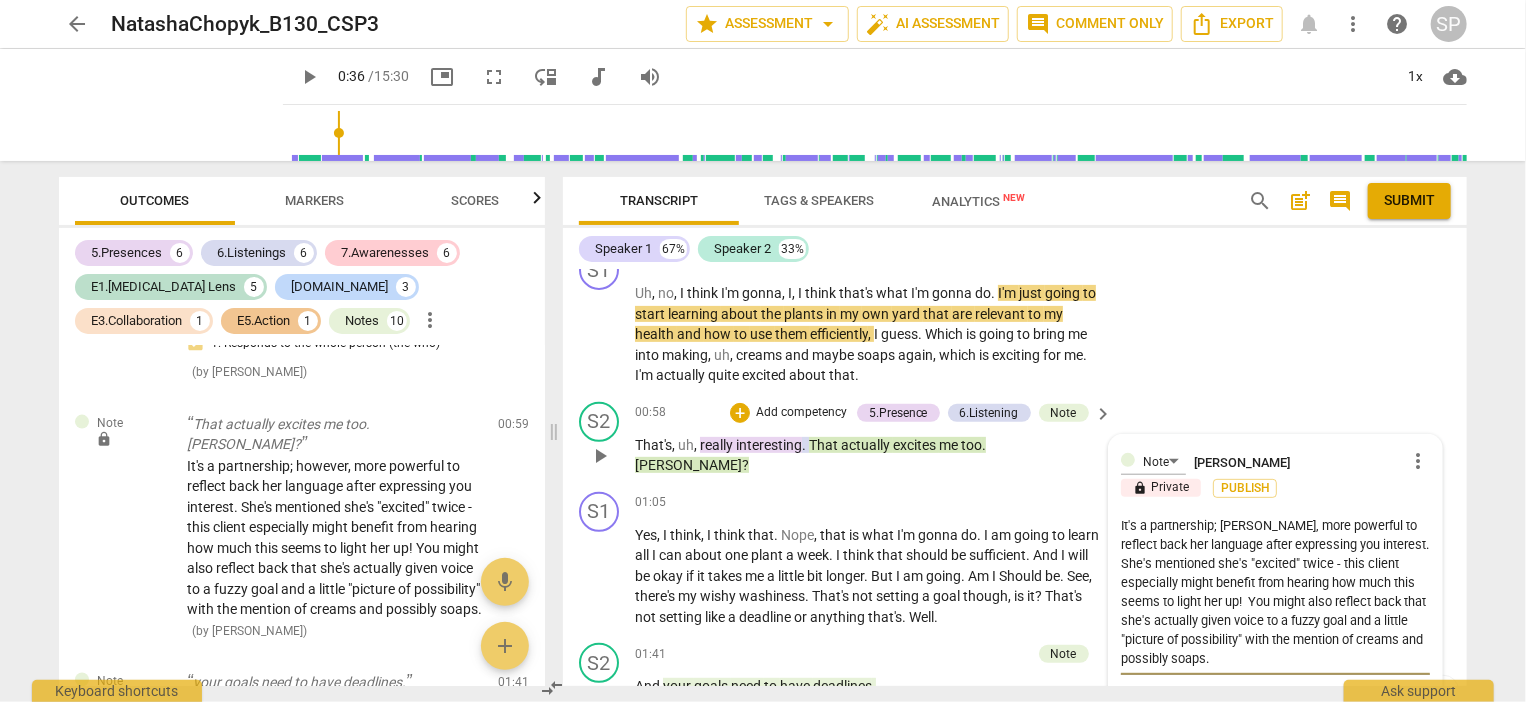 type on "It's a partnership; [PERSON_NAME], more powerful to reflect back her language after expressing you interest. She's mentioned she's "excited" twice - this client especially might benefit from hearing how much this seems to light her up!  You might also reflect back that she's actually given voice to a fuzzy goal and a little "picture of possibility" with the mention of creams and possibly soaps." 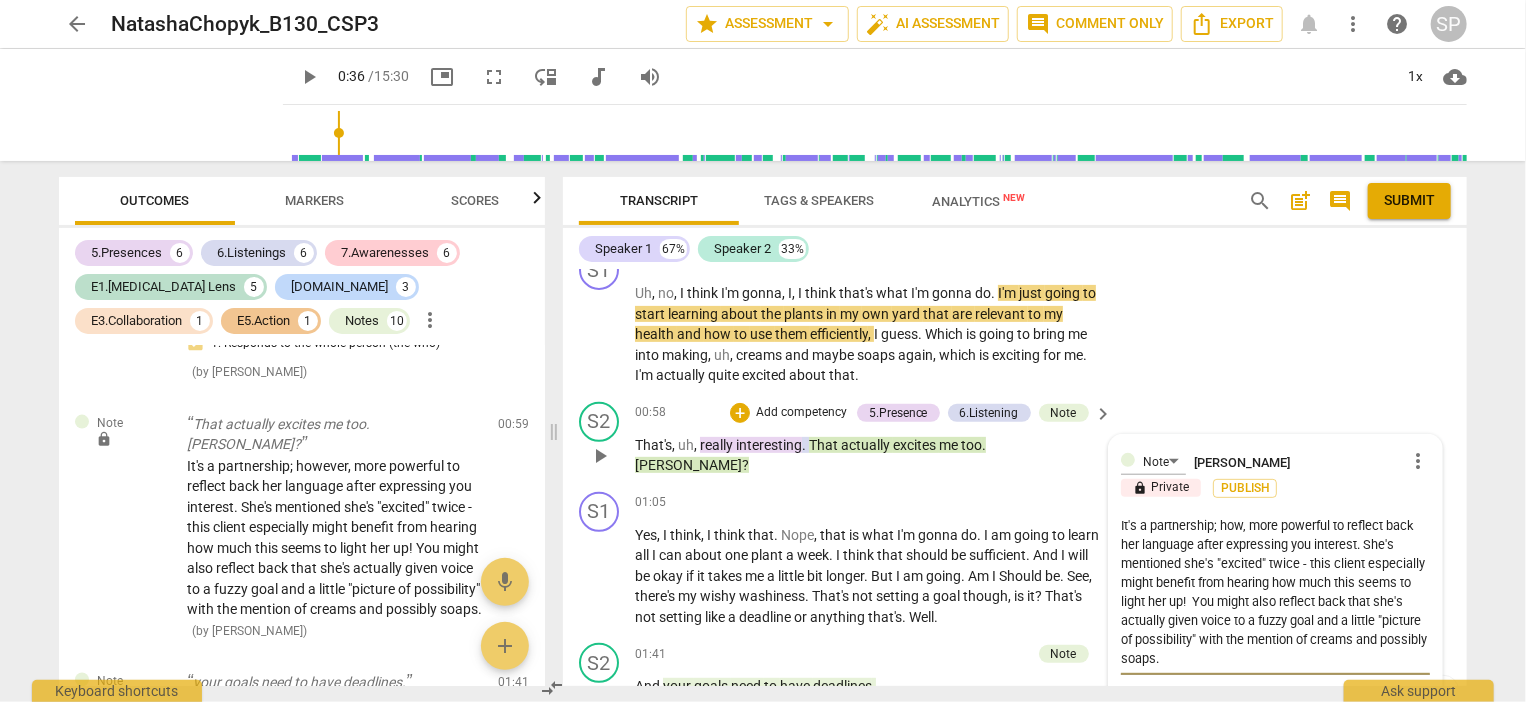 type on "It's a partnership; ho, more powerful to reflect back her language after expressing you interest. She's mentioned she's "excited" twice - this client especially might benefit from hearing how much this seems to light her up!  You might also reflect back that she's actually given voice to a fuzzy goal and a little "picture of possibility" with the mention of creams and possibly soaps." 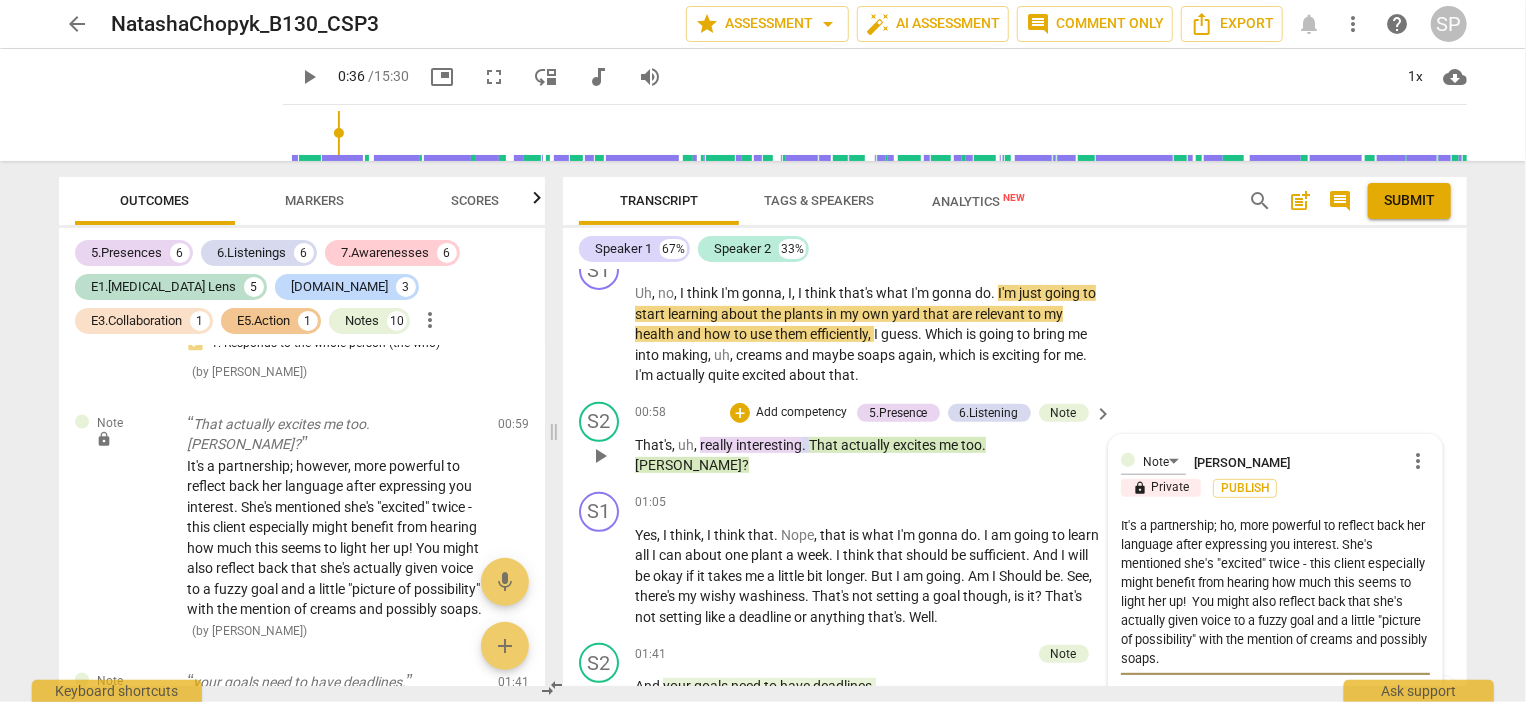 type on "It's a partnership; h, more powerful to reflect back her language after expressing you interest. She's mentioned she's "excited" twice - this client especially might benefit from hearing how much this seems to light her up!  You might also reflect back that she's actually given voice to a fuzzy goal and a little "picture of possibility" with the mention of creams and possibly soaps." 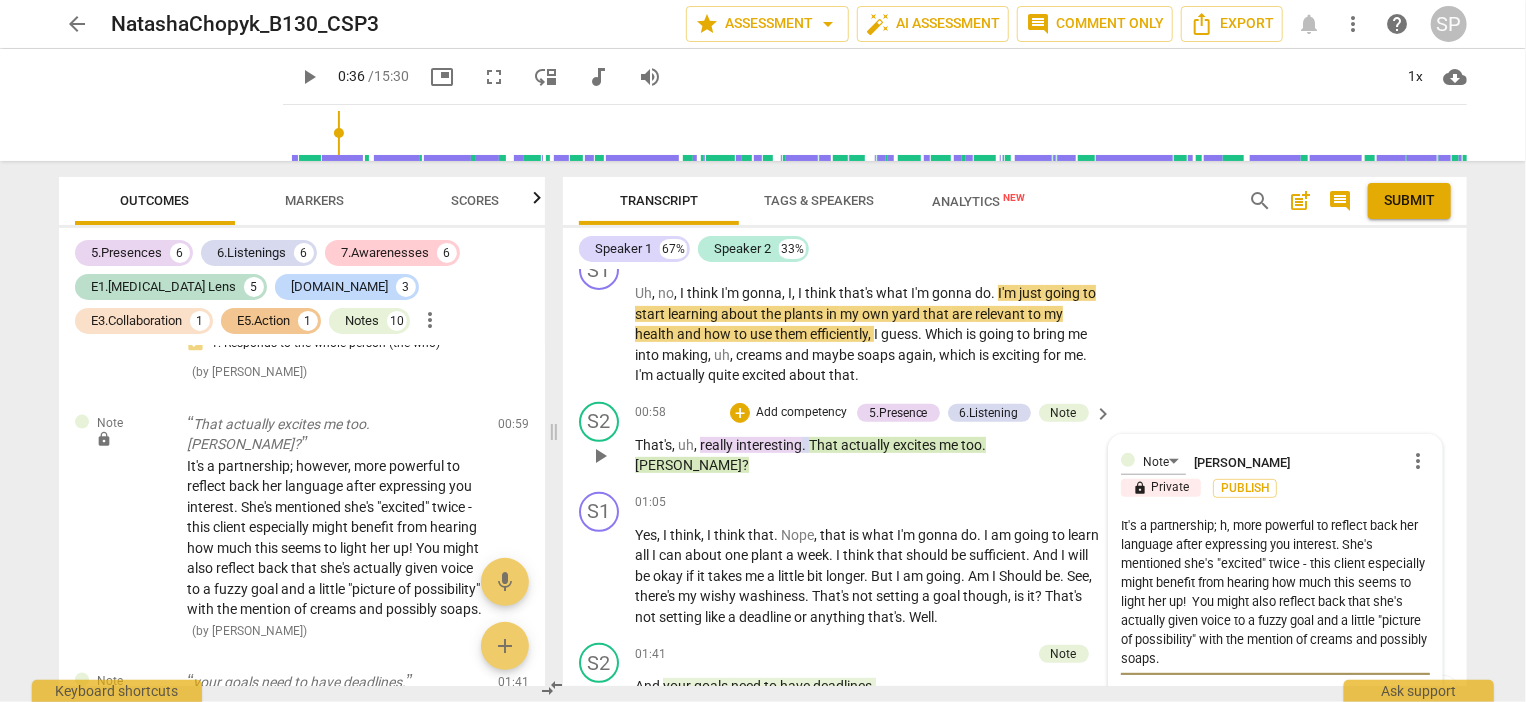 type on "It's a partnership; , more powerful to reflect back her language after expressing you interest. She's mentioned she's "excited" twice - this client especially might benefit from hearing how much this seems to light her up!  You might also reflect back that she's actually given voice to a fuzzy goal and a little "picture of possibility" with the mention of creams and possibly soaps." 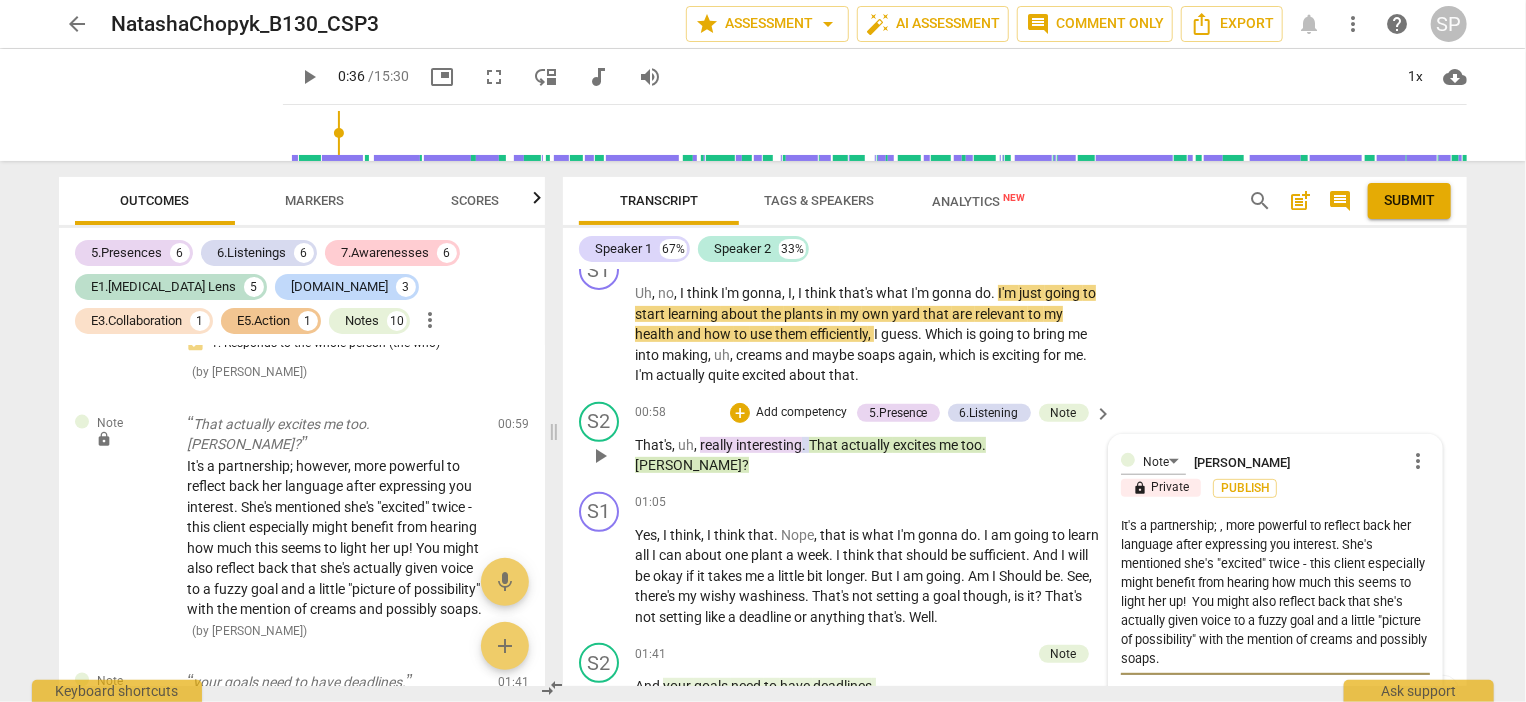 type on "It's a partnership;, more powerful to reflect back her language after expressing you interest. She's mentioned she's "excited" twice - this client especially might benefit from hearing how much this seems to light her up!  You might also reflect back that she's actually given voice to a fuzzy goal and a little "picture of possibility" with the mention of creams and possibly soaps." 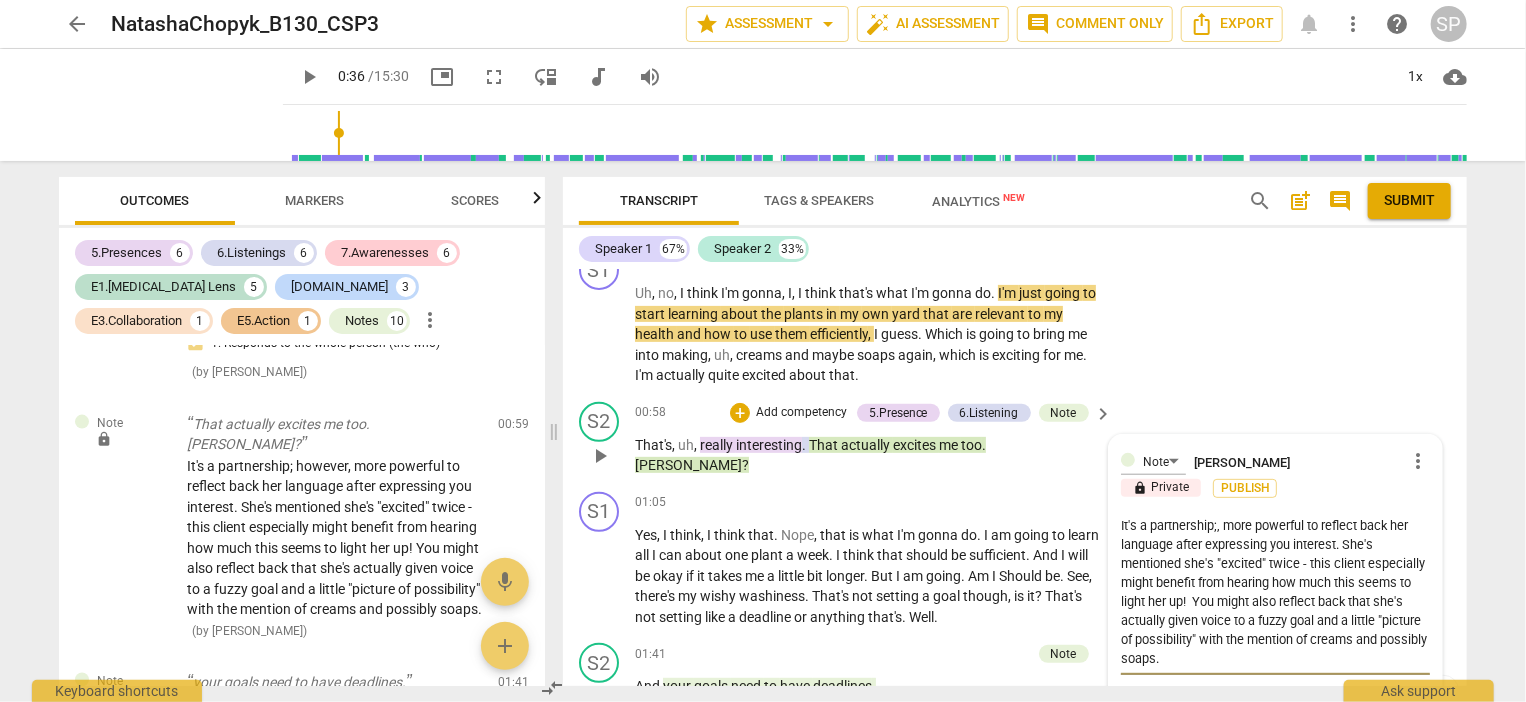 type on "It's a partnership, more powerful to reflect back her language after expressing you interest. She's mentioned she's "excited" twice - this client especially might benefit from hearing how much this seems to light her up!  You might also reflect back that she's actually given voice to a fuzzy goal and a little "picture of possibility" with the mention of creams and possibly soaps." 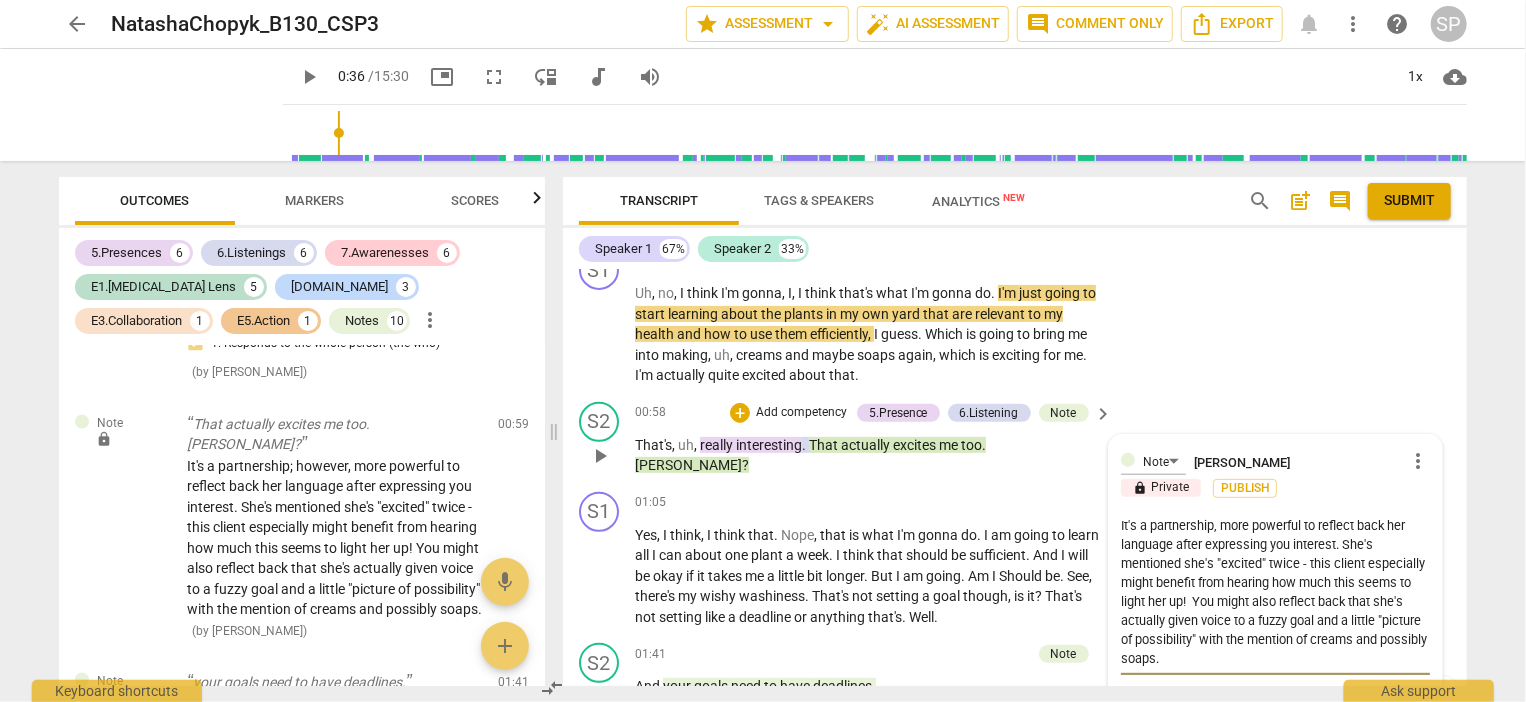 type on "It's a partnershi, more powerful to reflect back her language after expressing you interest. She's mentioned she's "excited" twice - this client especially might benefit from hearing how much this seems to light her up!  You might also reflect back that she's actually given voice to a fuzzy goal and a little "picture of possibility" with the mention of creams and possibly soaps." 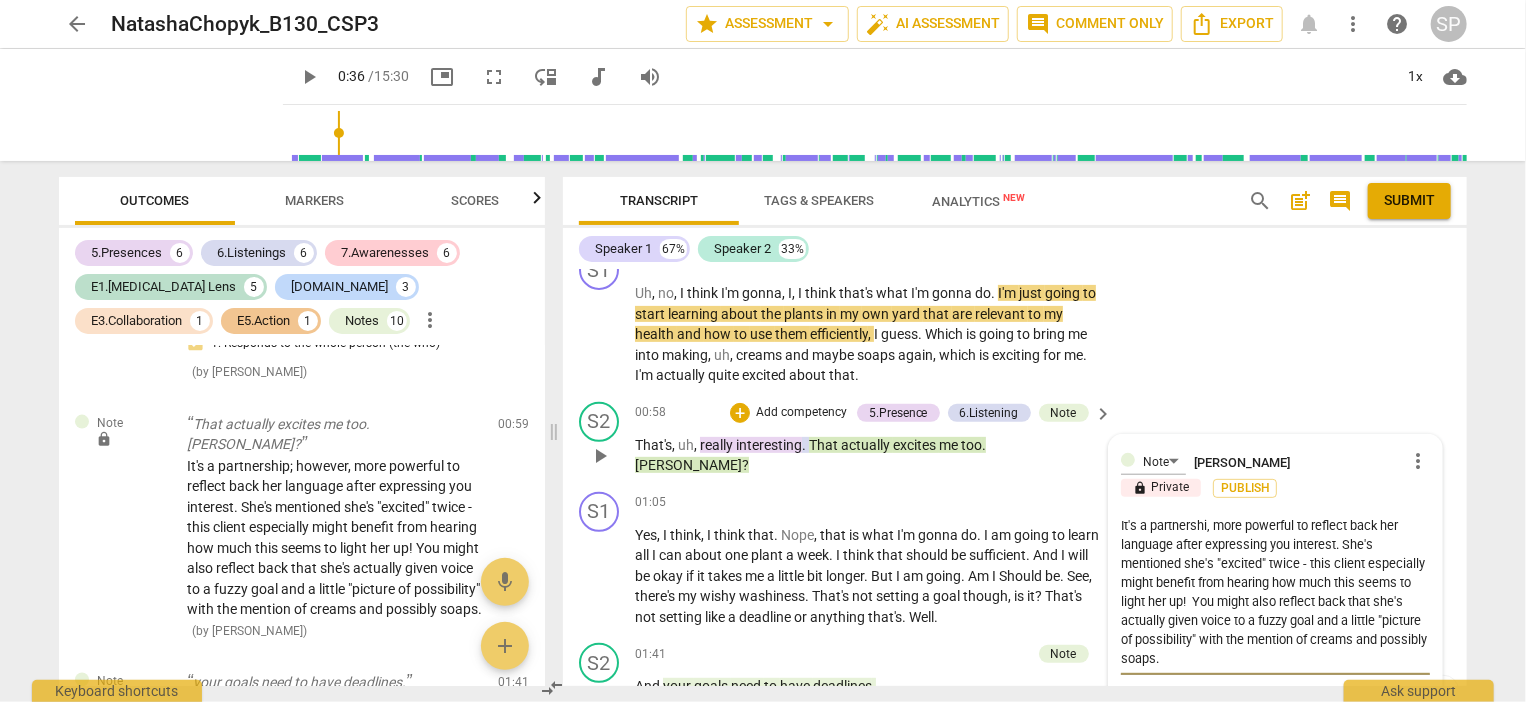 type on "It's a partnersh, more powerful to reflect back her language after expressing you interest. She's mentioned she's "excited" twice - this client especially might benefit from hearing how much this seems to light her up!  You might also reflect back that she's actually given voice to a fuzzy goal and a little "picture of possibility" with the mention of creams and possibly soaps." 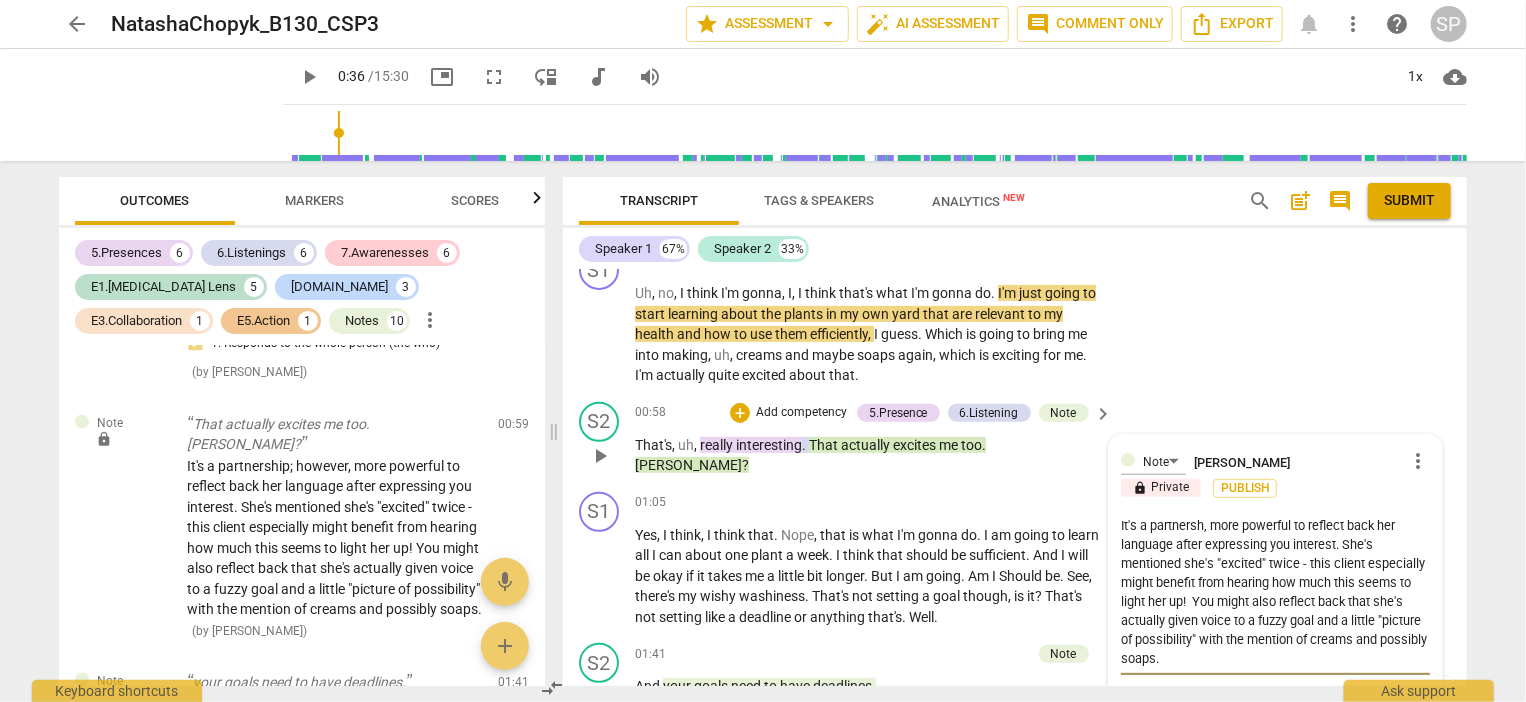 type on "It's a partners, more powerful to reflect back her language after expressing you interest. She's mentioned she's "excited" twice - this client especially might benefit from hearing how much this seems to light her up!  You might also reflect back that she's actually given voice to a fuzzy goal and a little "picture of possibility" with the mention of creams and possibly soaps." 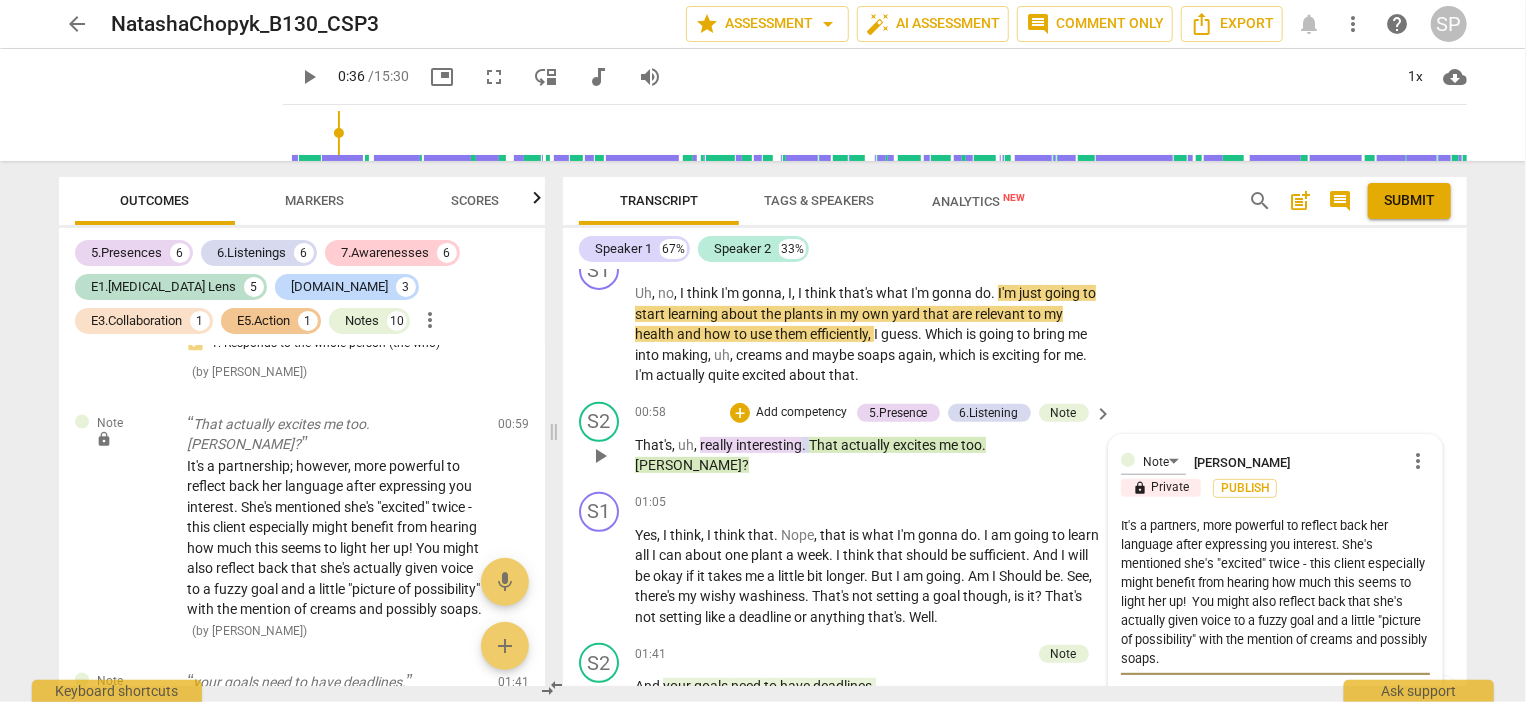 type on "It's a partner, more powerful to reflect back her language after expressing you interest. She's mentioned she's "excited" twice - this client especially might benefit from hearing how much this seems to light her up!  You might also reflect back that she's actually given voice to a fuzzy goal and a little "picture of possibility" with the mention of creams and possibly soaps." 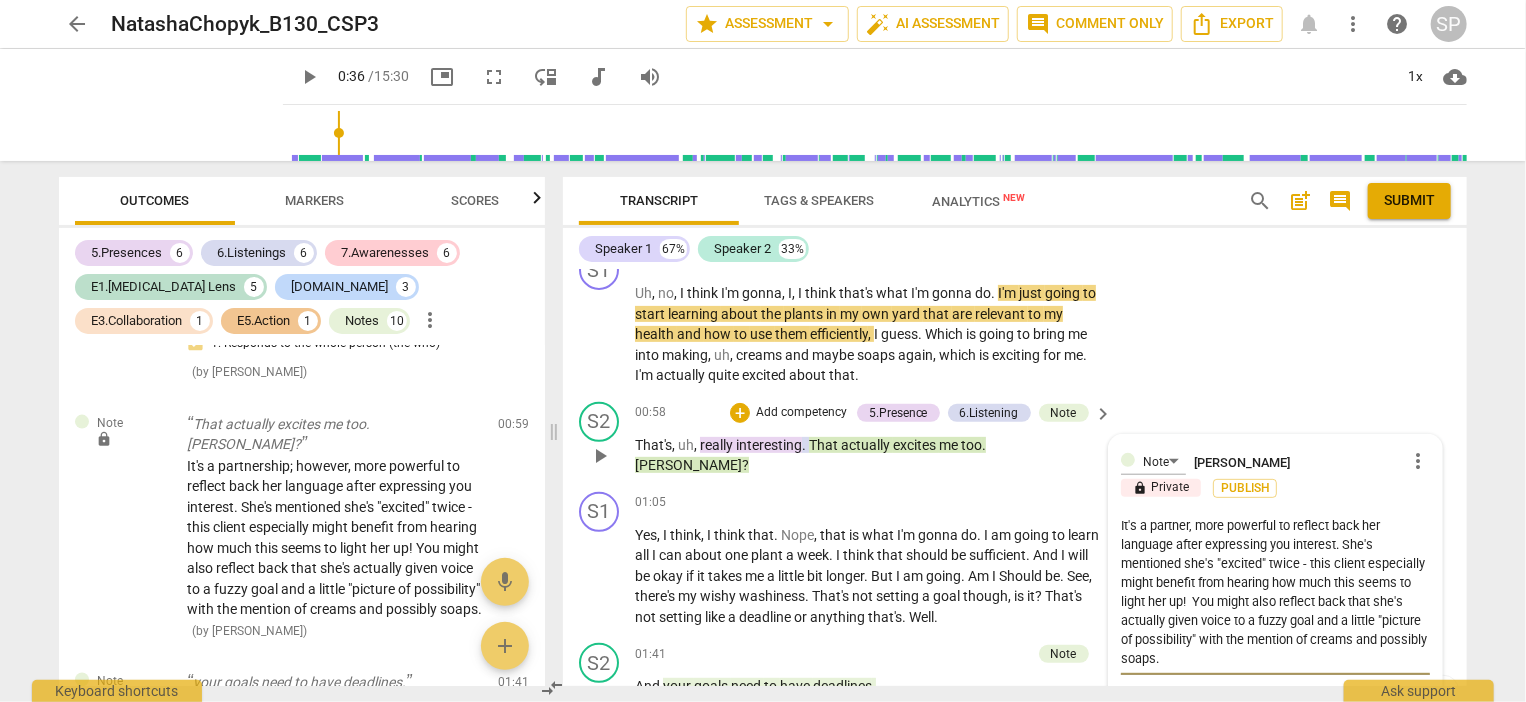 type on "It's a partne, more powerful to reflect back her language after expressing you interest. She's mentioned she's "excited" twice - this client especially might benefit from hearing how much this seems to light her up!  You might also reflect back that she's actually given voice to a fuzzy goal and a little "picture of possibility" with the mention of creams and possibly soaps." 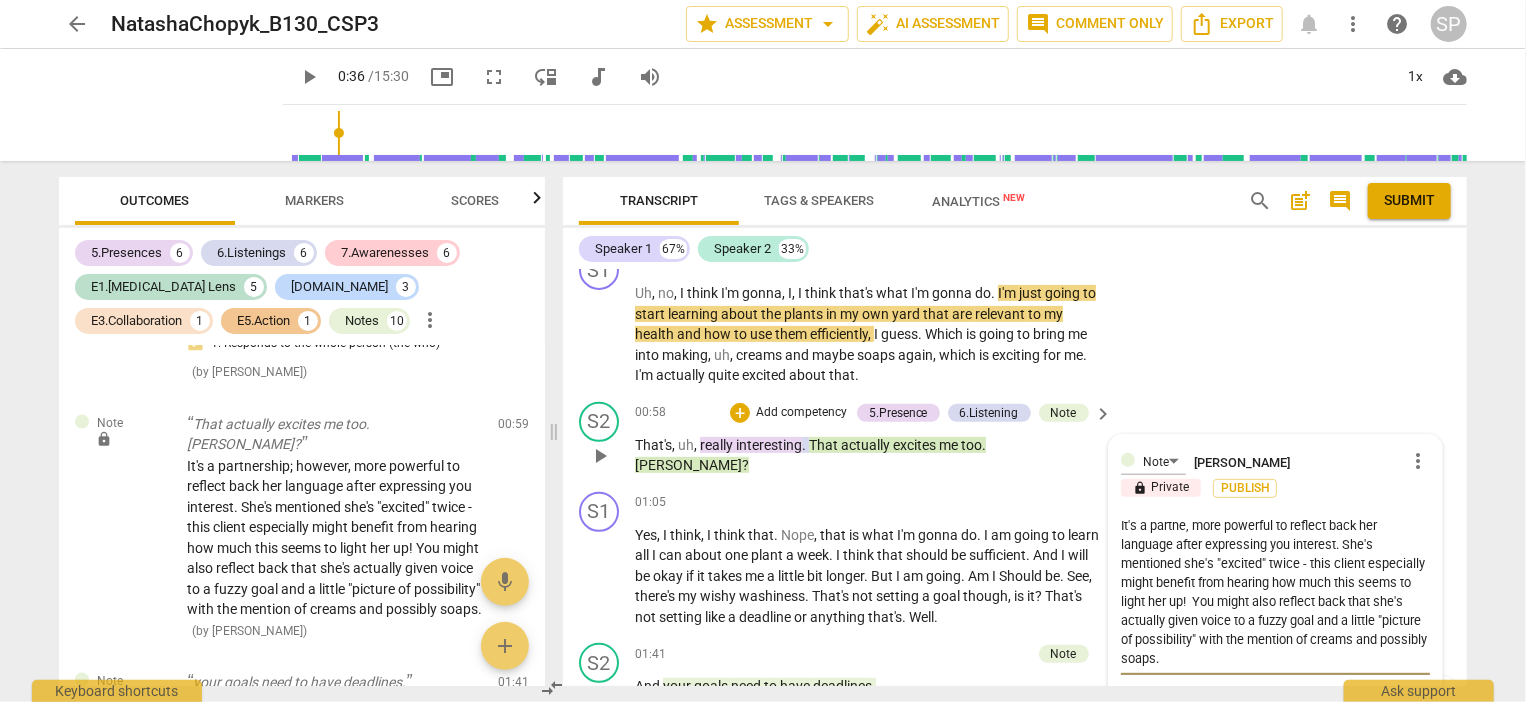 type on "It's a partn, more powerful to reflect back her language after expressing you interest. She's mentioned she's "excited" twice - this client especially might benefit from hearing how much this seems to light her up!  You might also reflect back that she's actually given voice to a fuzzy goal and a little "picture of possibility" with the mention of creams and possibly soaps." 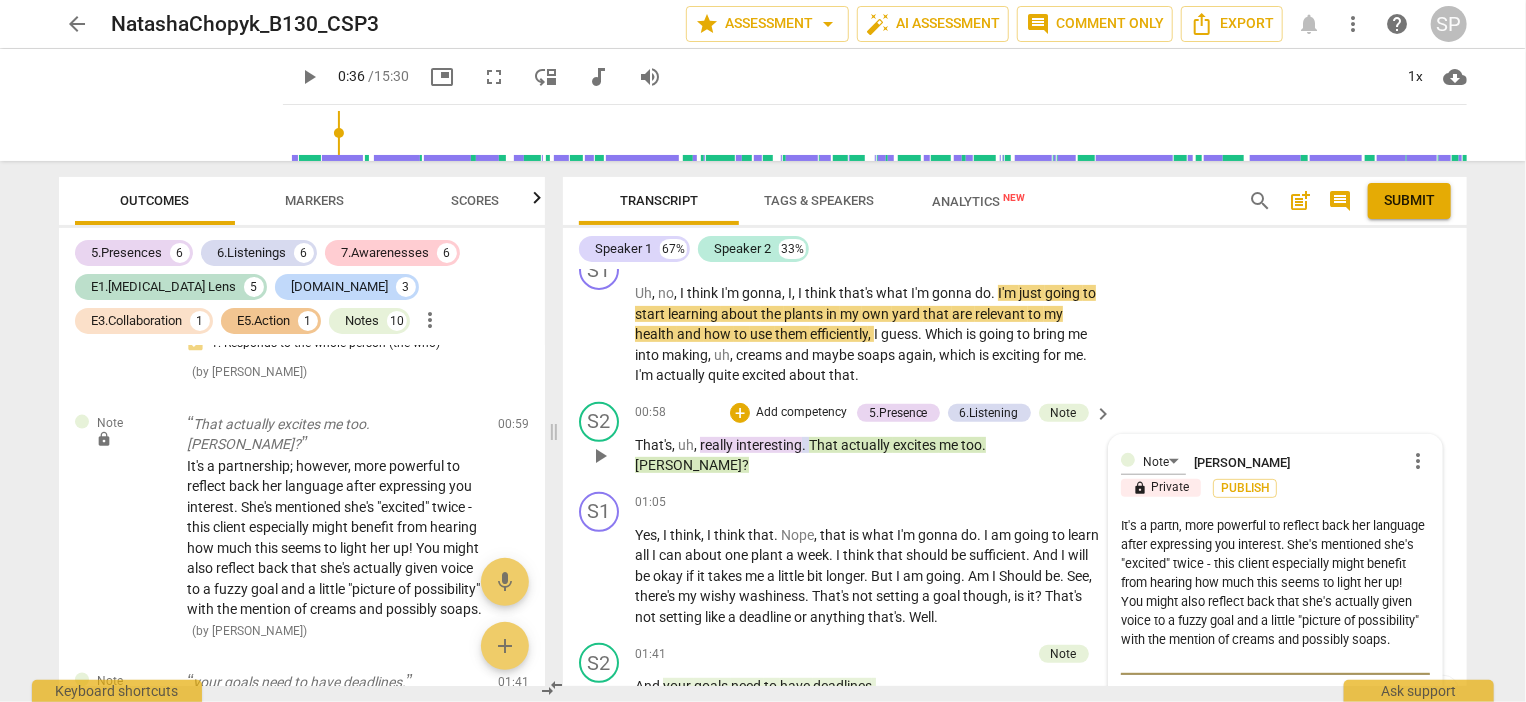 type on "It's a part, more powerful to reflect back her language after expressing you interest. She's mentioned she's "excited" twice - this client especially might benefit from hearing how much this seems to light her up!  You might also reflect back that she's actually given voice to a fuzzy goal and a little "picture of possibility" with the mention of creams and possibly soaps." 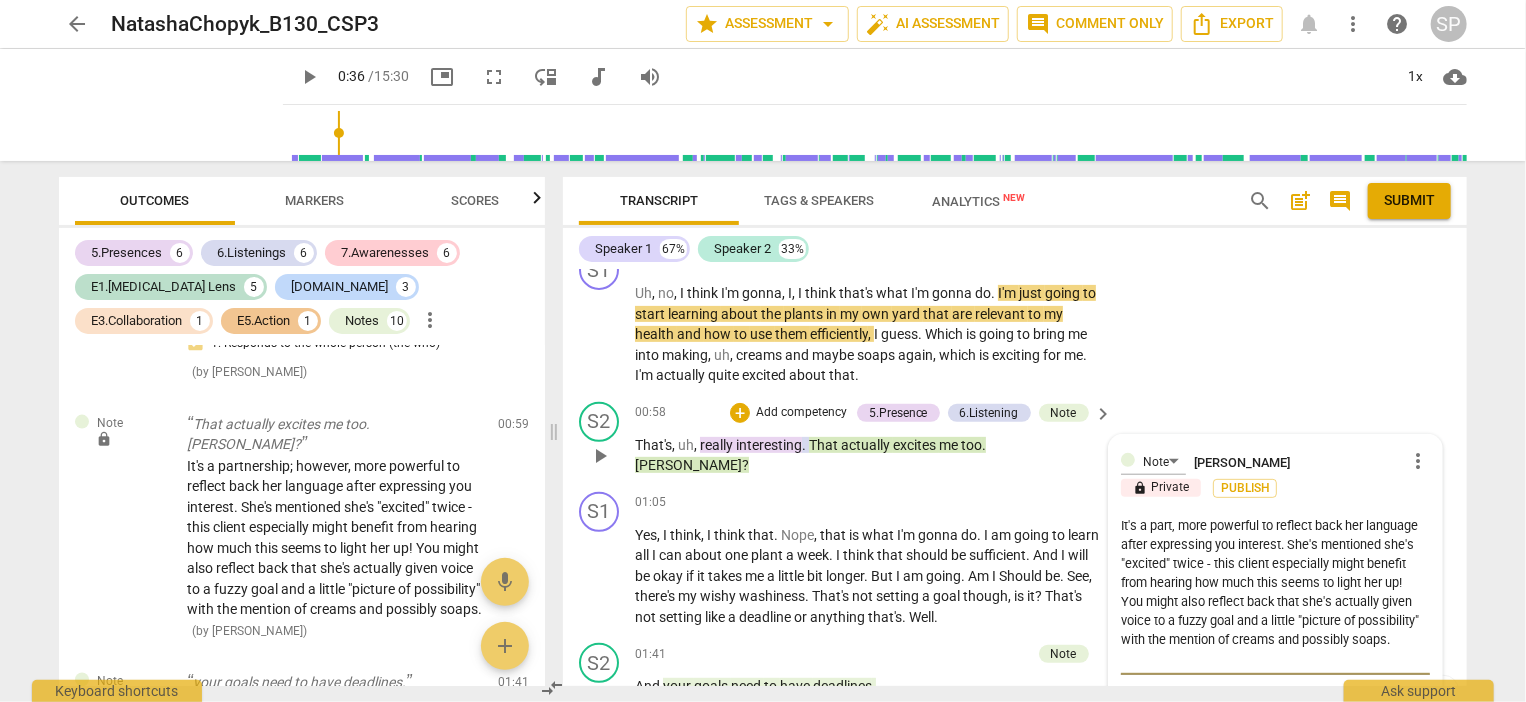 type on "It's a par, more powerful to reflect back her language after expressing you interest. She's mentioned she's "excited" twice - this client especially might benefit from hearing how much this seems to light her up!  You might also reflect back that she's actually given voice to a fuzzy goal and a little "picture of possibility" with the mention of creams and possibly soaps." 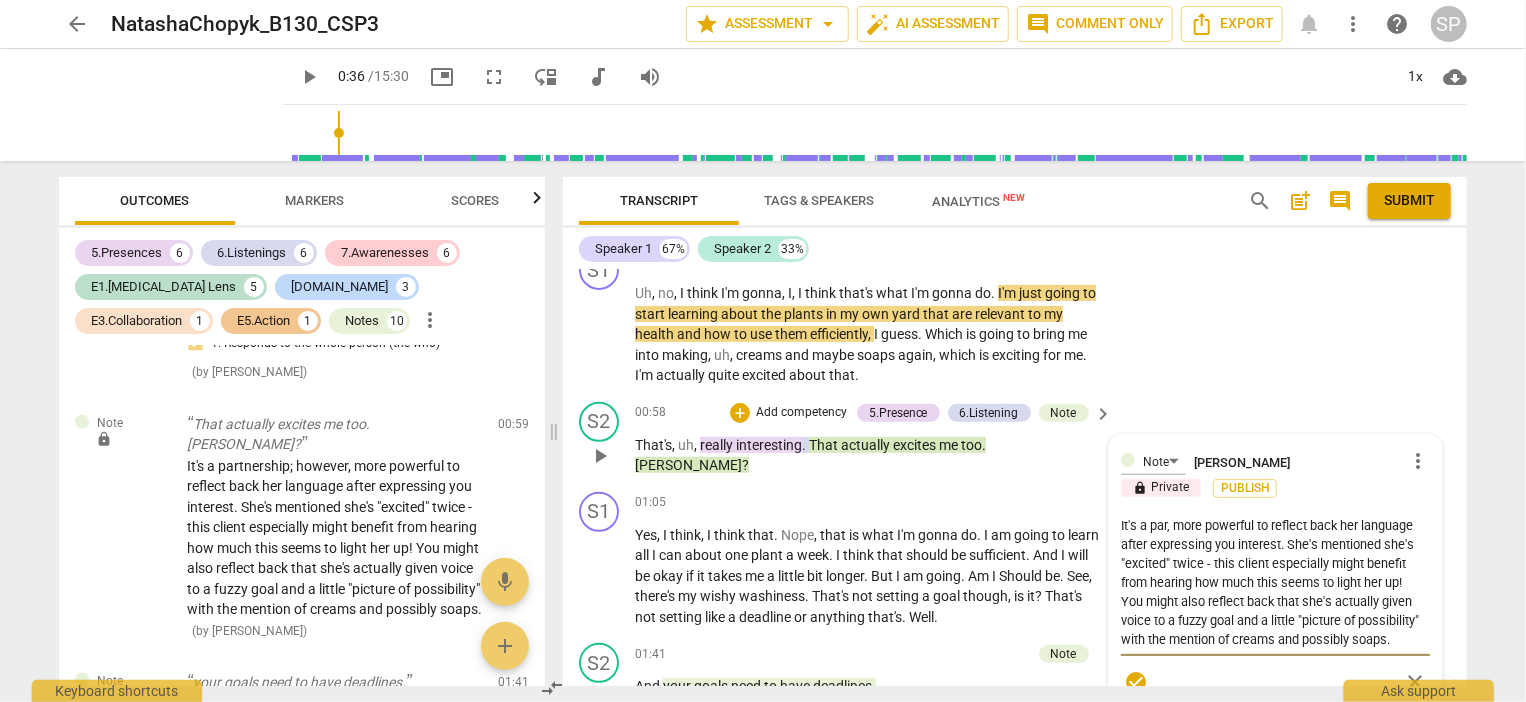 type on "It's a pa, more powerful to reflect back her language after expressing you interest. She's mentioned she's "excited" twice - this client especially might benefit from hearing how much this seems to light her up!  You might also reflect back that she's actually given voice to a fuzzy goal and a little "picture of possibility" with the mention of creams and possibly soaps." 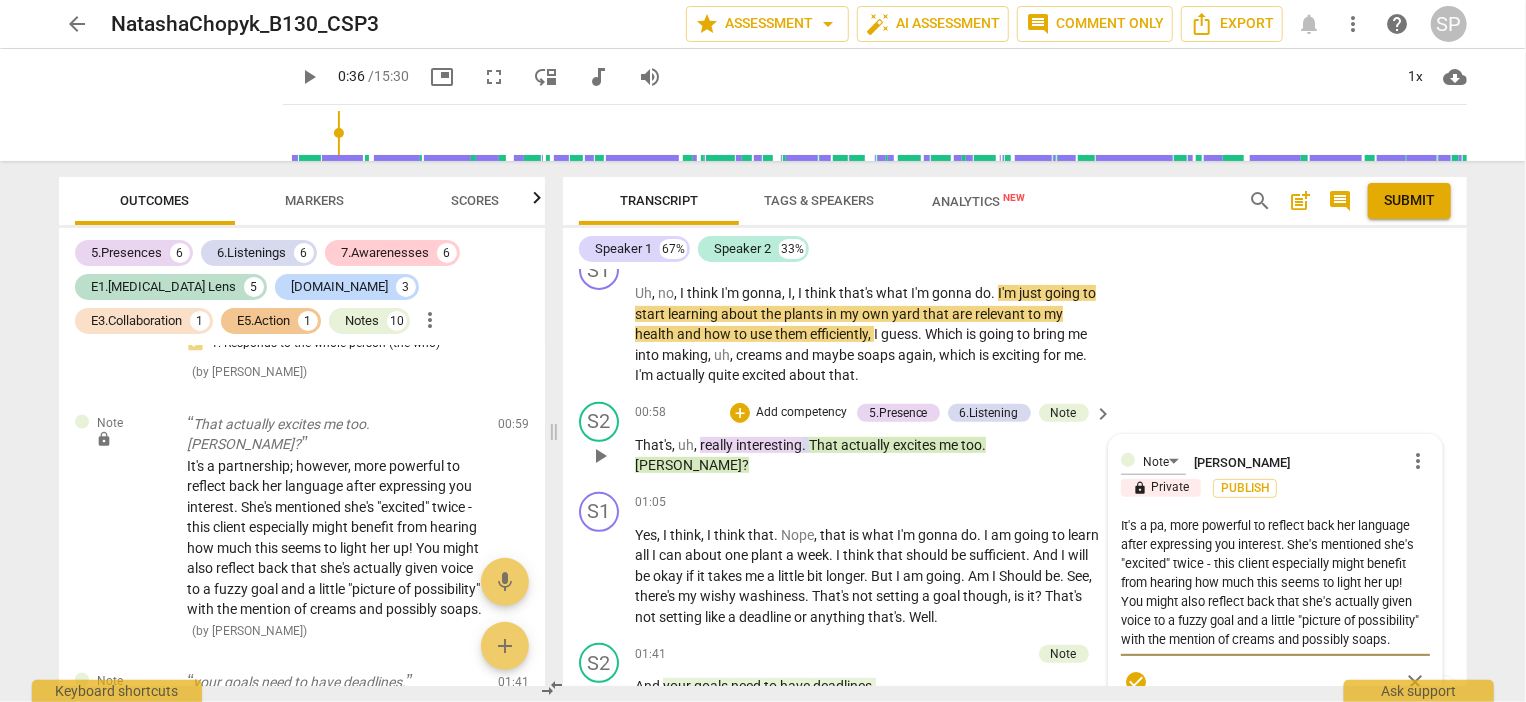 type on "It's a p, more powerful to reflect back her language after expressing you interest. She's mentioned she's "excited" twice - this client especially might benefit from hearing how much this seems to light her up!  You might also reflect back that she's actually given voice to a fuzzy goal and a little "picture of possibility" with the mention of creams and possibly soaps." 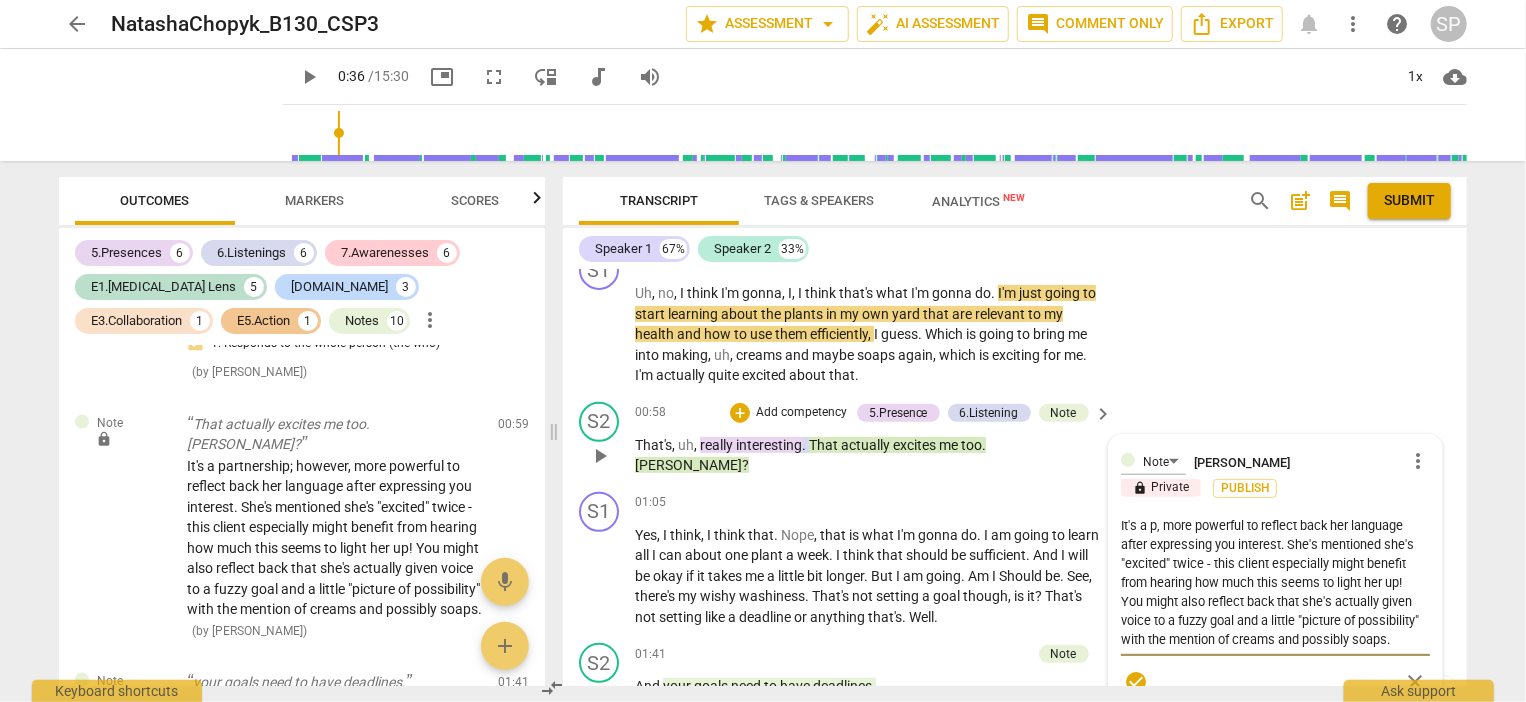 type on "It's a , more powerful to reflect back her language after expressing you interest. She's mentioned she's "excited" twice - this client especially might benefit from hearing how much this seems to light her up!  You might also reflect back that she's actually given voice to a fuzzy goal and a little "picture of possibility" with the mention of creams and possibly soaps." 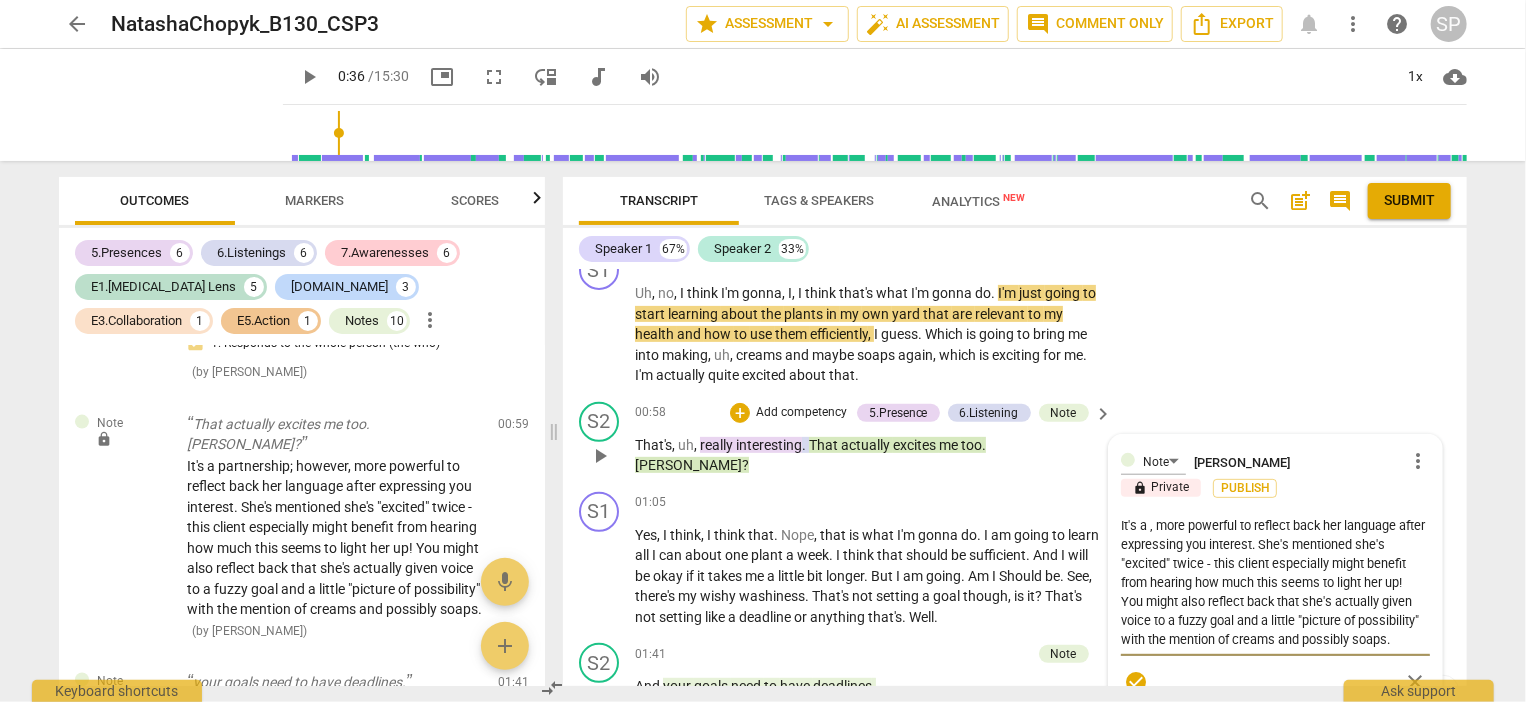 type on "It's a, more powerful to reflect back her language after expressing you interest. She's mentioned she's "excited" twice - this client especially might benefit from hearing how much this seems to light her up!  You might also reflect back that she's actually given voice to a fuzzy goal and a little "picture of possibility" with the mention of creams and possibly soaps." 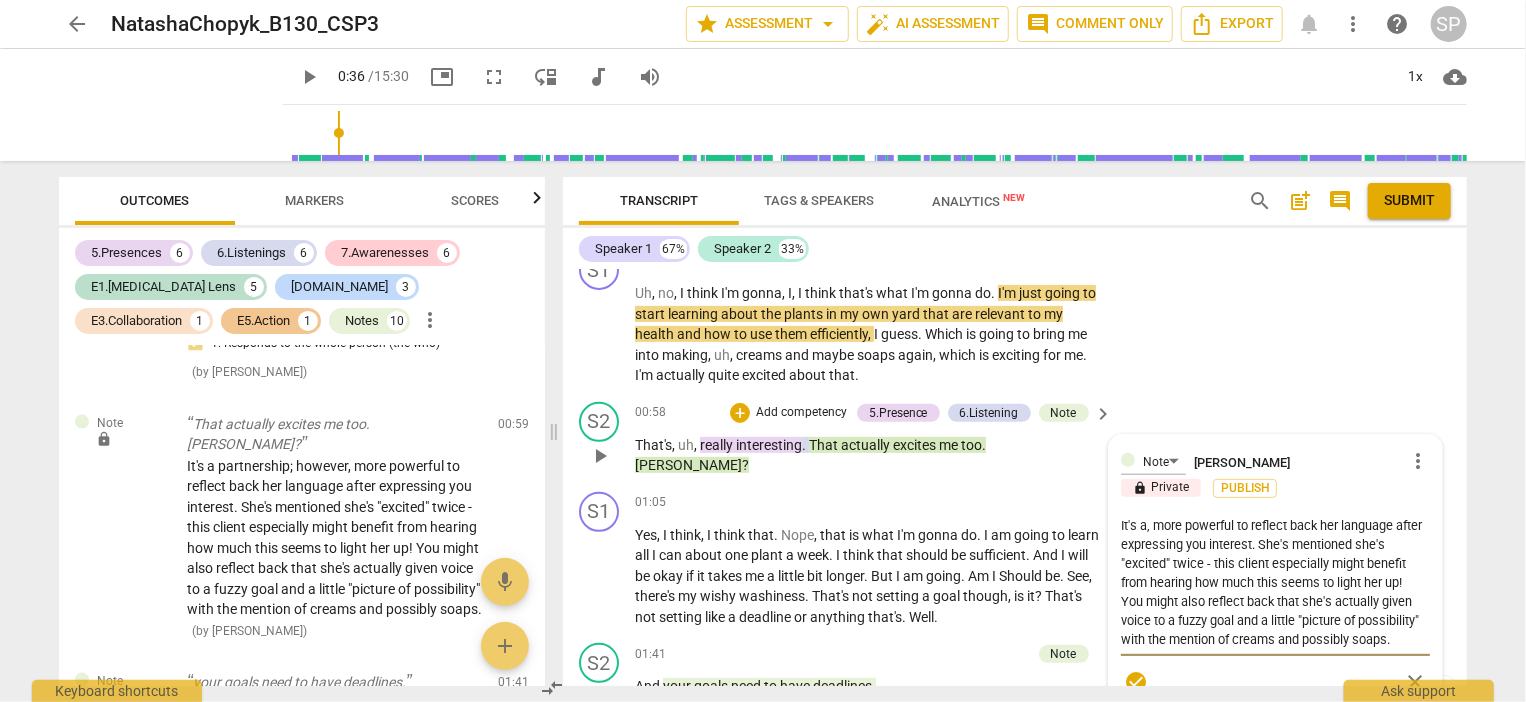 type on "It's , more powerful to reflect back her language after expressing you interest. She's mentioned she's "excited" twice - this client especially might benefit from hearing how much this seems to light her up!  You might also reflect back that she's actually given voice to a fuzzy goal and a little "picture of possibility" with the mention of creams and possibly soaps." 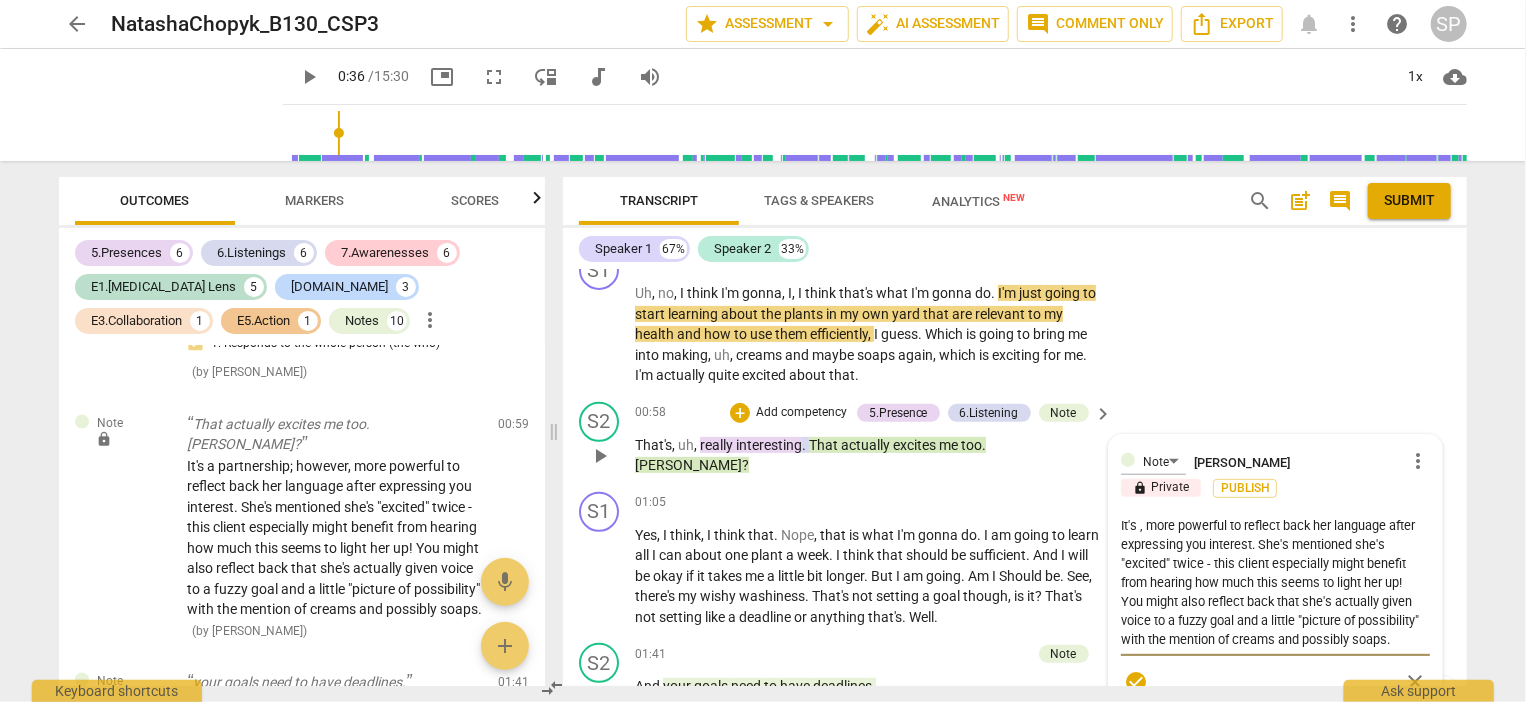 type on "It's, more powerful to reflect back her language after expressing you interest. She's mentioned she's "excited" twice - this client especially might benefit from hearing how much this seems to light her up!  You might also reflect back that she's actually given voice to a fuzzy goal and a little "picture of possibility" with the mention of creams and possibly soaps." 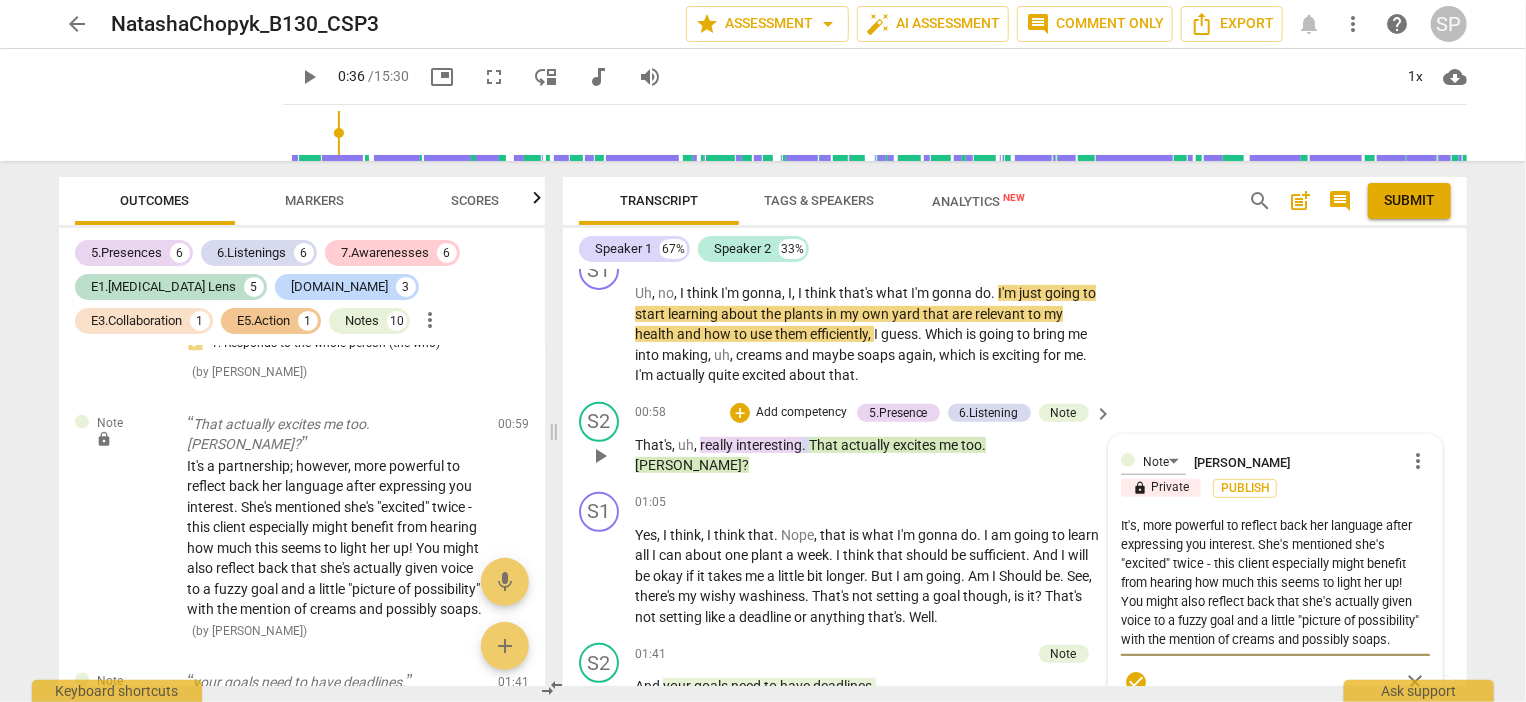 type on "It', more powerful to reflect back her language after expressing you interest. She's mentioned she's "excited" twice - this client especially might benefit from hearing how much this seems to light her up!  You might also reflect back that she's actually given voice to a fuzzy goal and a little "picture of possibility" with the mention of creams and possibly soaps." 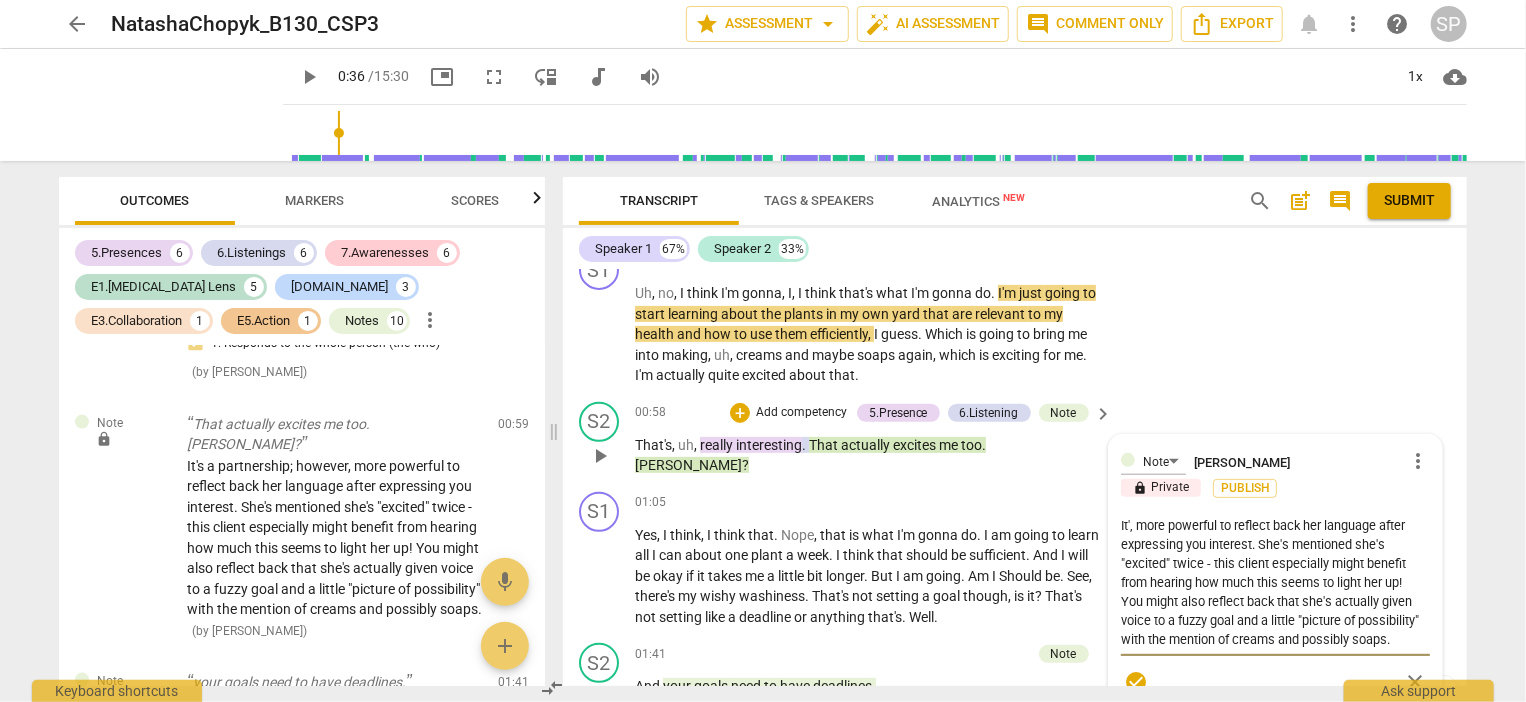 type on "It, more powerful to reflect back her language after expressing you interest. She's mentioned she's "excited" twice - this client especially might benefit from hearing how much this seems to light her up!  You might also reflect back that she's actually given voice to a fuzzy goal and a little "picture of possibility" with the mention of creams and possibly soaps." 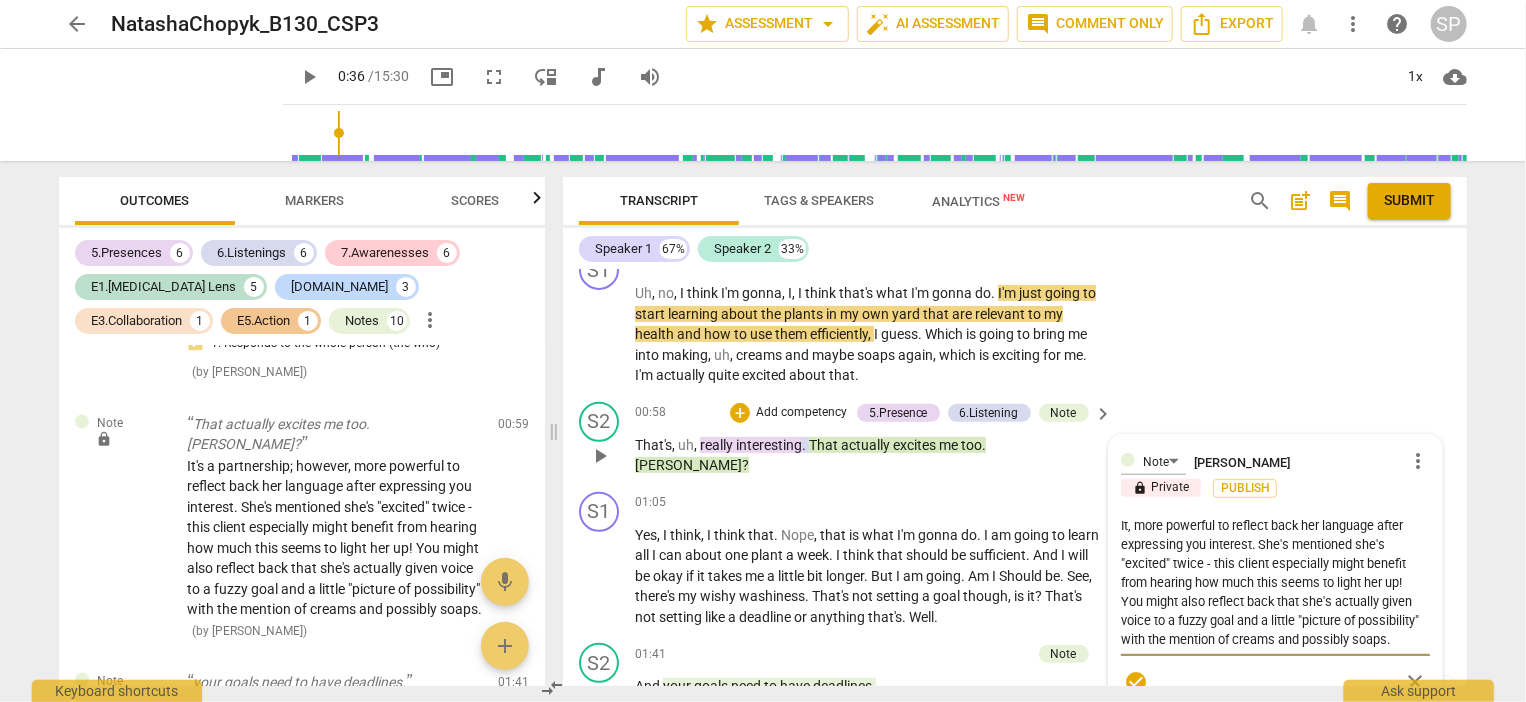 type on "I, more powerful to reflect back her language after expressing you interest. She's mentioned she's "excited" twice - this client especially might benefit from hearing how much this seems to light her up!  You might also reflect back that she's actually given voice to a fuzzy goal and a little "picture of possibility" with the mention of creams and possibly soaps." 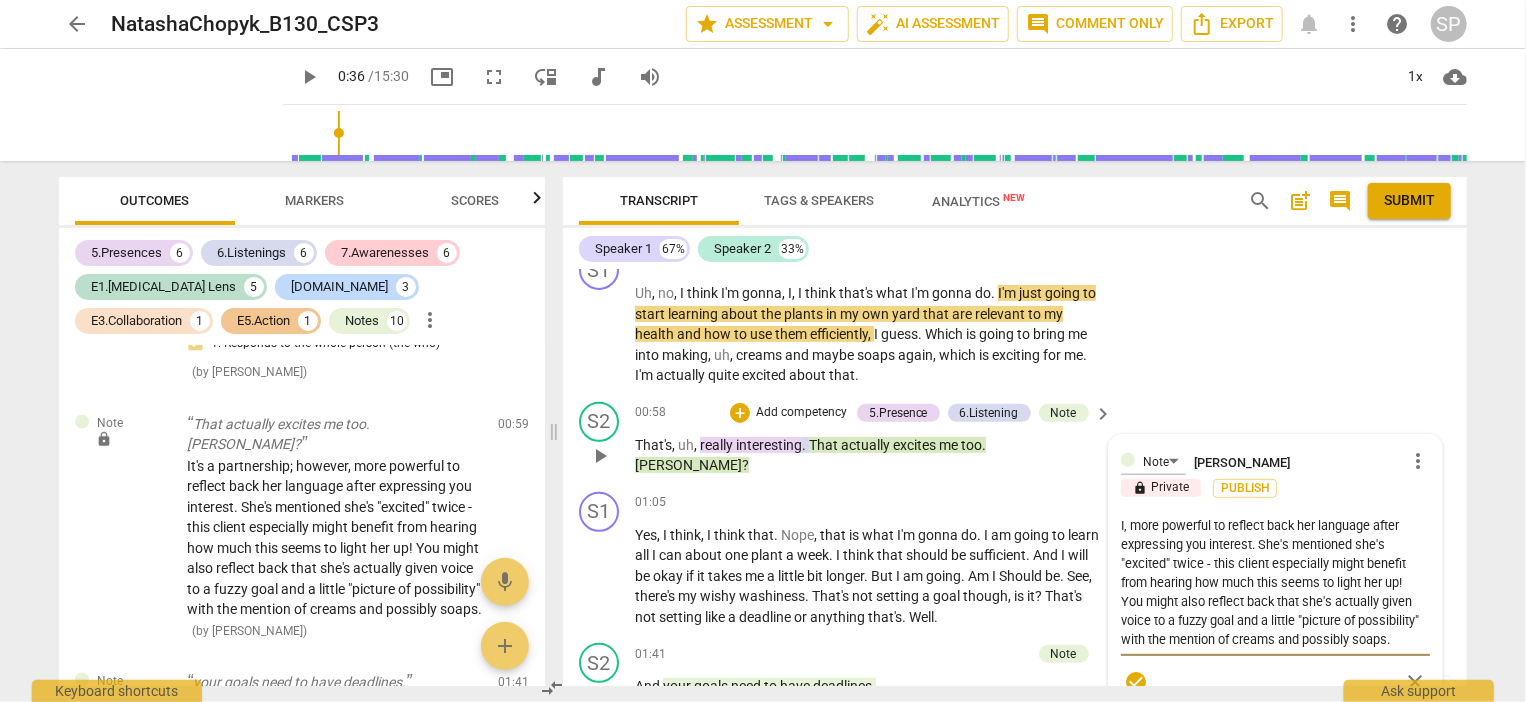 type on ", more powerful to reflect back her language after expressing you interest. She's mentioned she's "excited" twice - this client especially might benefit from hearing how much this seems to light her up!  You might also reflect back that she's actually given voice to a fuzzy goal and a little "picture of possibility" with the mention of creams and possibly soaps." 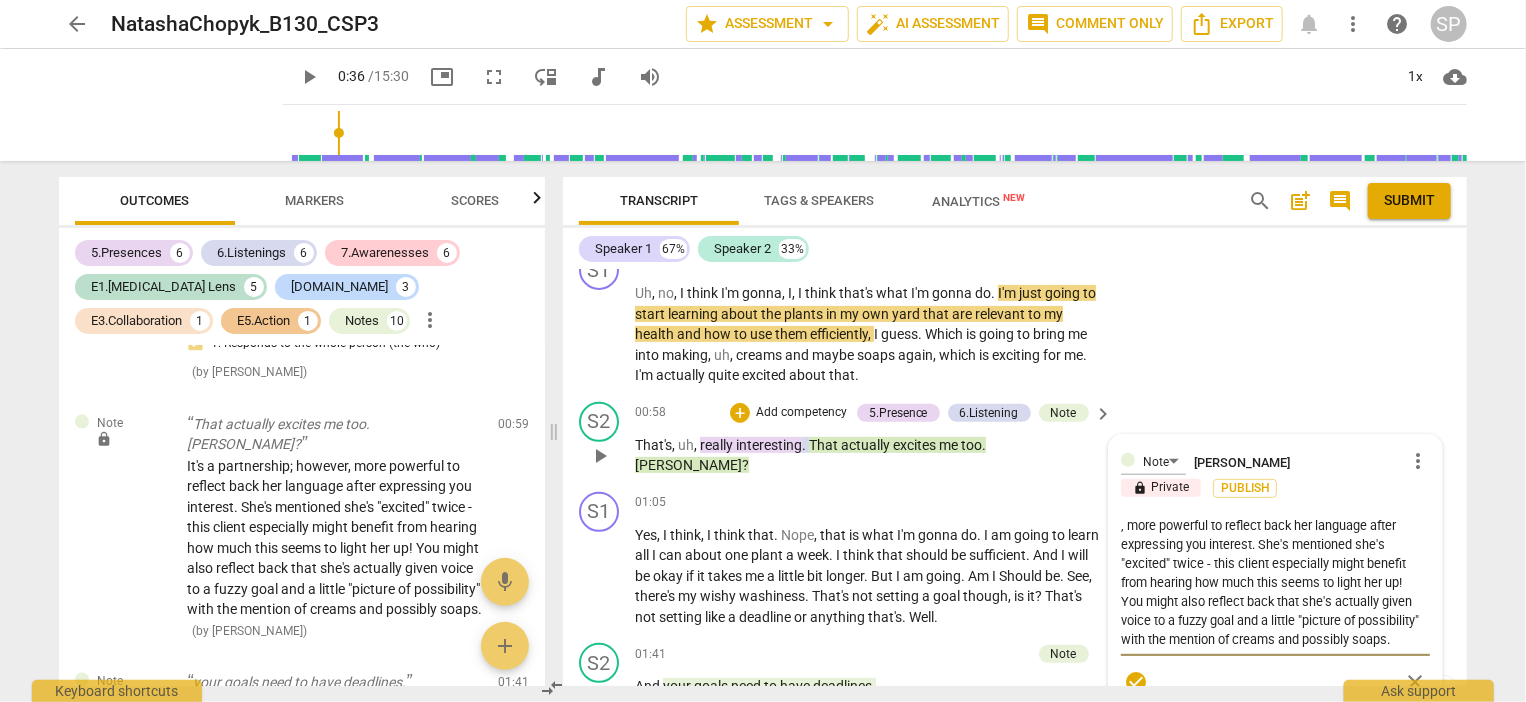type on "G, more powerful to reflect back her language after expressing you interest. She's mentioned she's "excited" twice - this client especially might benefit from hearing how much this seems to light her up!  You might also reflect back that she's actually given voice to a fuzzy goal and a little "picture of possibility" with the mention of creams and possibly soaps." 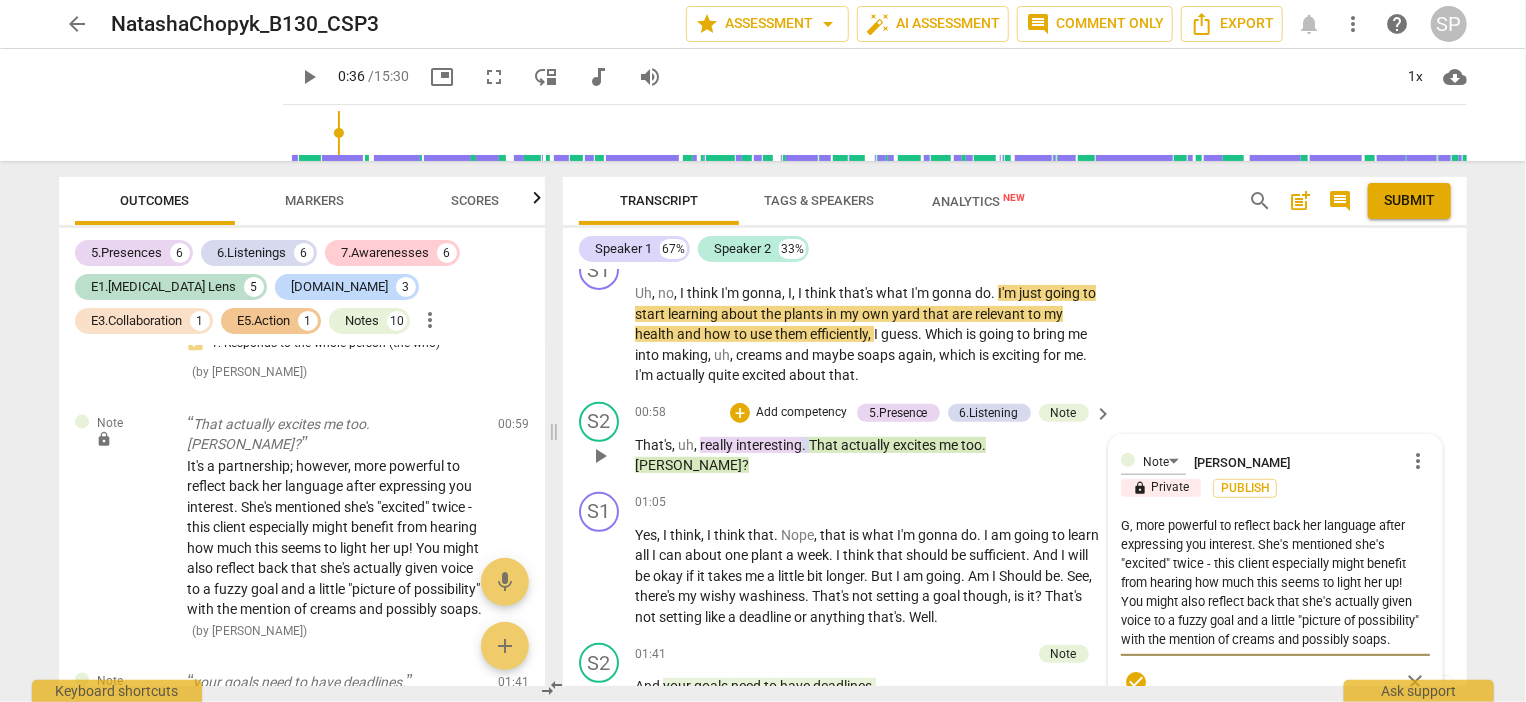 type on "Gr, more powerful to reflect back her language after expressing you interest. She's mentioned she's "excited" twice - this client especially might benefit from hearing how much this seems to light her up!  You might also reflect back that she's actually given voice to a fuzzy goal and a little "picture of possibility" with the mention of creams and possibly soaps." 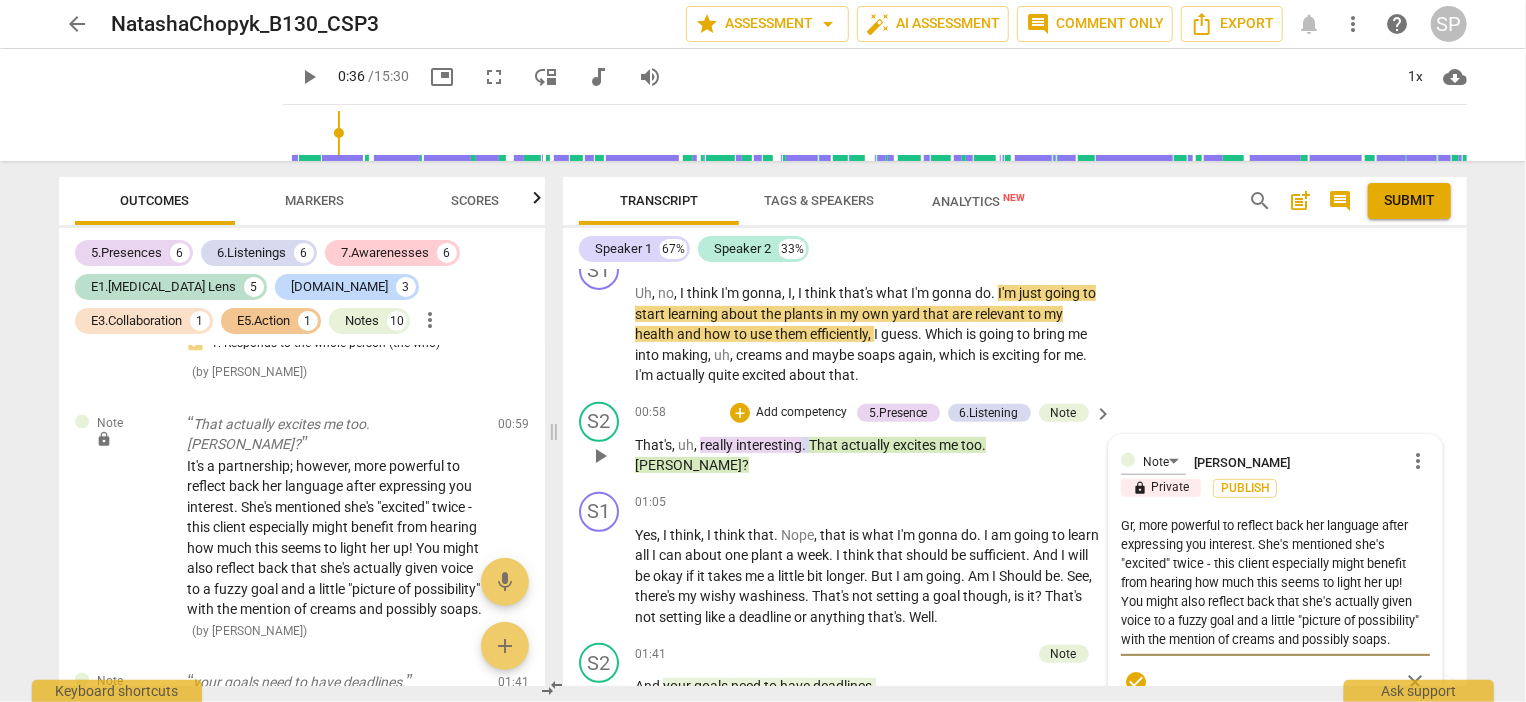 type on "Gre, more powerful to reflect back her language after expressing you interest. She's mentioned she's "excited" twice - this client especially might benefit from hearing how much this seems to light her up!  You might also reflect back that she's actually given voice to a fuzzy goal and a little "picture of possibility" with the mention of creams and possibly soaps." 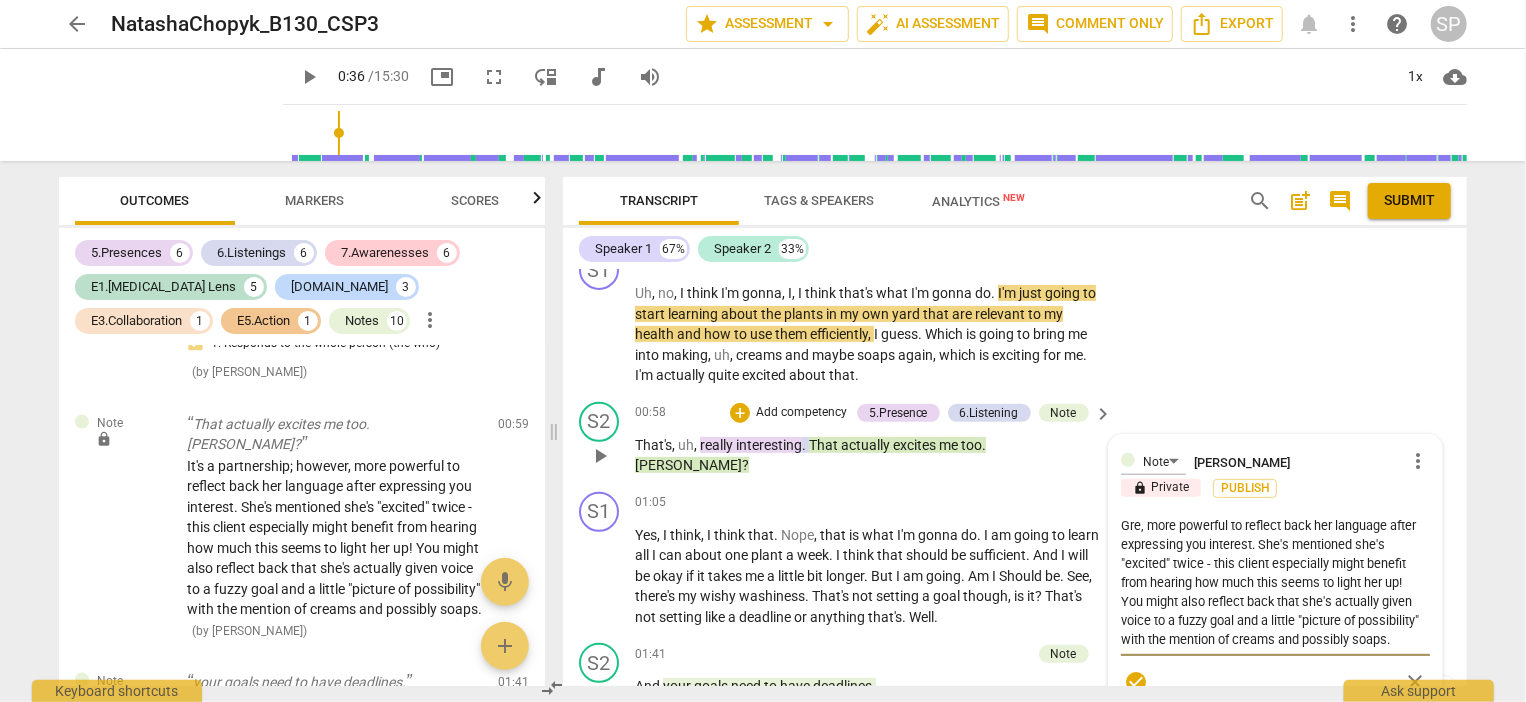 type on "Grea, more powerful to reflect back her language after expressing you interest. She's mentioned she's "excited" twice - this client especially might benefit from hearing how much this seems to light her up!  You might also reflect back that she's actually given voice to a fuzzy goal and a little "picture of possibility" with the mention of creams and possibly soaps." 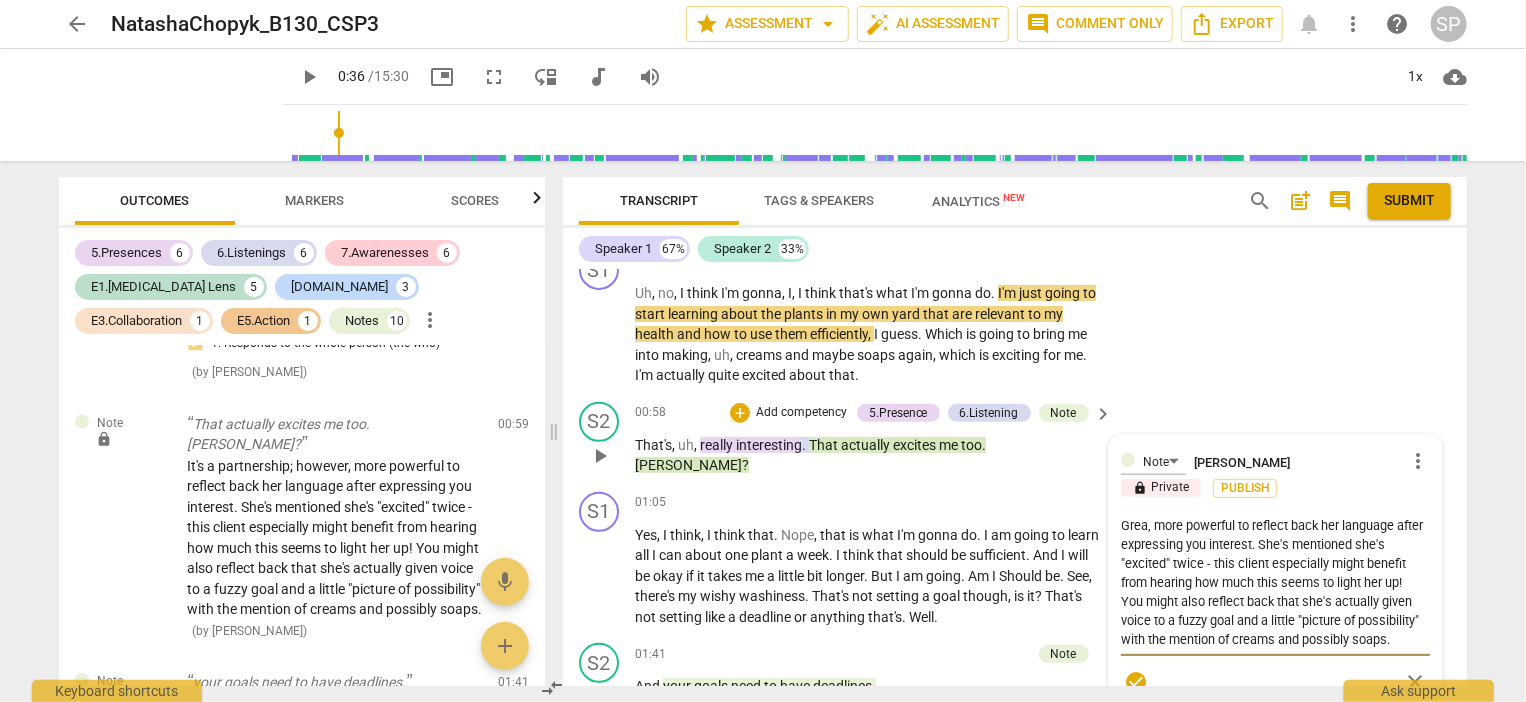 type on "Great, more powerful to reflect back her language after expressing you interest. She's mentioned she's "excited" twice - this client especially might benefit from hearing how much this seems to light her up!  You might also reflect back that she's actually given voice to a fuzzy goal and a little "picture of possibility" with the mention of creams and possibly soaps." 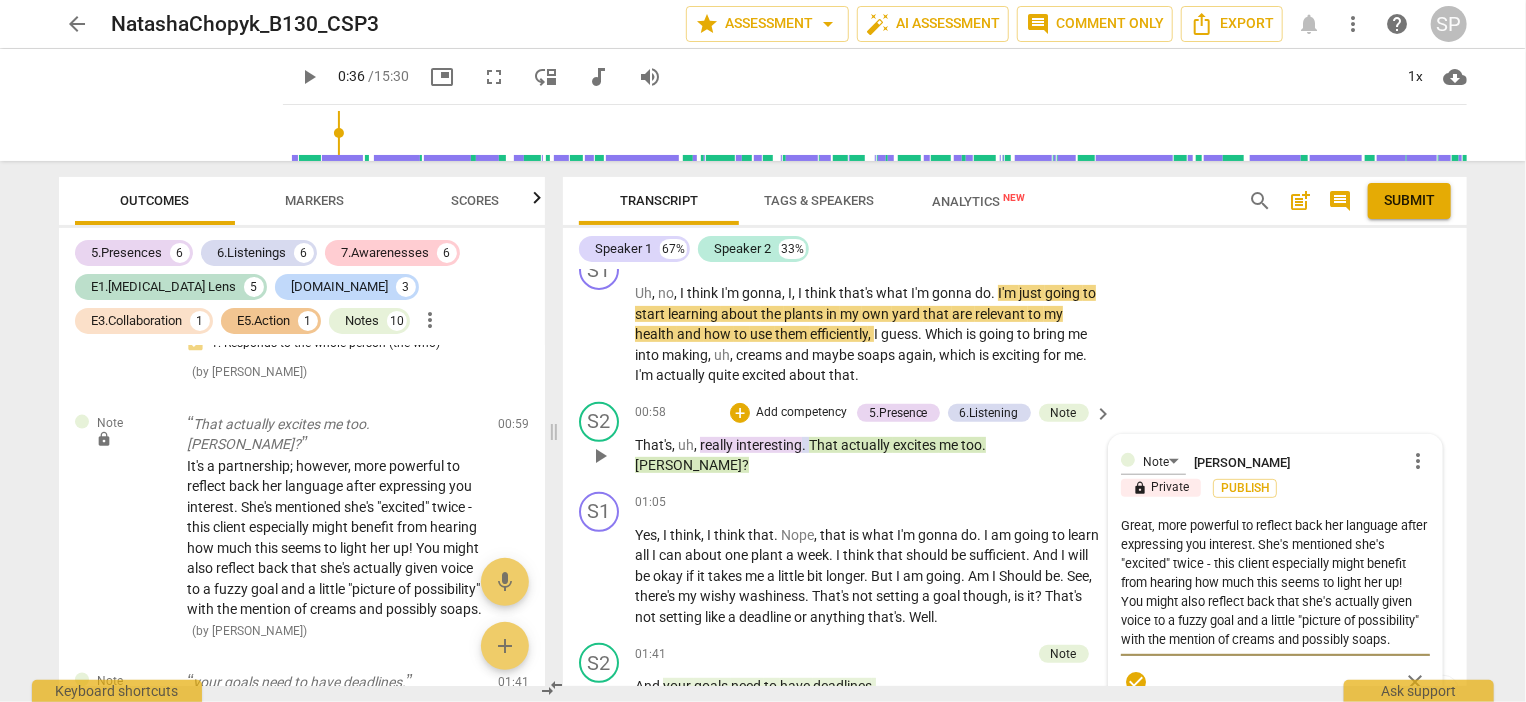 type on "Great , more powerful to reflect back her language after expressing you interest. She's mentioned she's "excited" twice - this client especially might benefit from hearing how much this seems to light her up!  You might also reflect back that she's actually given voice to a fuzzy goal and a little "picture of possibility" with the mention of creams and possibly soaps." 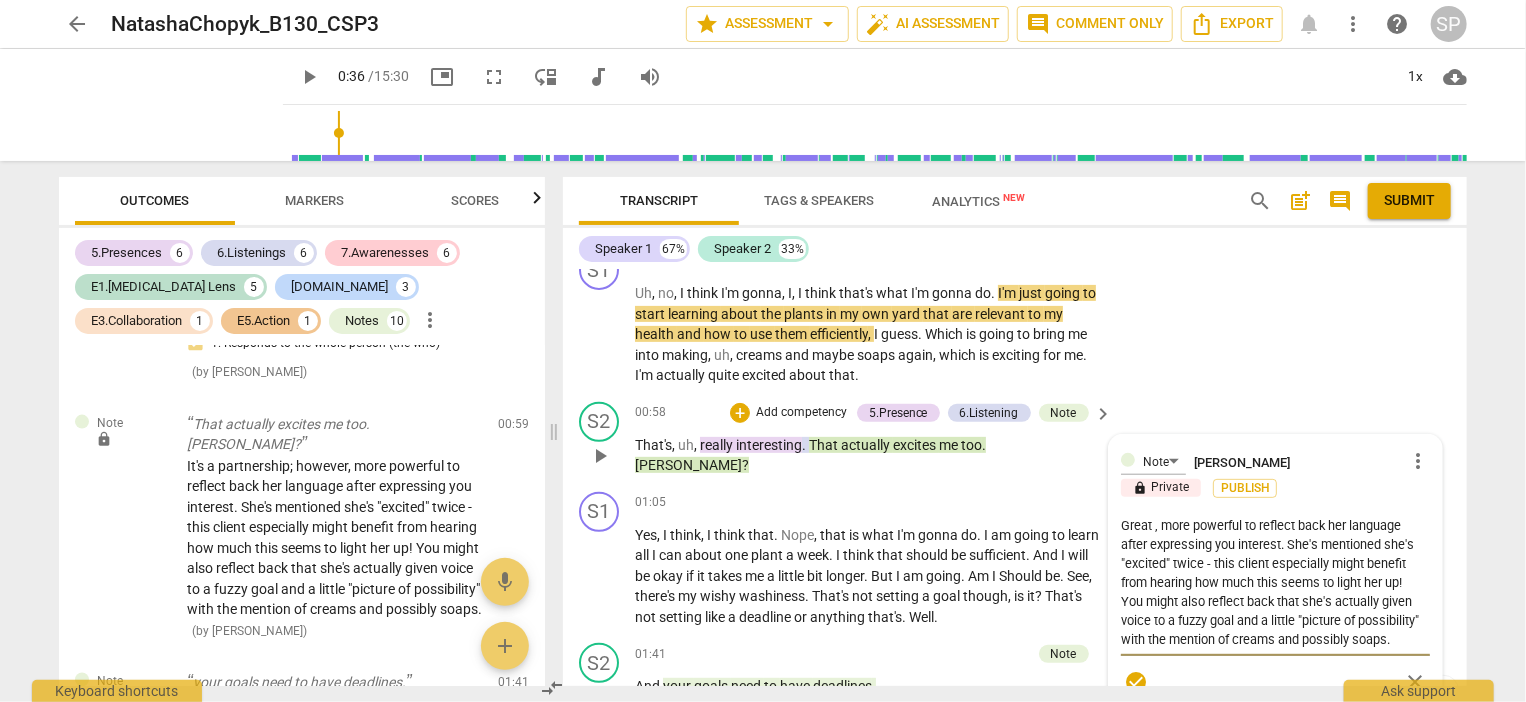 type on "Great t, more powerful to reflect back her language after expressing you interest. She's mentioned she's "excited" twice - this client especially might benefit from hearing how much this seems to light her up!  You might also reflect back that she's actually given voice to a fuzzy goal and a little "picture of possibility" with the mention of creams and possibly soaps." 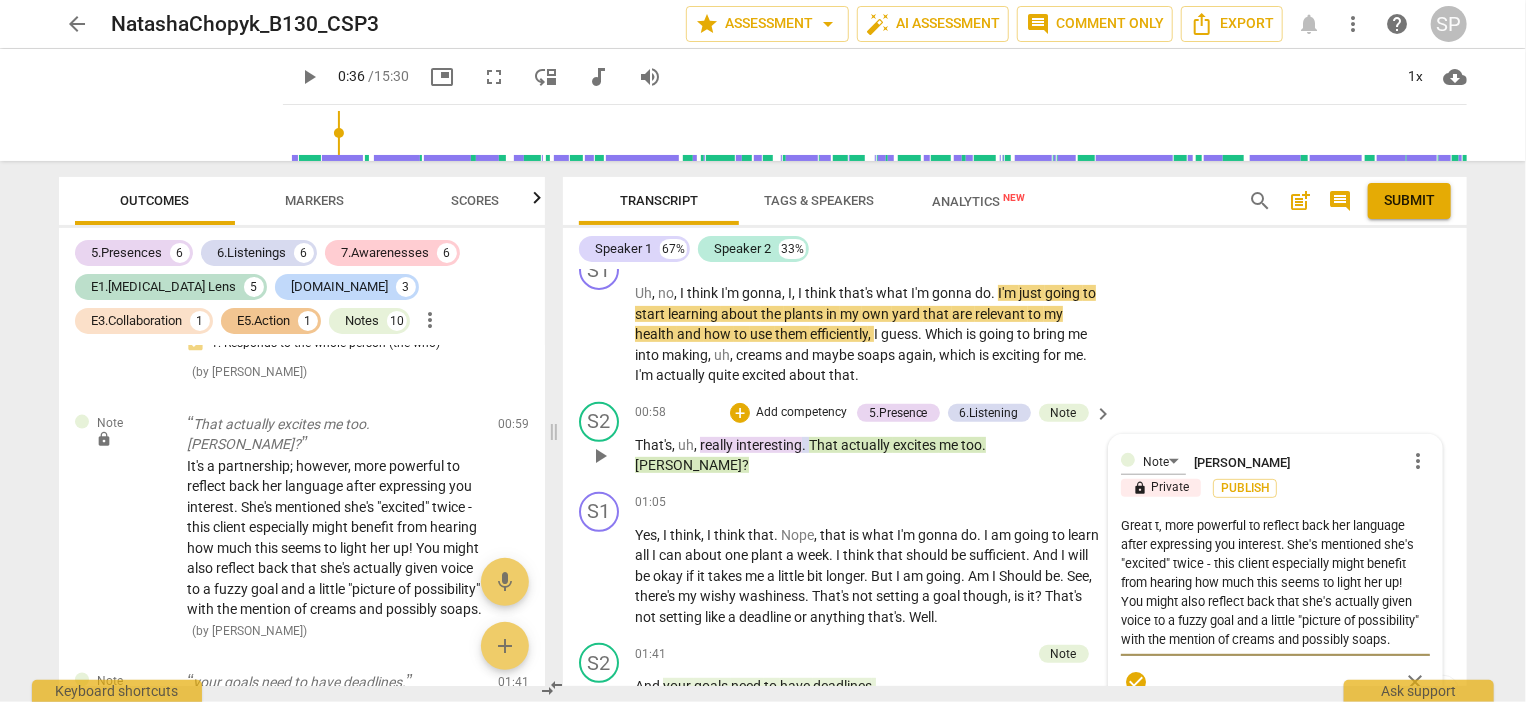 type on "Great to, more powerful to reflect back her language after expressing you interest. She's mentioned she's "excited" twice - this client especially might benefit from hearing how much this seems to light her up!  You might also reflect back that she's actually given voice to a fuzzy goal and a little "picture of possibility" with the mention of creams and possibly soaps." 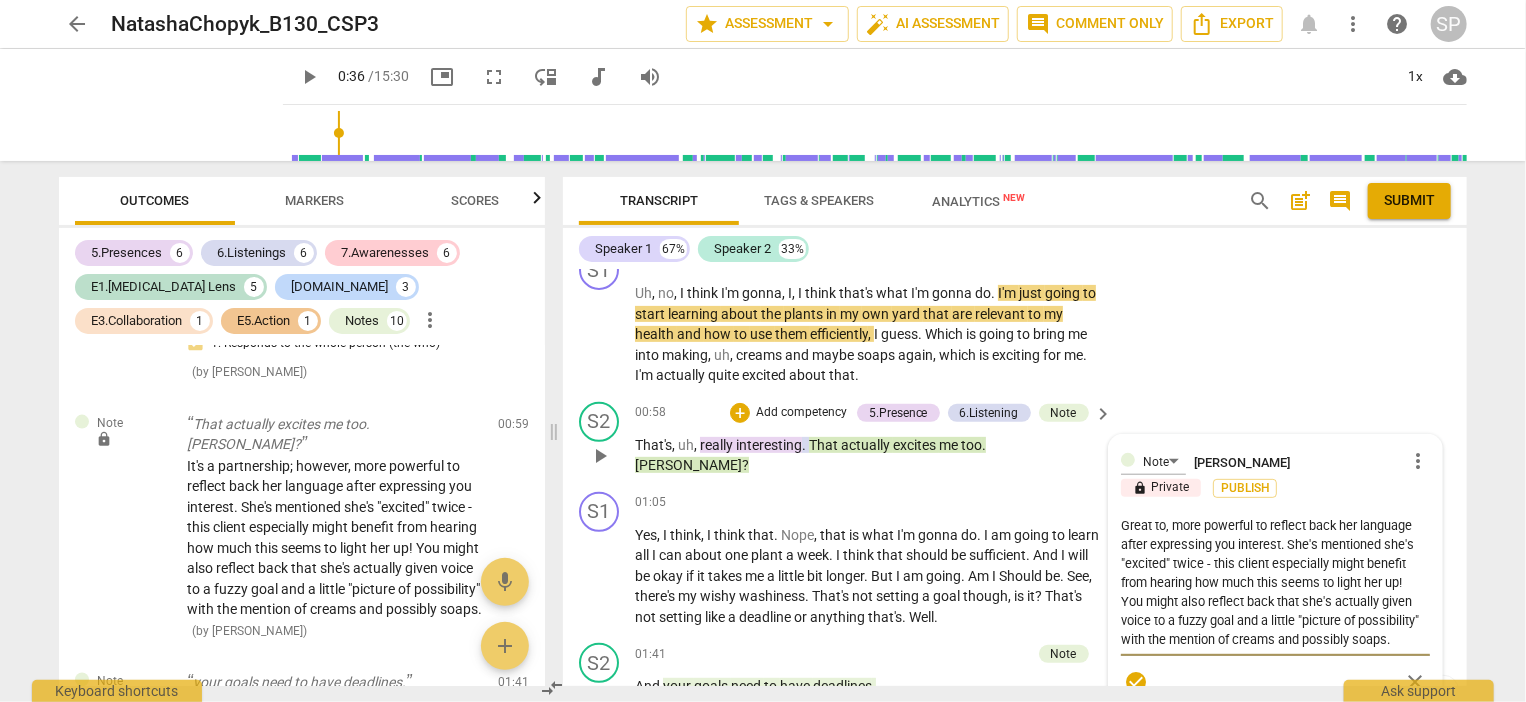 type on "Great to , more powerful to reflect back her language after expressing you interest. She's mentioned she's "excited" twice - this client especially might benefit from hearing how much this seems to light her up!  You might also reflect back that she's actually given voice to a fuzzy goal and a little "picture of possibility" with the mention of creams and possibly soaps." 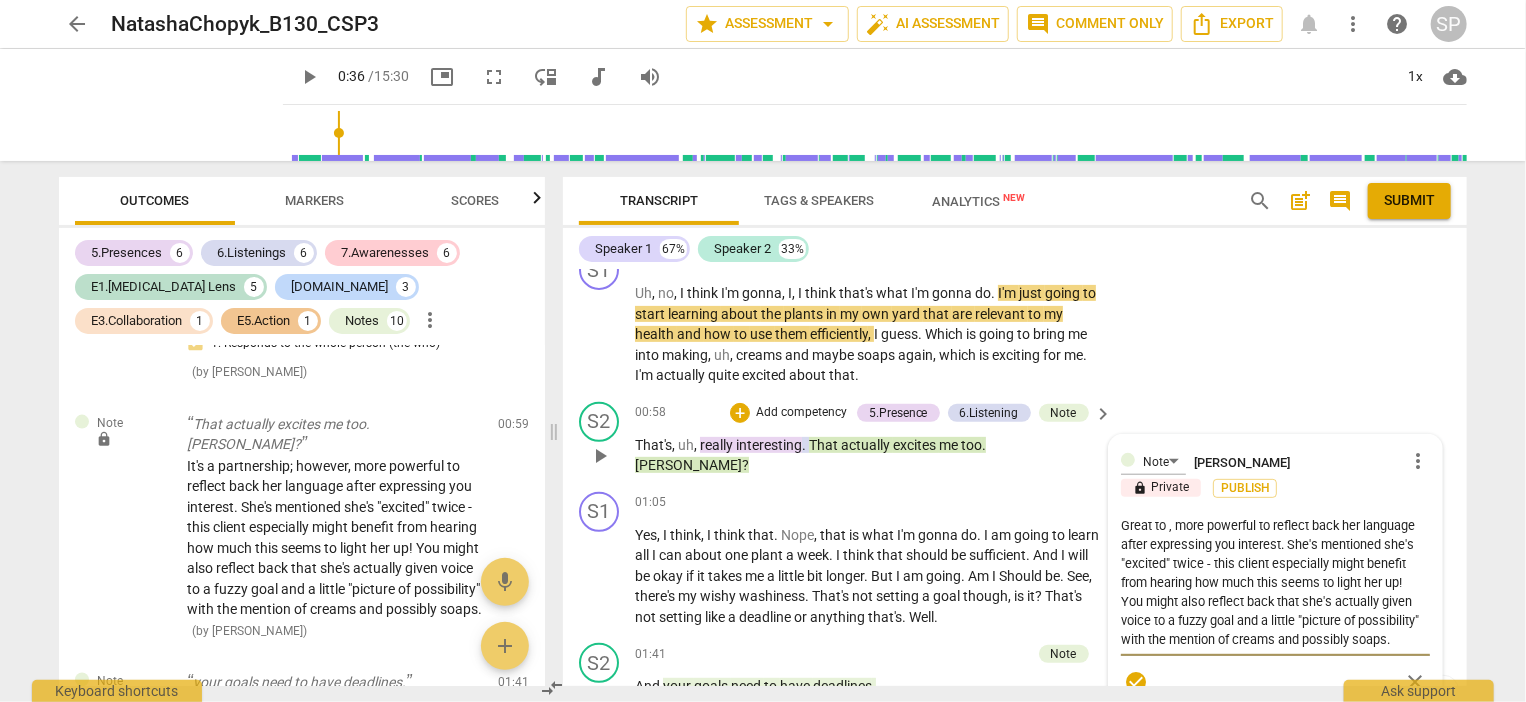 type on "Great to u, more powerful to reflect back her language after expressing you interest. She's mentioned she's "excited" twice - this client especially might benefit from hearing how much this seems to light her up!  You might also reflect back that she's actually given voice to a fuzzy goal and a little "picture of possibility" with the mention of creams and possibly soaps." 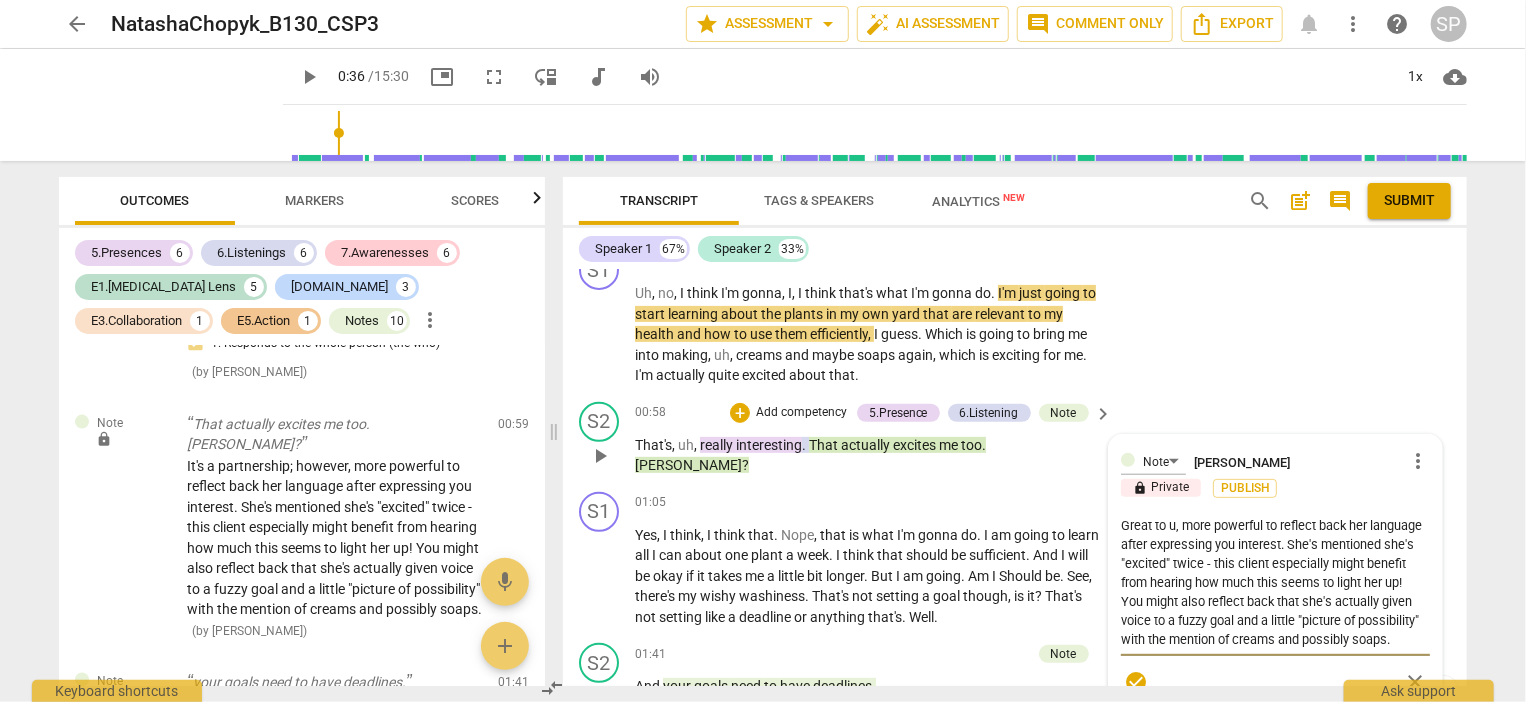 type on "Great to [GEOGRAPHIC_DATA], more powerful to reflect back her language after expressing you interest. She's mentioned she's "excited" twice - this client especially might benefit from hearing how much this seems to light her up!  You might also reflect back that she's actually given voice to a fuzzy goal and a little "picture of possibility" with the mention of creams and possibly soaps." 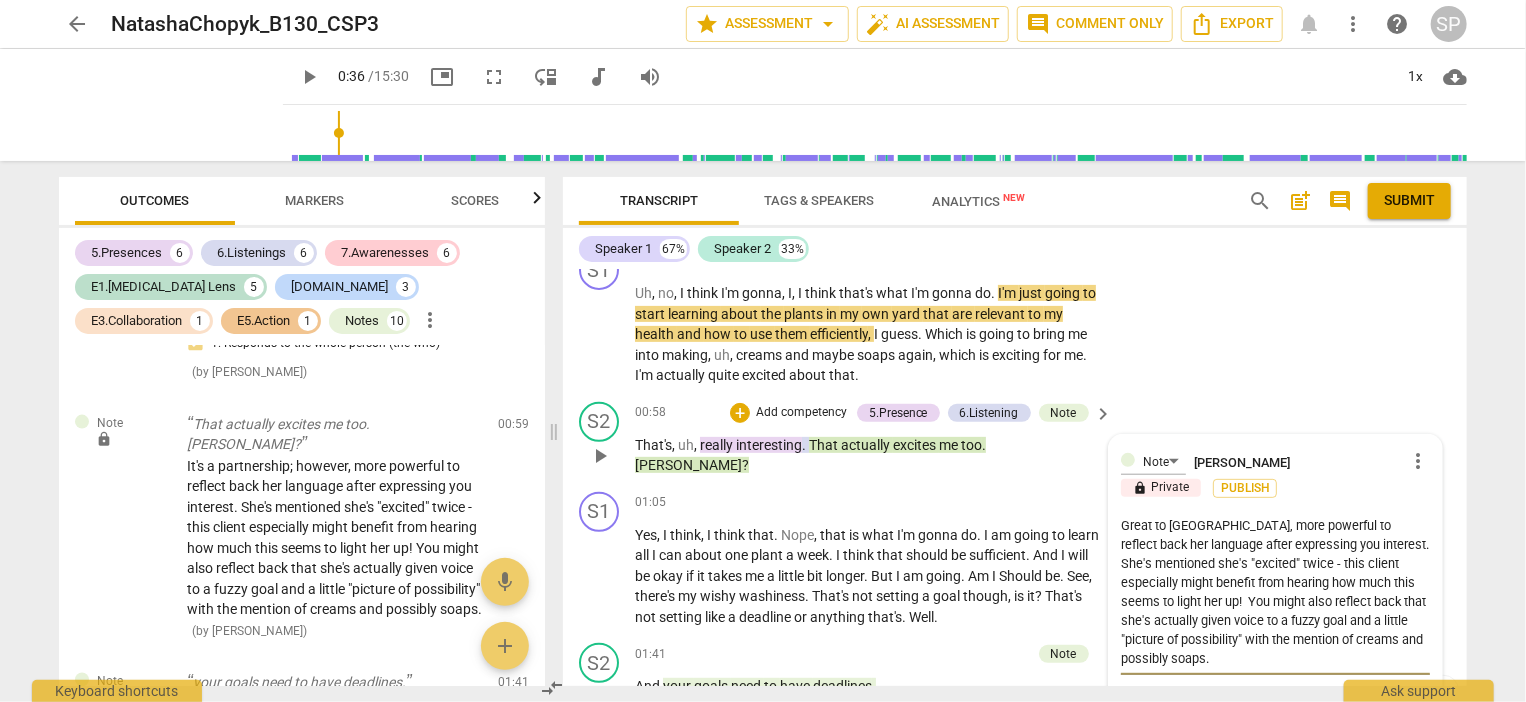 type on "Great to use, more powerful to reflect back her language after expressing you interest. She's mentioned she's "excited" twice - this client especially might benefit from hearing how much this seems to light her up!  You might also reflect back that she's actually given voice to a fuzzy goal and a little "picture of possibility" with the mention of creams and possibly soaps." 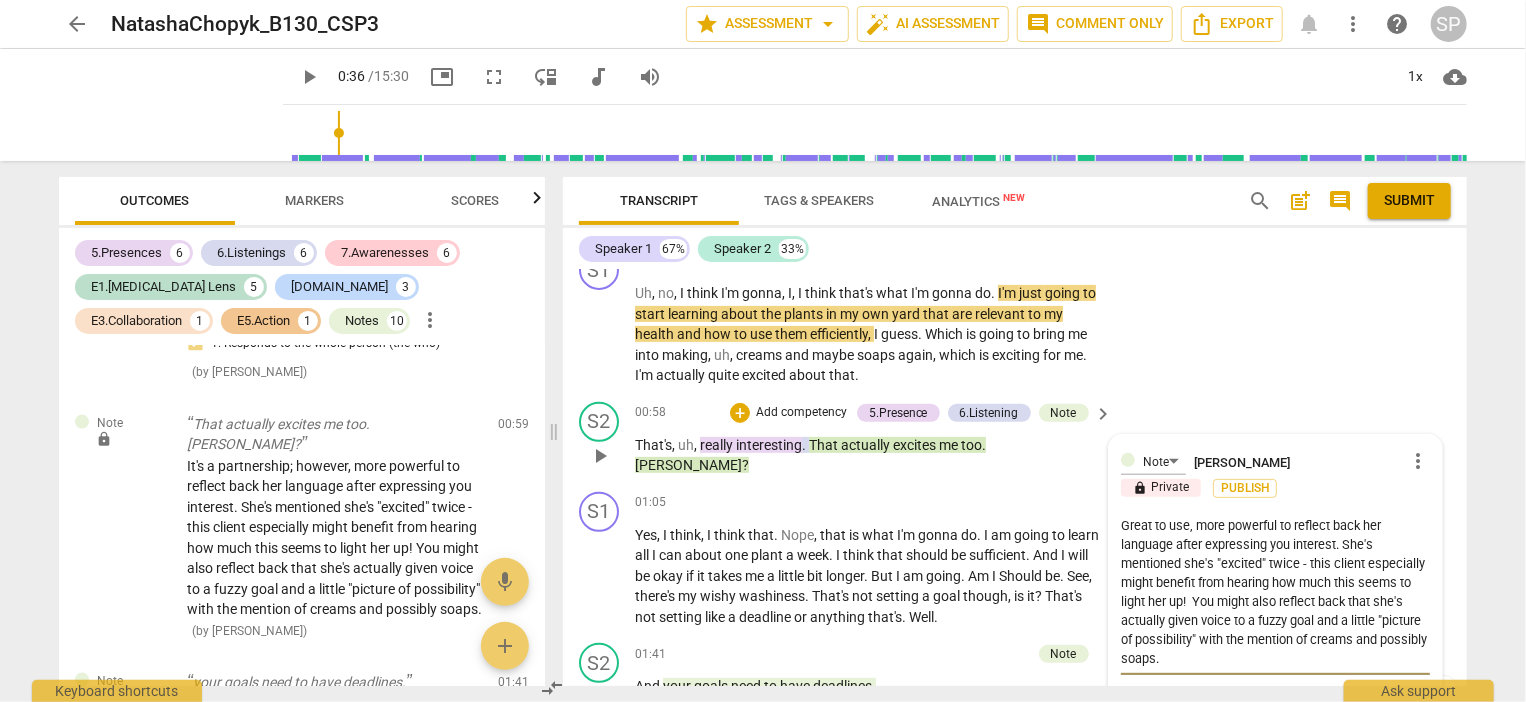 type on "Great to use , more powerful to reflect back her language after expressing you interest. She's mentioned she's "excited" twice - this client especially might benefit from hearing how much this seems to light her up!  You might also reflect back that she's actually given voice to a fuzzy goal and a little "picture of possibility" with the mention of creams and possibly soaps." 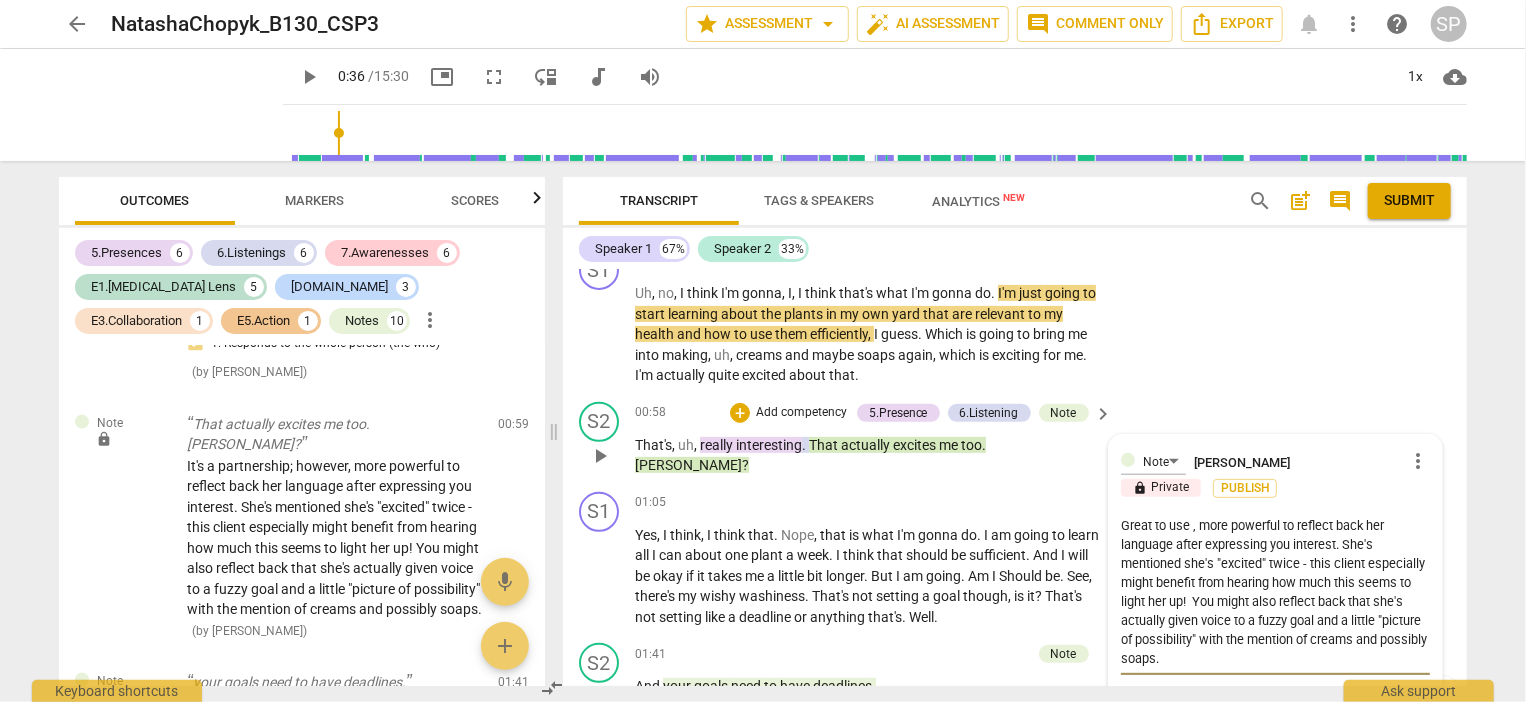 type on "Great to use h, more powerful to reflect back her language after expressing you interest. She's mentioned she's "excited" twice - this client especially might benefit from hearing how much this seems to light her up!  You might also reflect back that she's actually given voice to a fuzzy goal and a little "picture of possibility" with the mention of creams and possibly soaps." 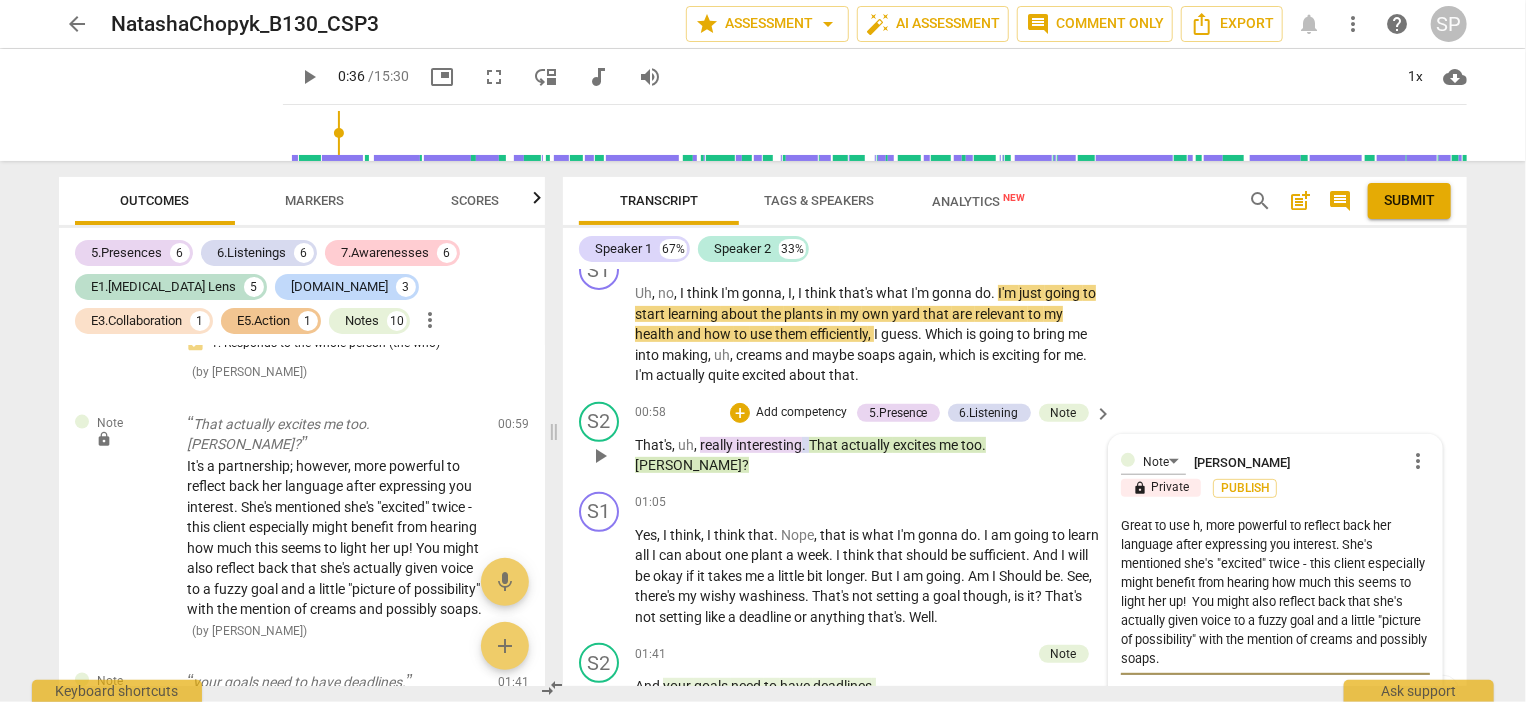 type on "Great to use he, more powerful to reflect back her language after expressing you interest. She's mentioned she's "excited" twice - this client especially might benefit from hearing how much this seems to light her up!  You might also reflect back that she's actually given voice to a fuzzy goal and a little "picture of possibility" with the mention of creams and possibly soaps." 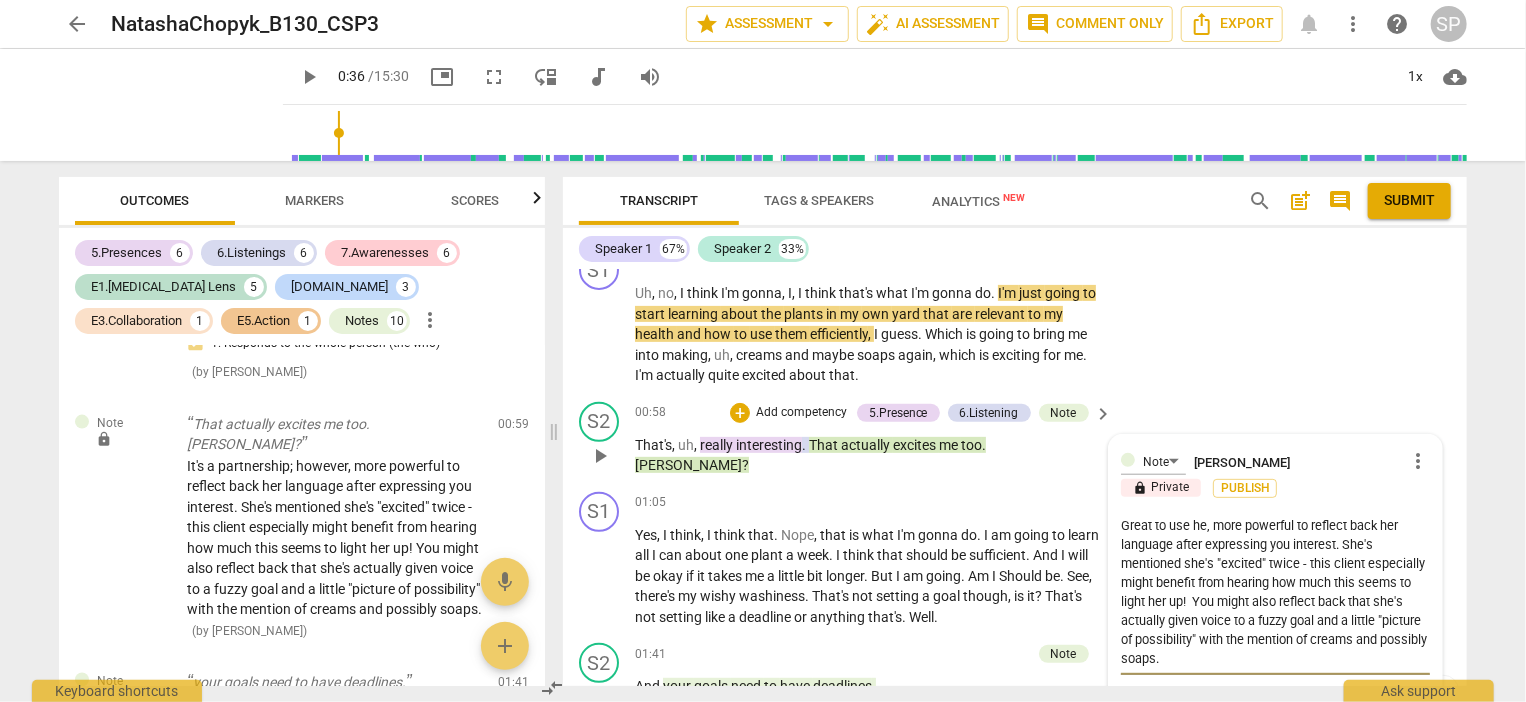 type on "Great to use her, more powerful to reflect back her language after expressing you interest. She's mentioned she's "excited" twice - this client especially might benefit from hearing how much this seems to light her up!  You might also reflect back that she's actually given voice to a fuzzy goal and a little "picture of possibility" with the mention of creams and possibly soaps." 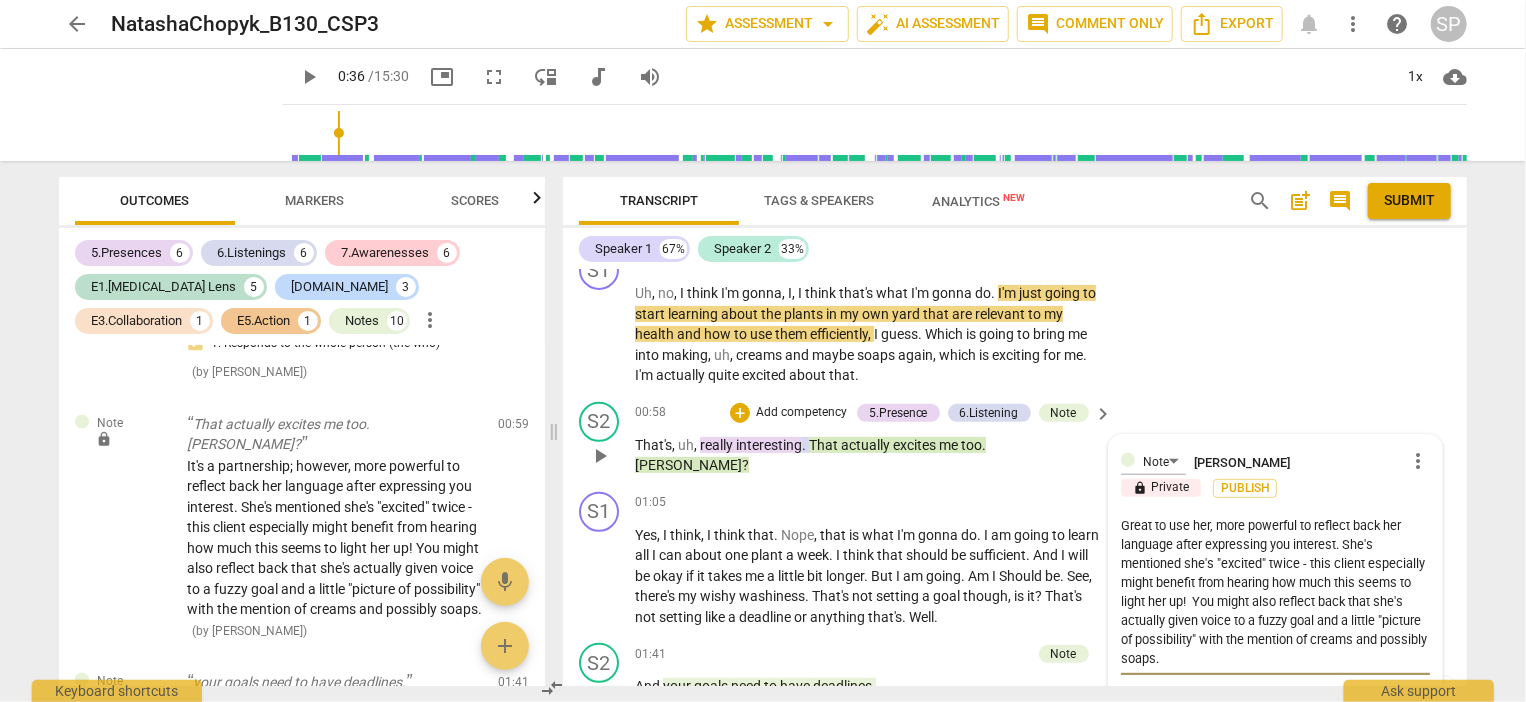 type on "Great to use her , more powerful to reflect back her language after expressing you interest. She's mentioned she's "excited" twice - this client especially might benefit from hearing how much this seems to light her up!  You might also reflect back that she's actually given voice to a fuzzy goal and a little "picture of possibility" with the mention of creams and possibly soaps." 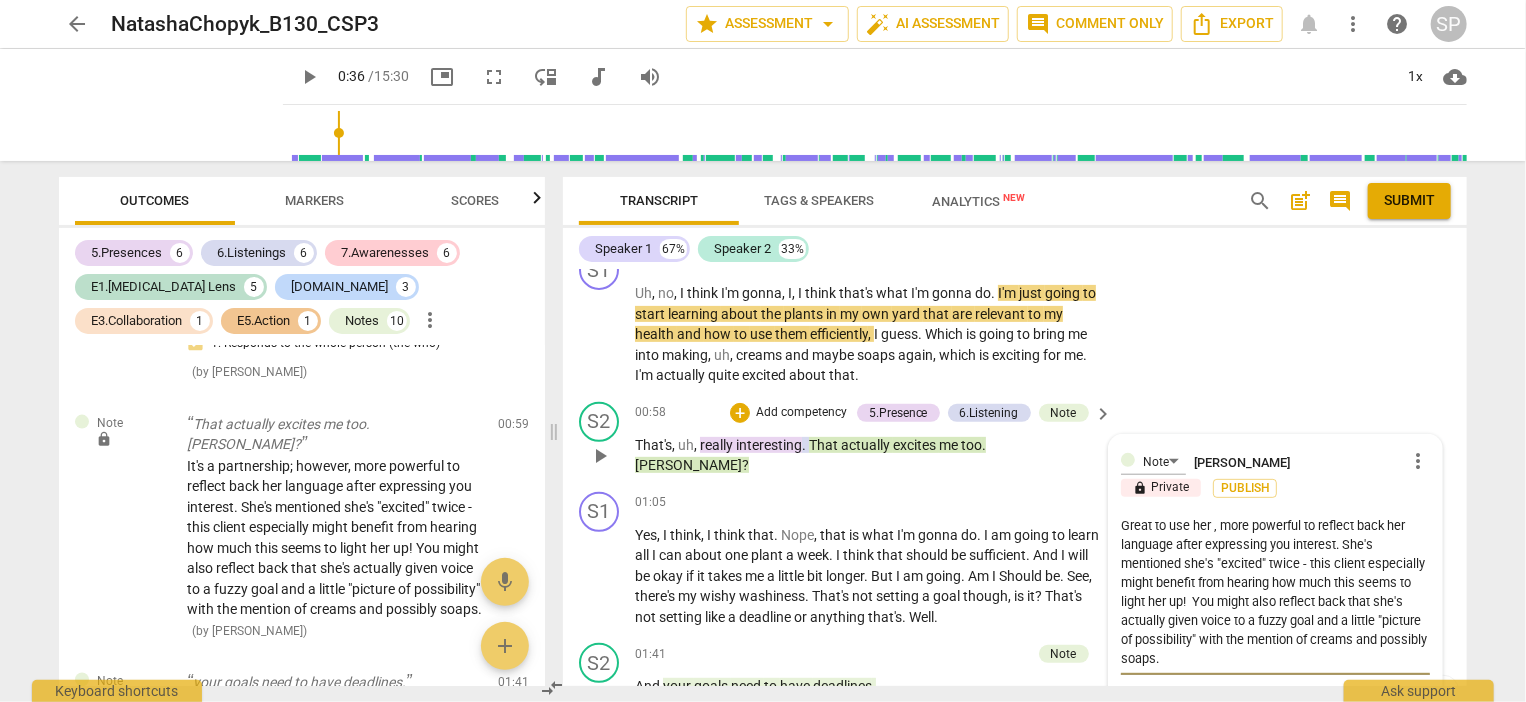 type on "Great to use her l, more powerful to reflect back her language after expressing you interest. She's mentioned she's "excited" twice - this client especially might benefit from hearing how much this seems to light her up!  You might also reflect back that she's actually given voice to a fuzzy goal and a little "picture of possibility" with the mention of creams and possibly soaps." 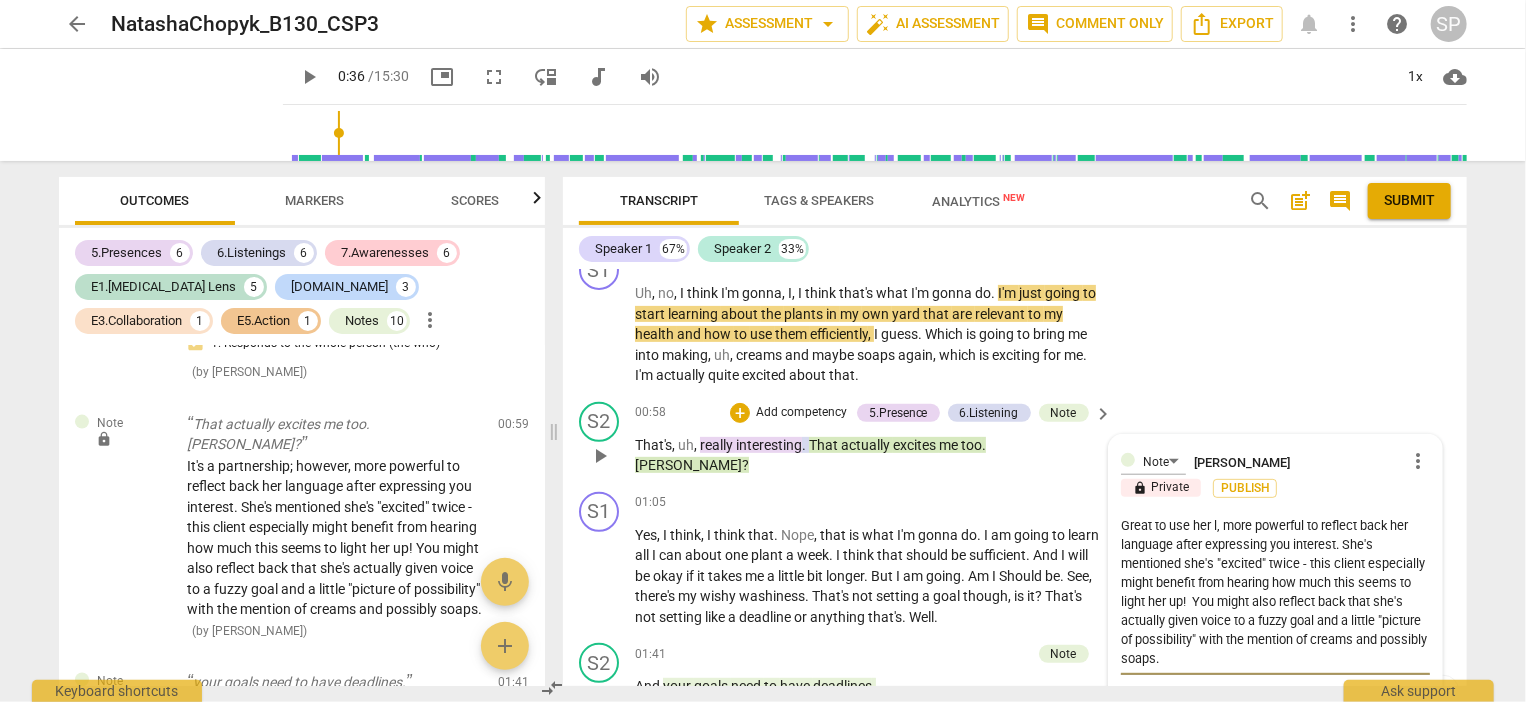 type on "Great to use her la, more powerful to reflect back her language after expressing you interest. She's mentioned she's "excited" twice - this client especially might benefit from hearing how much this seems to light her up!  You might also reflect back that she's actually given voice to a fuzzy goal and a little "picture of possibility" with the mention of creams and possibly soaps." 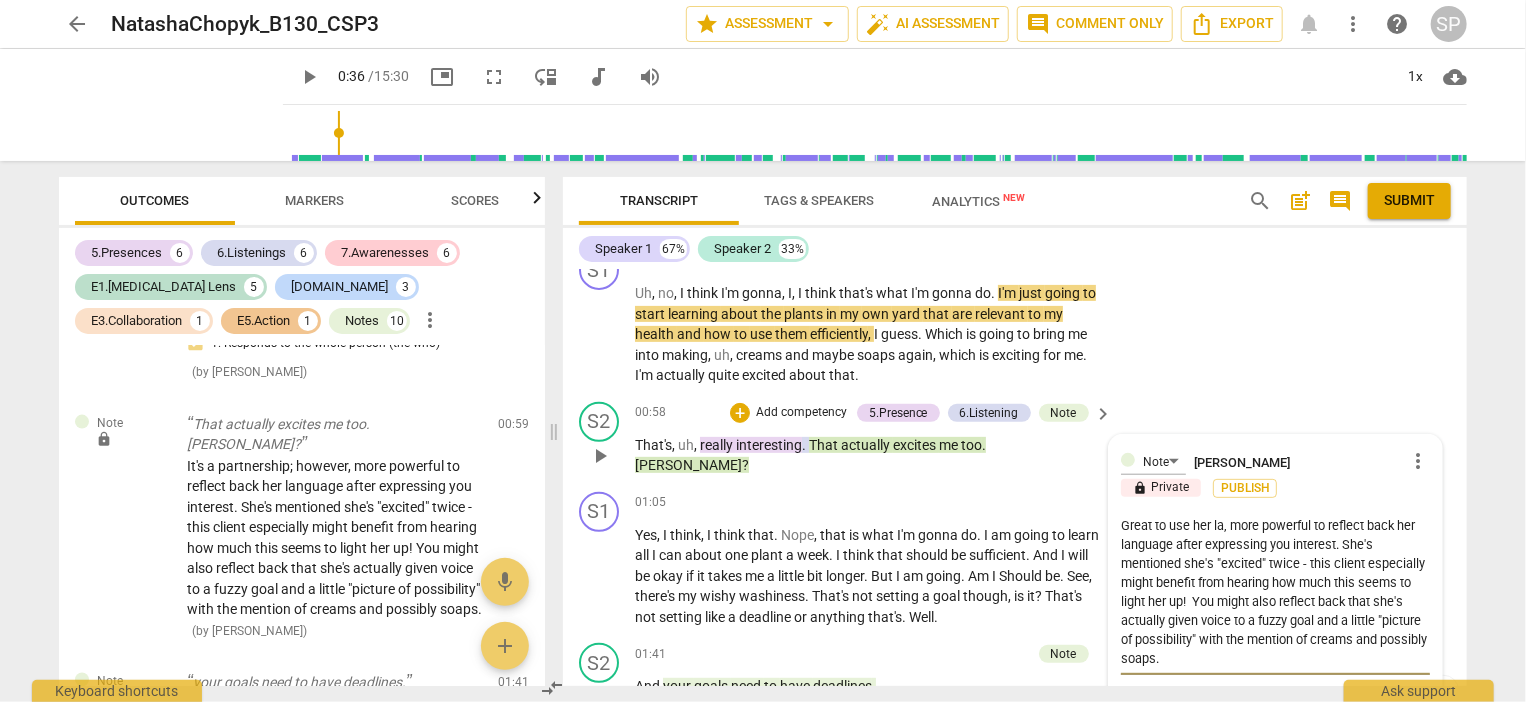 type on "Great to use her lan, more powerful to reflect back her language after expressing you interest. She's mentioned she's "excited" twice - this client especially might benefit from hearing how much this seems to light her up!  You might also reflect back that she's actually given voice to a fuzzy goal and a little "picture of possibility" with the mention of creams and possibly soaps." 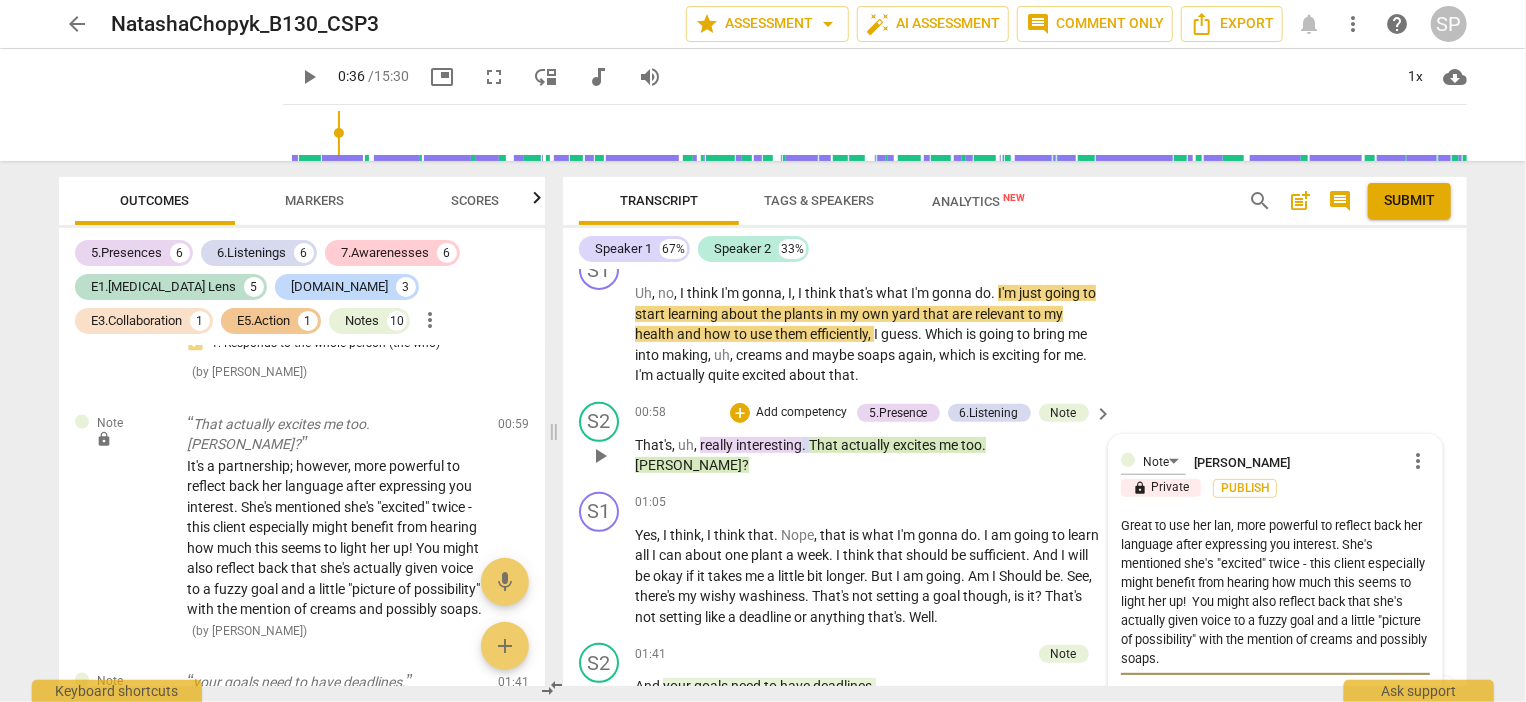 type on "Great to use her lang, more powerful to reflect back her language after expressing you interest. She's mentioned she's "excited" twice - this client especially might benefit from hearing how much this seems to light her up!  You might also reflect back that she's actually given voice to a fuzzy goal and a little "picture of possibility" with the mention of creams and possibly soaps." 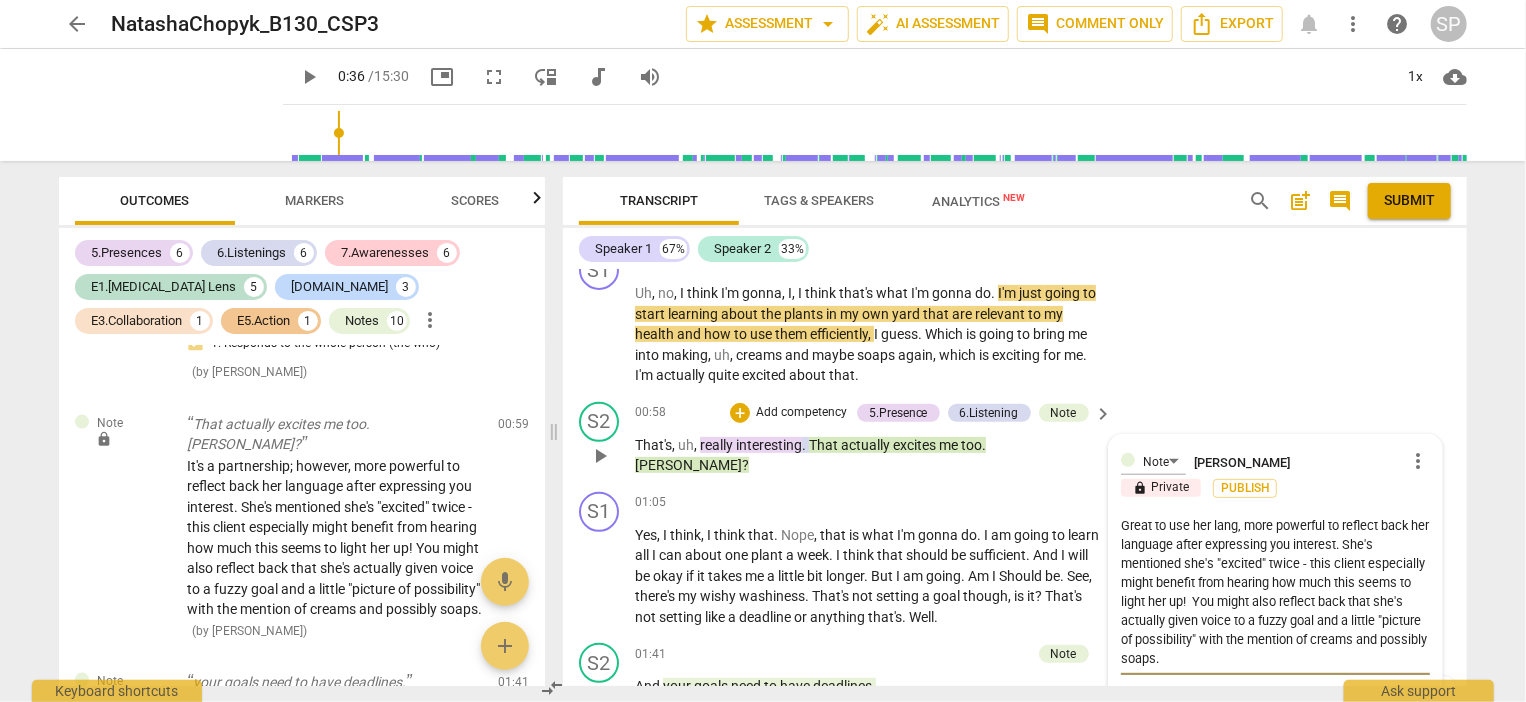 type on "Great to use her langu, more powerful to reflect back her language after expressing you interest. She's mentioned she's "excited" twice - this client especially might benefit from hearing how much this seems to light her up!  You might also reflect back that she's actually given voice to a fuzzy goal and a little "picture of possibility" with the mention of creams and possibly soaps." 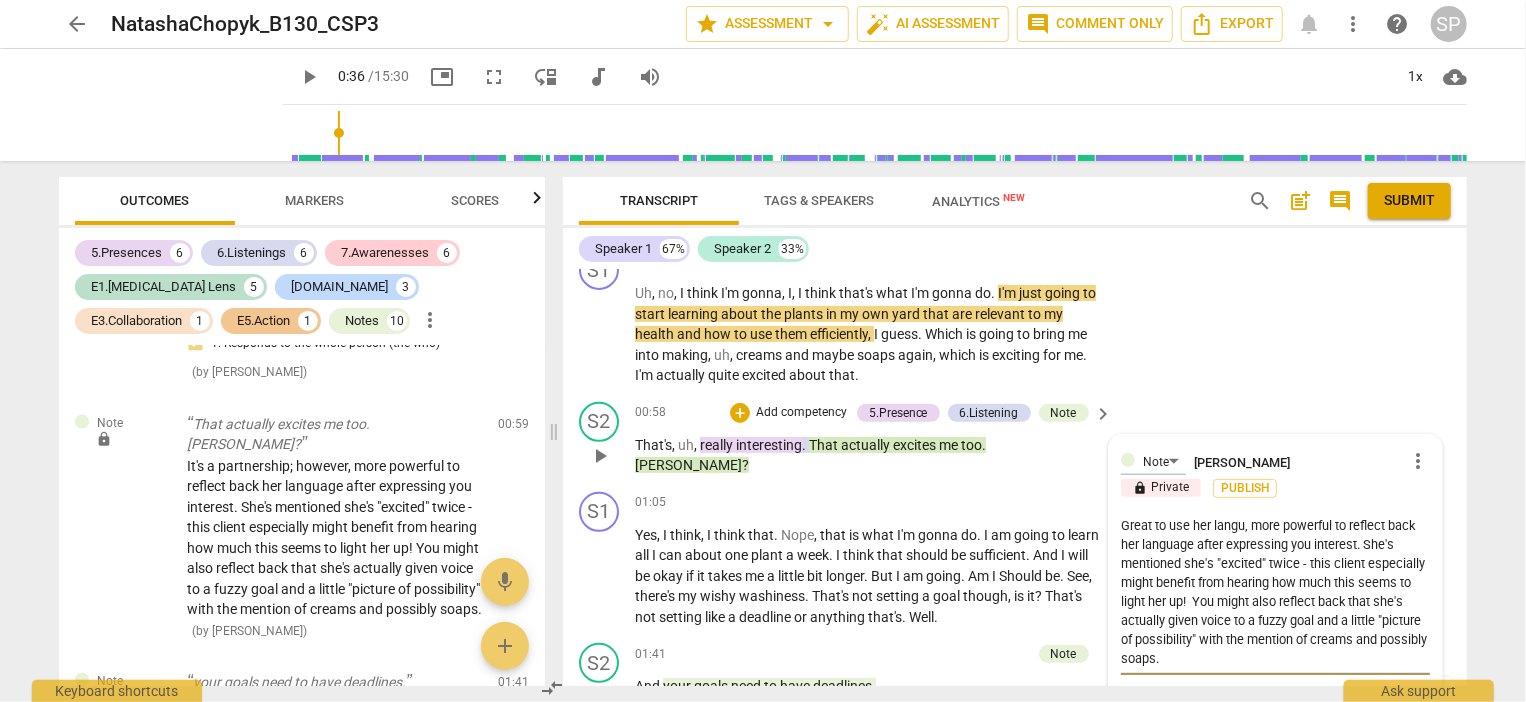 type on "Great to use her langua, more powerful to reflect back her language after expressing you interest. She's mentioned she's "excited" twice - this client especially might benefit from hearing how much this seems to light her up!  You might also reflect back that she's actually given voice to a fuzzy goal and a little "picture of possibility" with the mention of creams and possibly soaps." 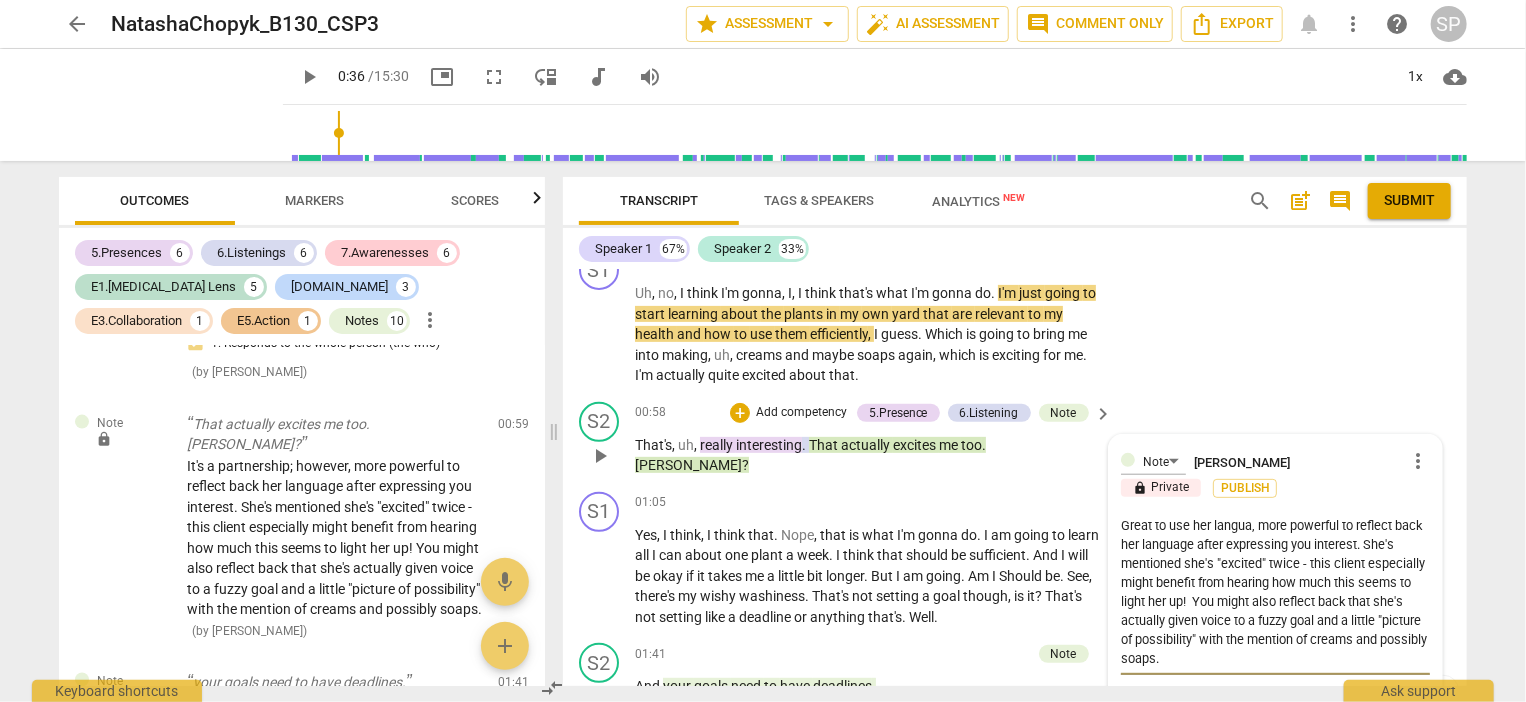 type on "Great to use her languag, more powerful to reflect back her language after expressing you interest. She's mentioned she's "excited" twice - this client especially might benefit from hearing how much this seems to light her up!  You might also reflect back that she's actually given voice to a fuzzy goal and a little "picture of possibility" with the mention of creams and possibly soaps." 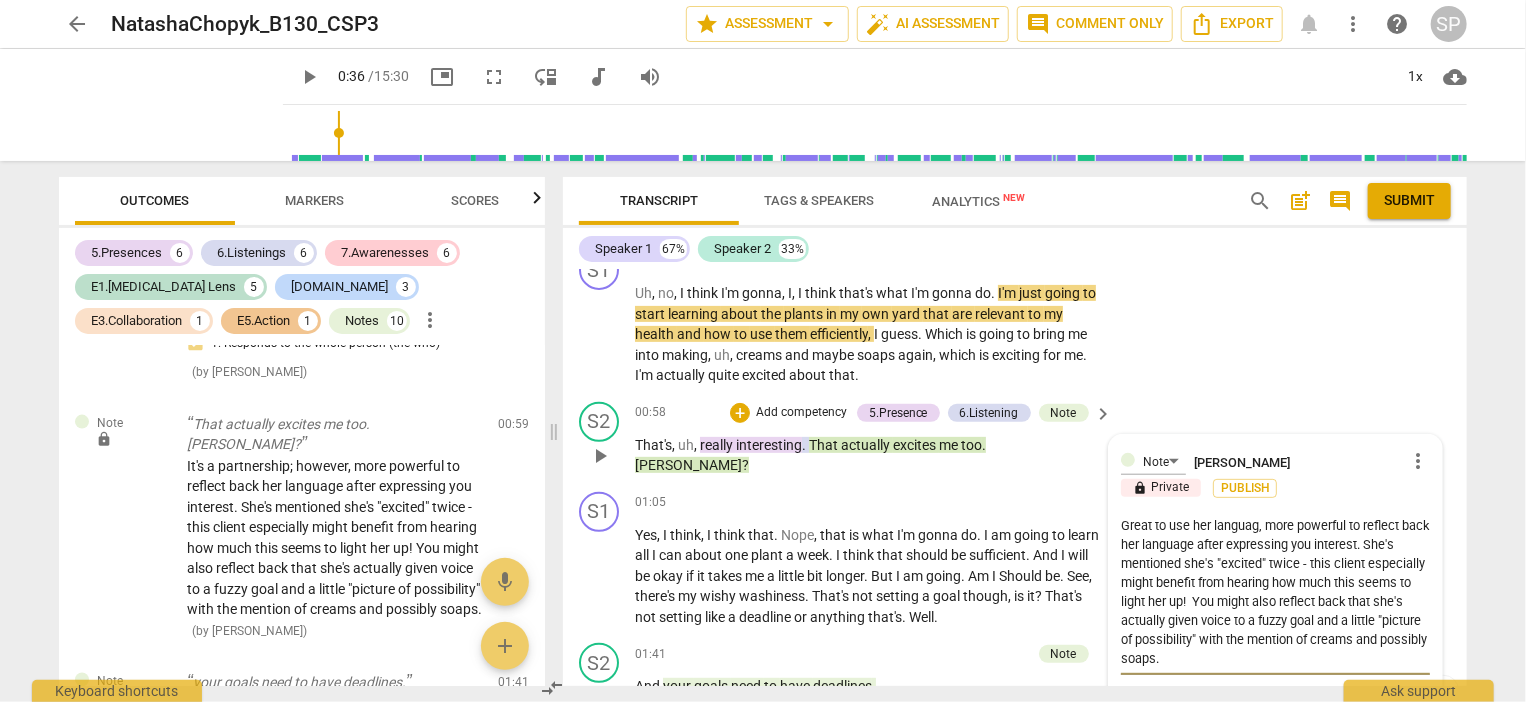type on "Great to use her language, more powerful to reflect back her language after expressing you interest. She's mentioned she's "excited" twice - this client especially might benefit from hearing how much this seems to light her up!  You might also reflect back that she's actually given voice to a fuzzy goal and a little "picture of possibility" with the mention of creams and possibly soaps." 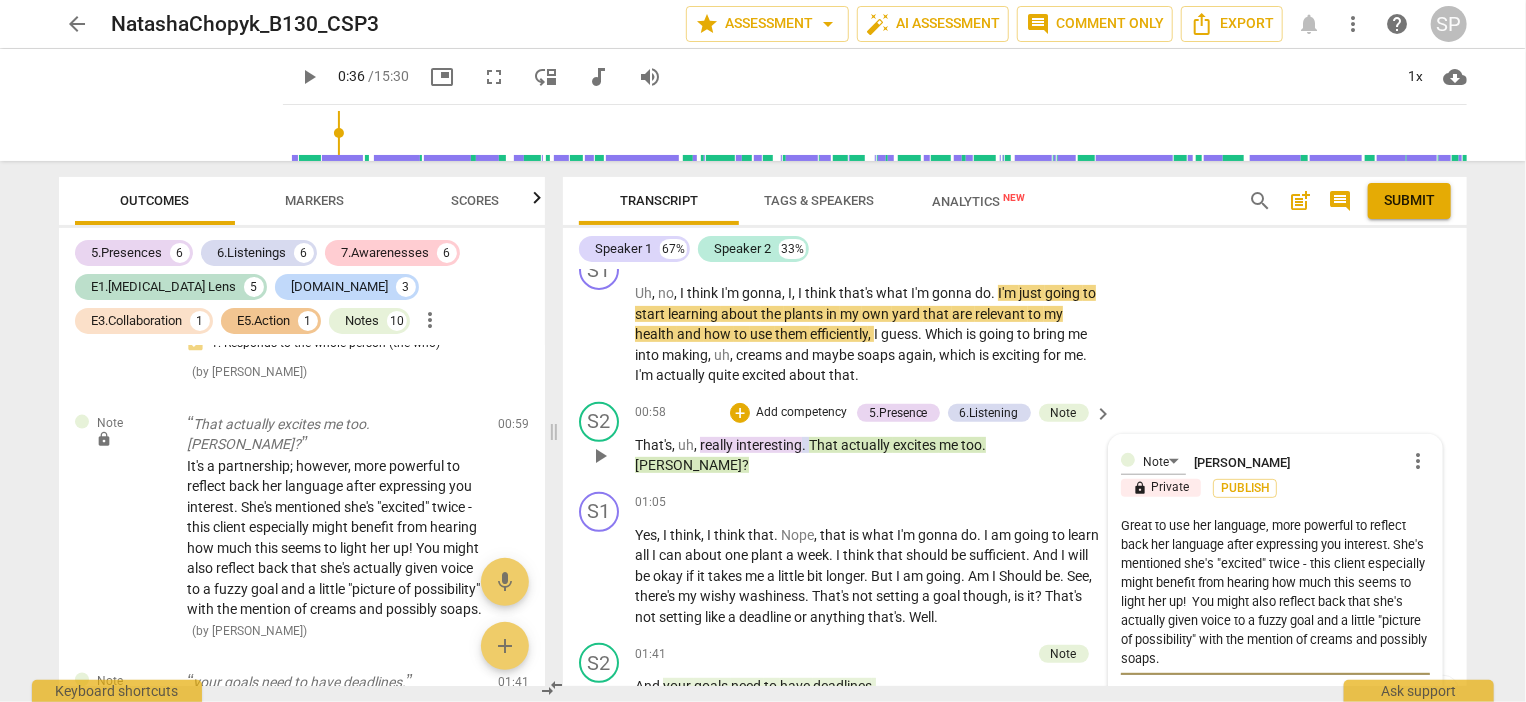type on "Great to use her language , more powerful to reflect back her language after expressing you interest. She's mentioned she's "excited" twice - this client especially might benefit from hearing how much this seems to light her up!  You might also reflect back that she's actually given voice to a fuzzy goal and a little "picture of possibility" with the mention of creams and possibly soaps." 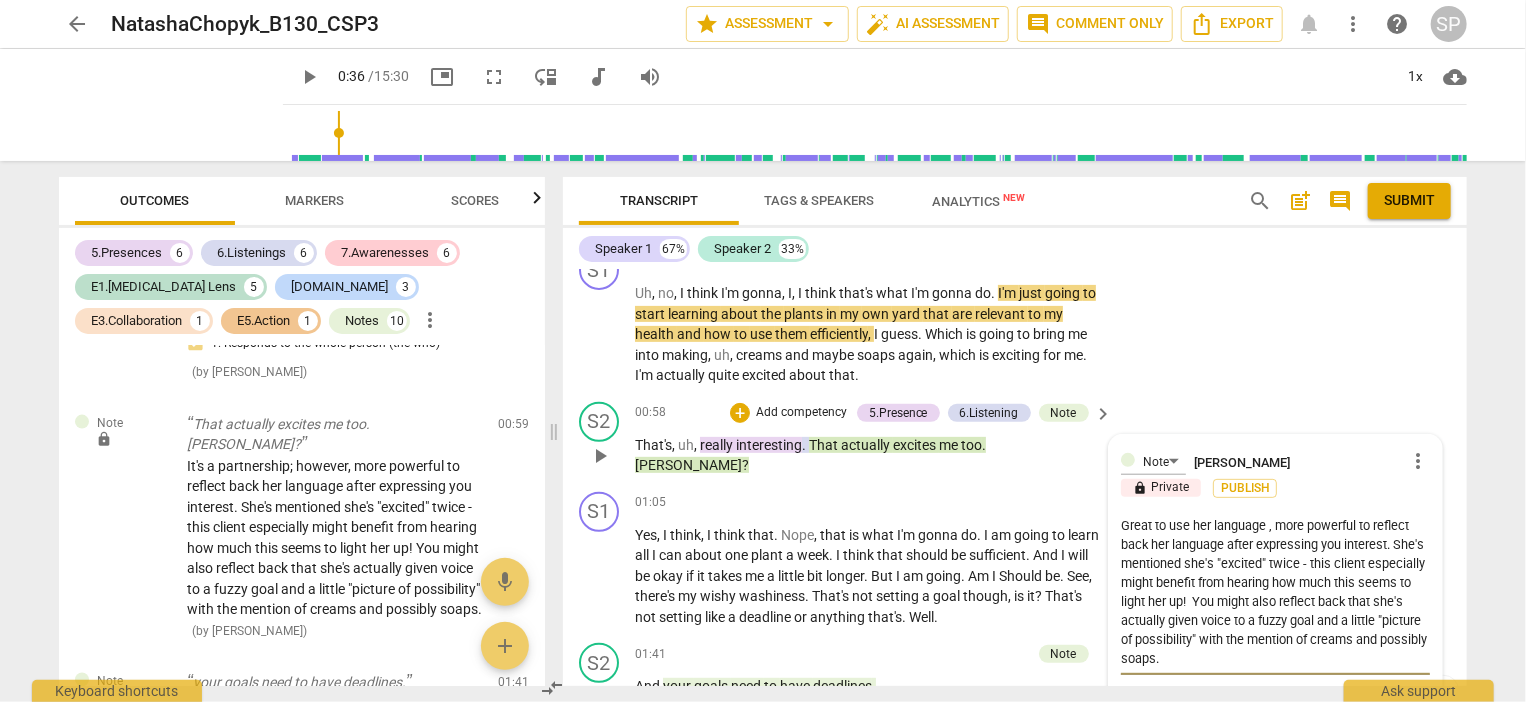 type on "Great to use her language -, more powerful to reflect back her language after expressing you interest. She's mentioned she's "excited" twice - this client especially might benefit from hearing how much this seems to light her up!  You might also reflect back that she's actually given voice to a fuzzy goal and a little "picture of possibility" with the mention of creams and possibly soaps." 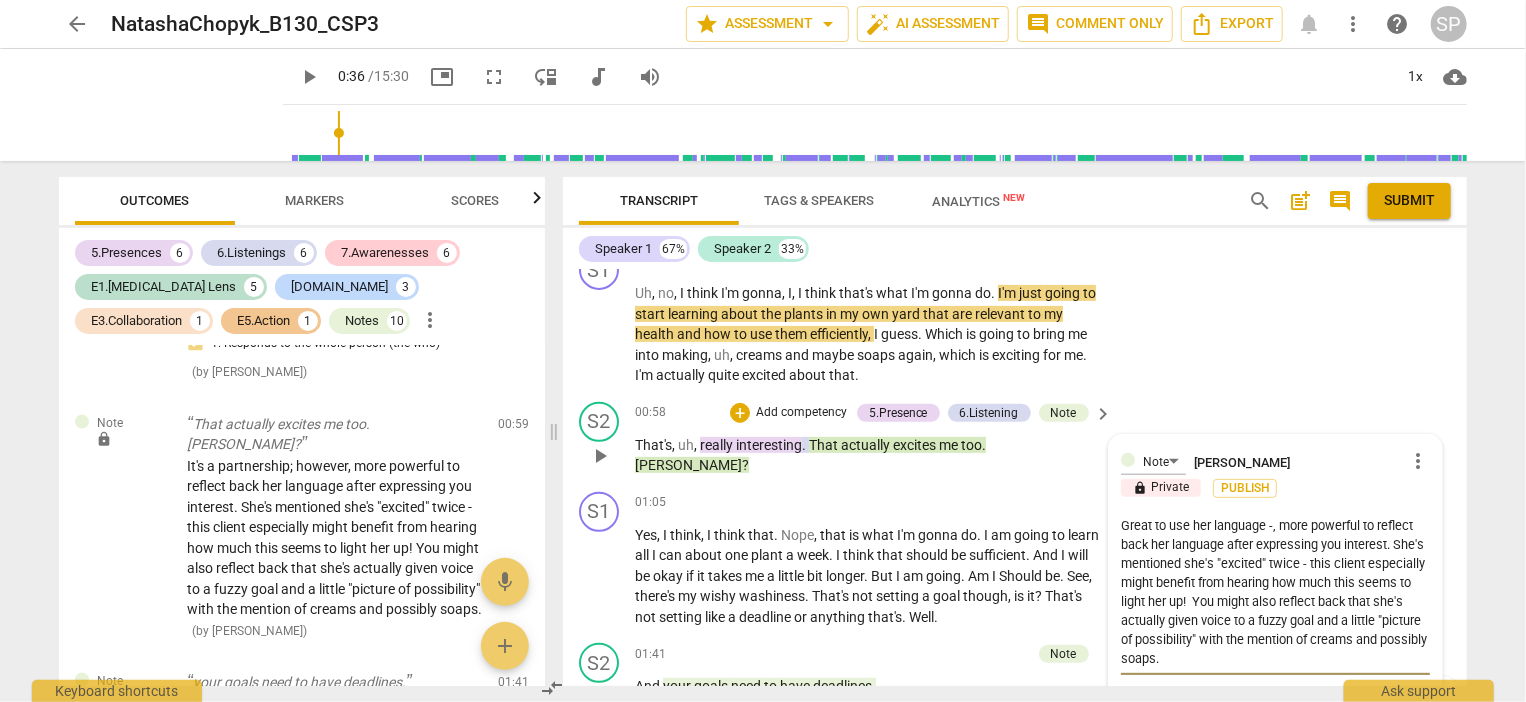 type on "Great to use her language - , more powerful to reflect back her language after expressing you interest. She's mentioned she's "excited" twice - this client especially might benefit from hearing how much this seems to light her up!  You might also reflect back that she's actually given voice to a fuzzy goal and a little "picture of possibility" with the mention of creams and possibly soaps." 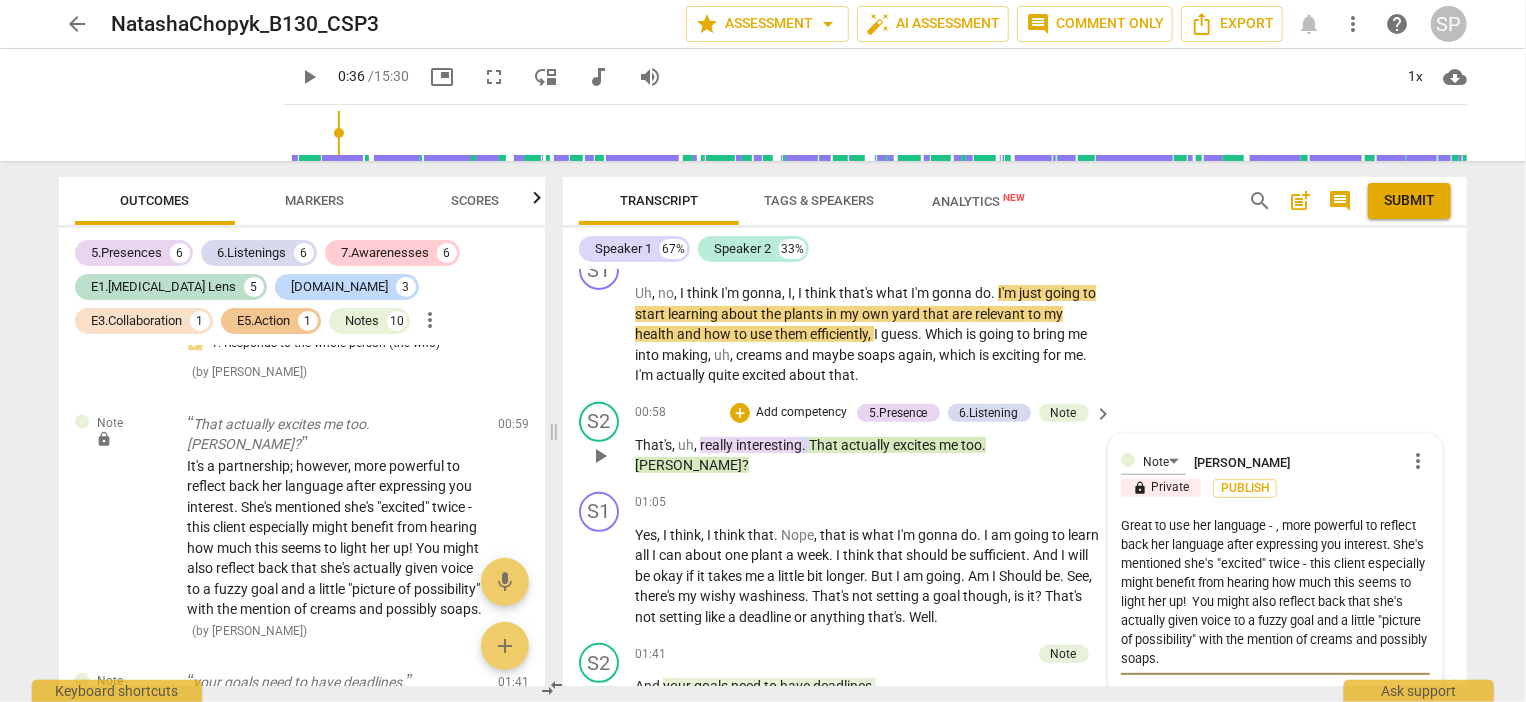 type on "Great to use her language - n, more powerful to reflect back her language after expressing you interest. She's mentioned she's "excited" twice - this client especially might benefit from hearing how much this seems to light her up!  You might also reflect back that she's actually given voice to a fuzzy goal and a little "picture of possibility" with the mention of creams and possibly soaps." 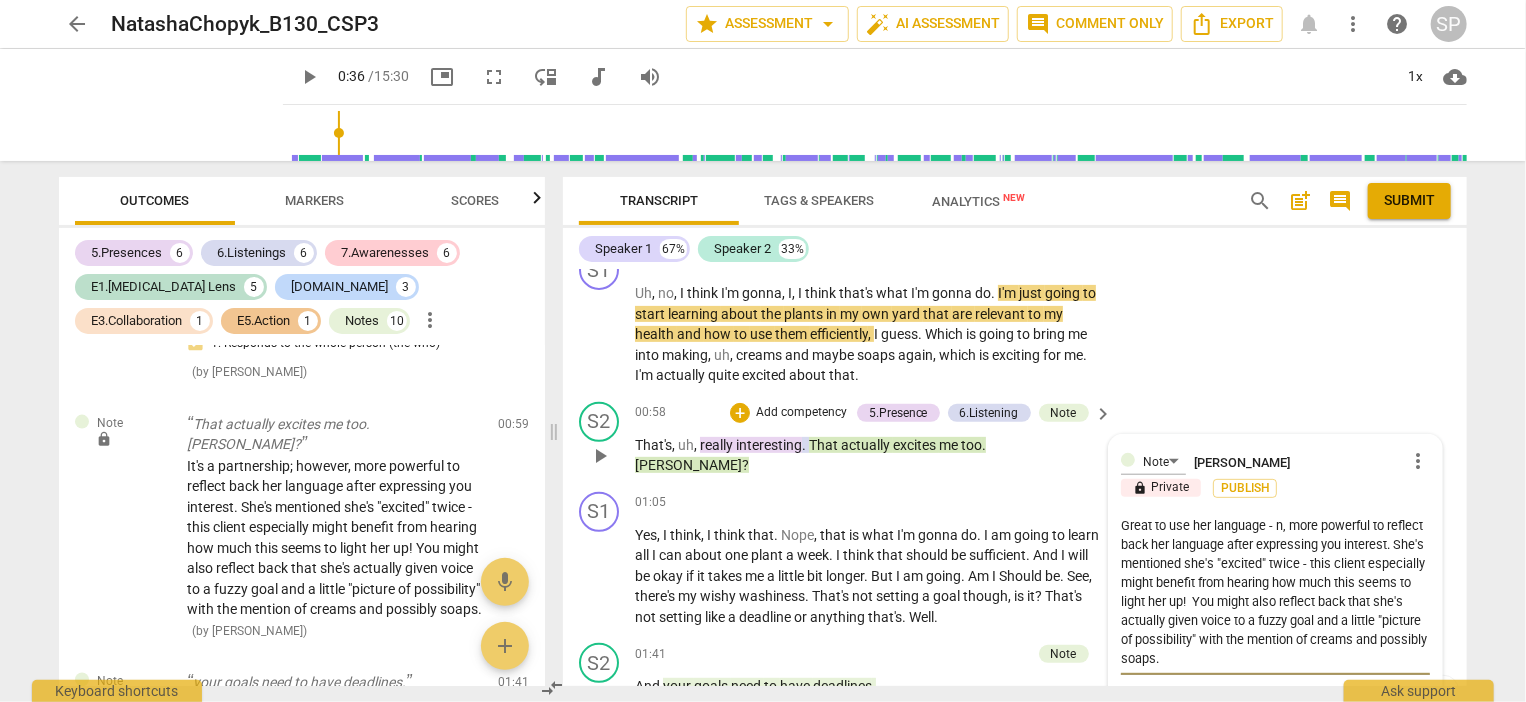 type on "Great to use her language - no, more powerful to reflect back her language after expressing you interest. She's mentioned she's "excited" twice - this client especially might benefit from hearing how much this seems to light her up!  You might also reflect back that she's actually given voice to a fuzzy goal and a little "picture of possibility" with the mention of creams and possibly soaps." 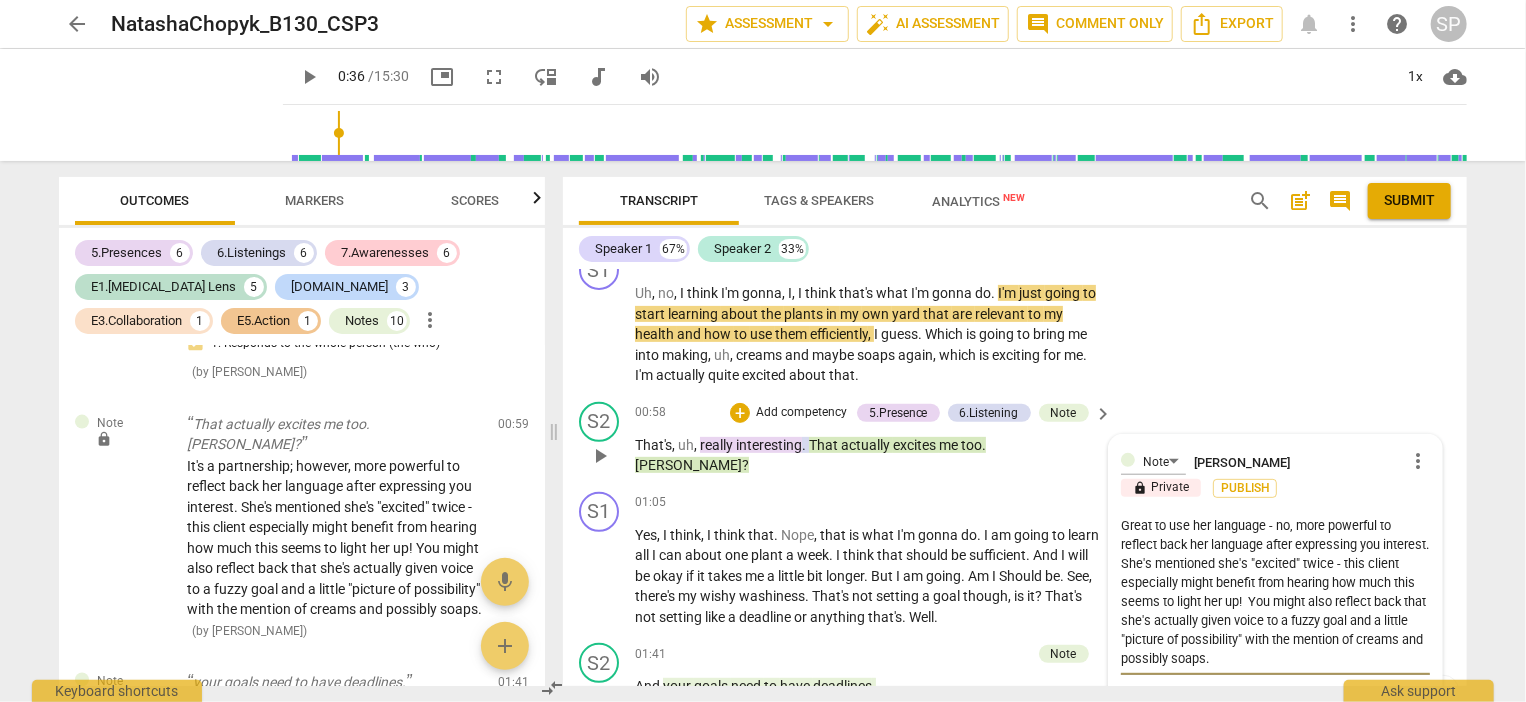 type on "Great to use her language - now, more powerful to reflect back her language after expressing you interest. She's mentioned she's "excited" twice - this client especially might benefit from hearing how much this seems to light her up!  You might also reflect back that she's actually given voice to a fuzzy goal and a little "picture of possibility" with the mention of creams and possibly soaps." 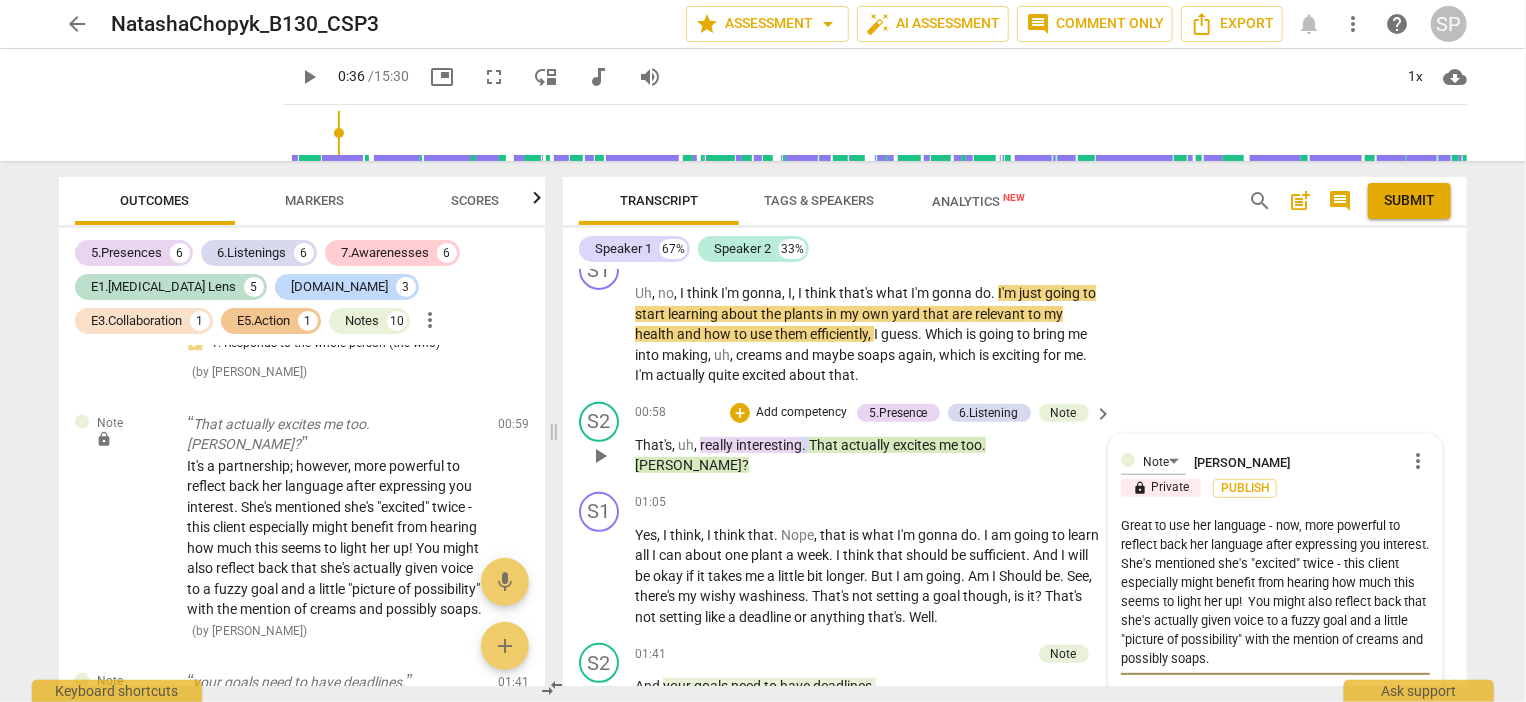 type on "Great to use her language - now , more powerful to reflect back her language after expressing you interest. She's mentioned she's "excited" twice - this client especially might benefit from hearing how much this seems to light her up!  You might also reflect back that she's actually given voice to a fuzzy goal and a little "picture of possibility" with the mention of creams and possibly soaps." 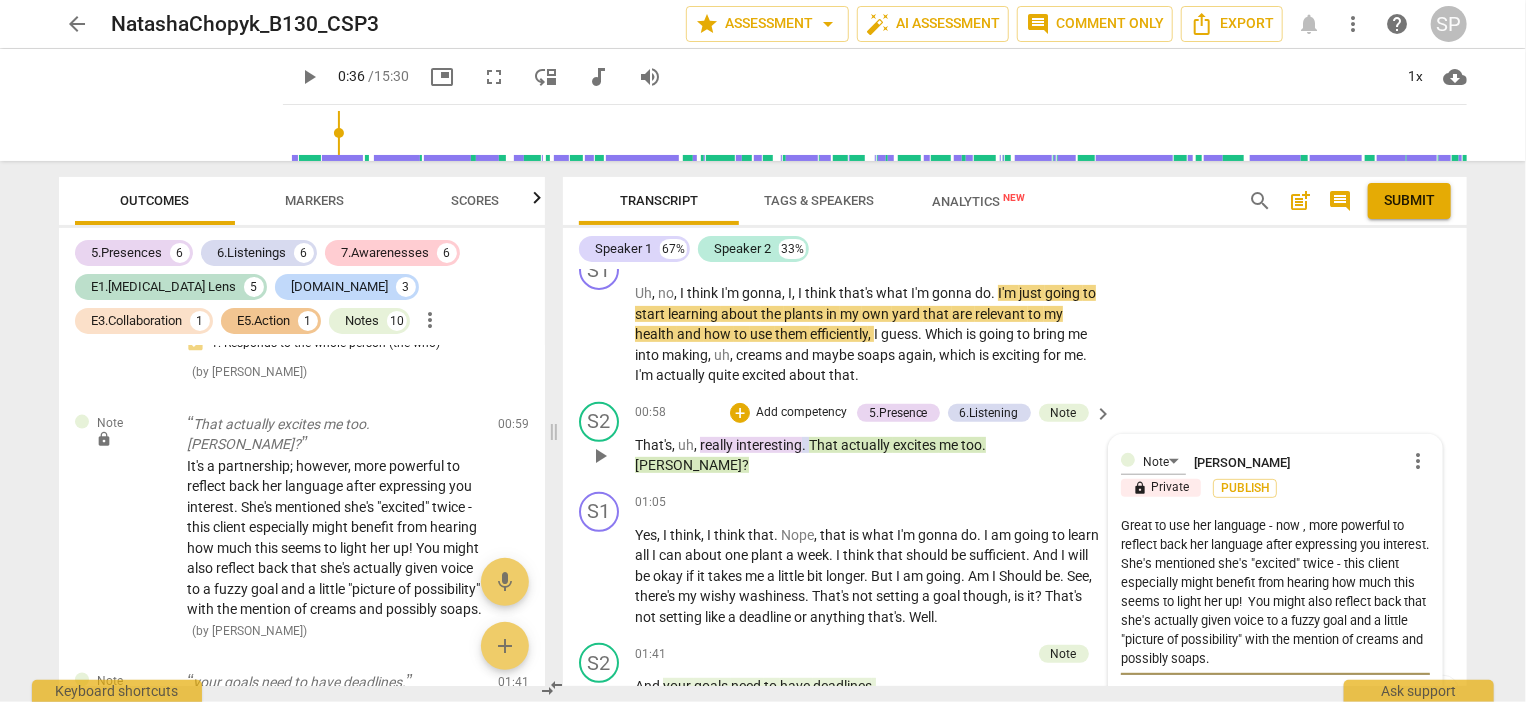 type on "Great to use her language - now t, more powerful to reflect back her language after expressing you interest. She's mentioned she's "excited" twice - this client especially might benefit from hearing how much this seems to light her up!  You might also reflect back that she's actually given voice to a fuzzy goal and a little "picture of possibility" with the mention of creams and possibly soaps." 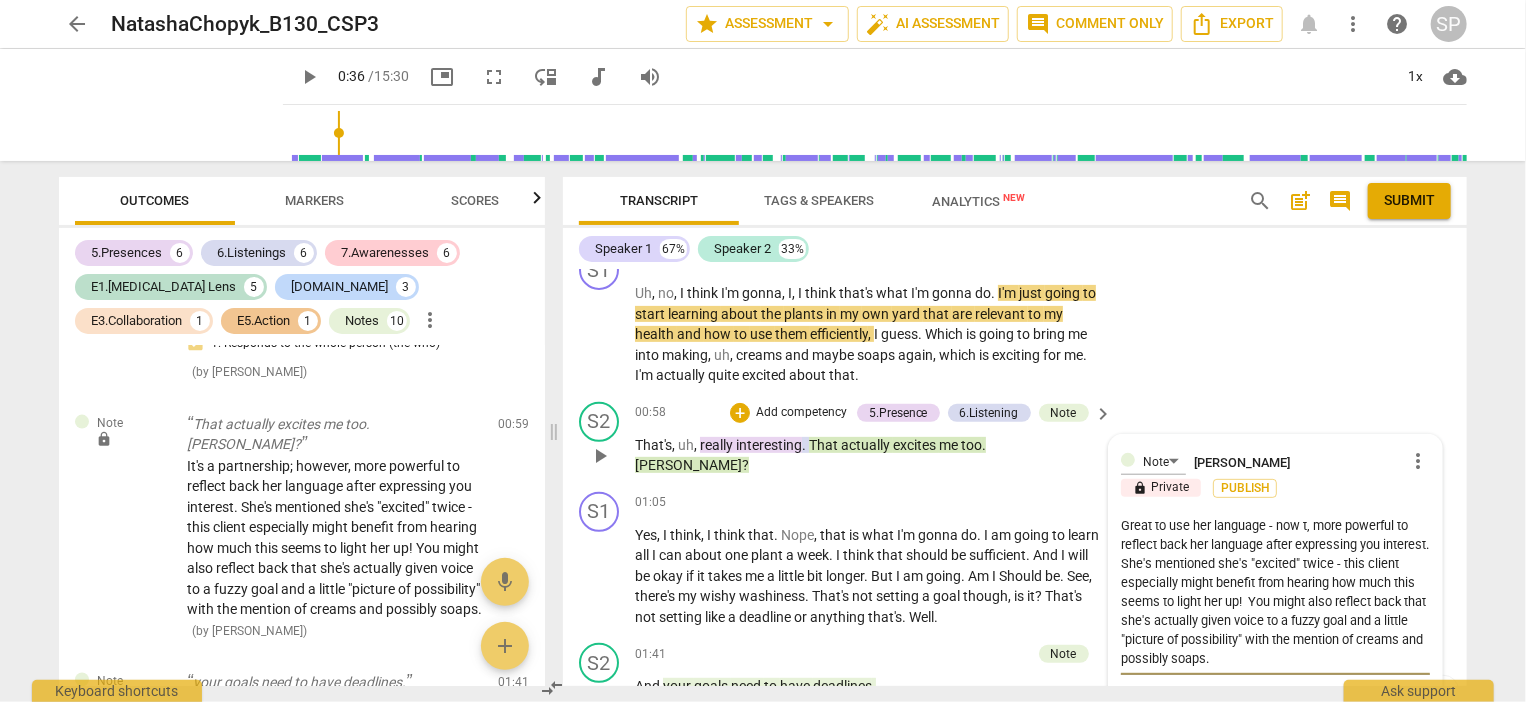type on "Great to use her language - now tr, more powerful to reflect back her language after expressing you interest. She's mentioned she's "excited" twice - this client especially might benefit from hearing how much this seems to light her up!  You might also reflect back that she's actually given voice to a fuzzy goal and a little "picture of possibility" with the mention of creams and possibly soaps." 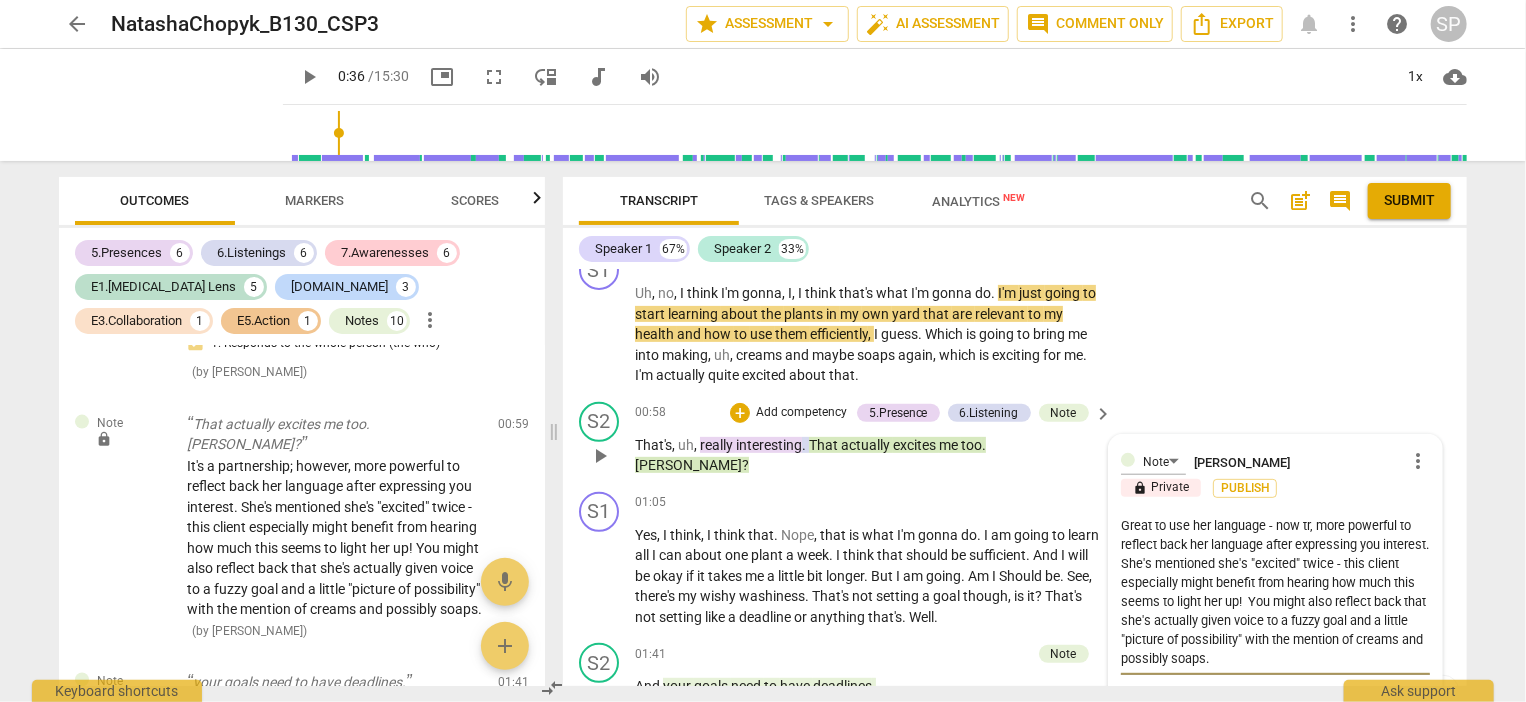 type on "Great to use her language - now try, more powerful to reflect back her language after expressing you interest. She's mentioned she's "excited" twice - this client especially might benefit from hearing how much this seems to light her up!  You might also reflect back that she's actually given voice to a fuzzy goal and a little "picture of possibility" with the mention of creams and possibly soaps." 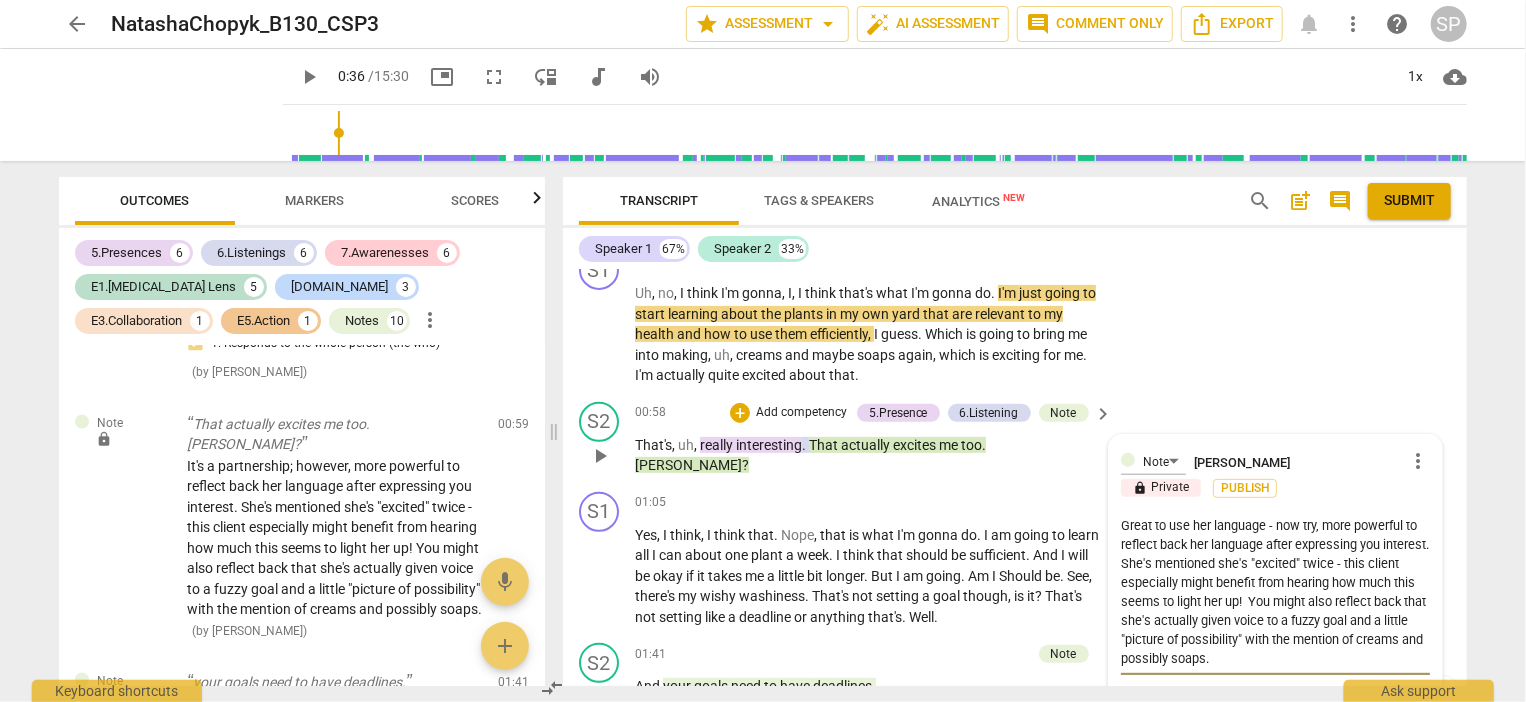 type on "Great to use her language - now try , more powerful to reflect back her language after expressing you interest. She's mentioned she's "excited" twice - this client especially might benefit from hearing how much this seems to light her up!  You might also reflect back that she's actually given voice to a fuzzy goal and a little "picture of possibility" with the mention of creams and possibly soaps." 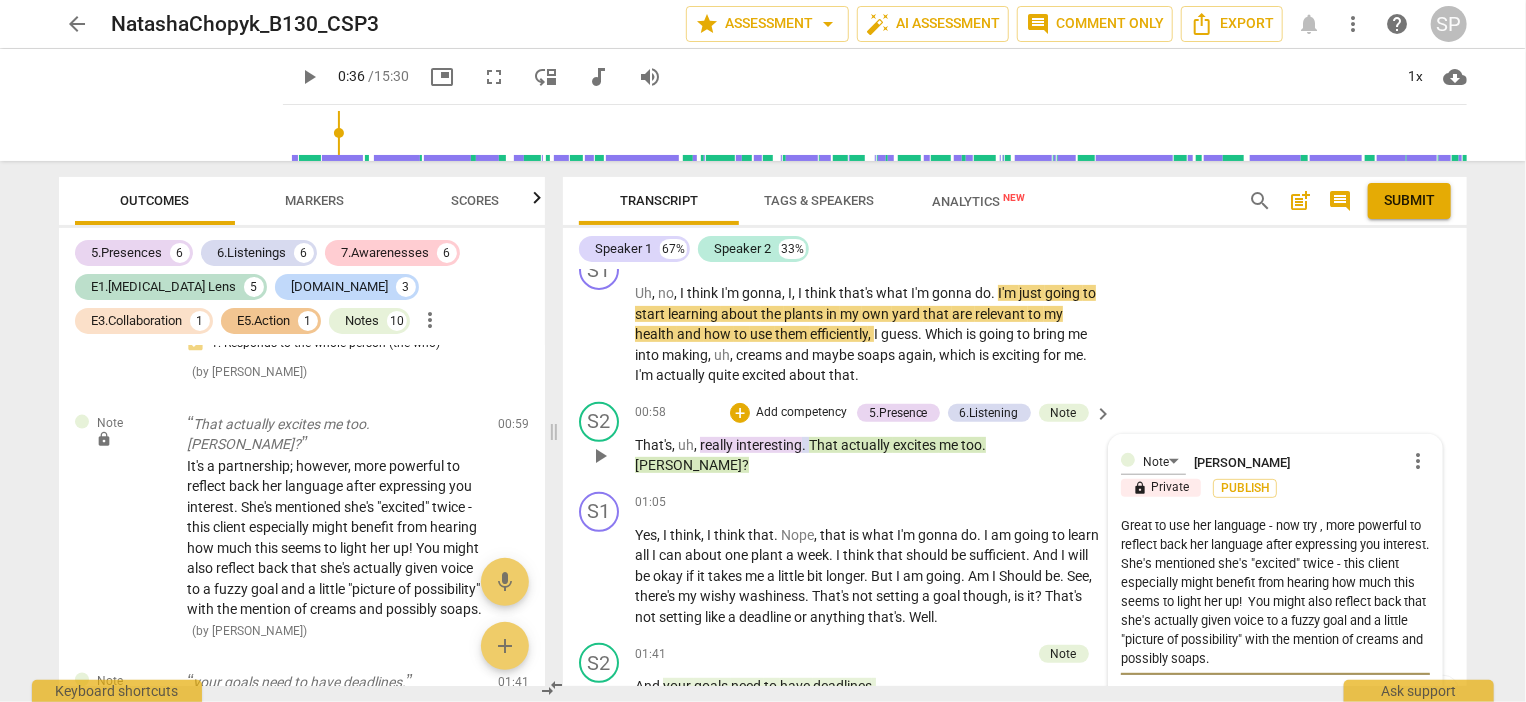 type on "Great to use her language - now try t, more powerful to reflect back her language after expressing you interest. She's mentioned she's "excited" twice - this client especially might benefit from hearing how much this seems to light her up!  You might also reflect back that she's actually given voice to a fuzzy goal and a little "picture of possibility" with the mention of creams and possibly soaps." 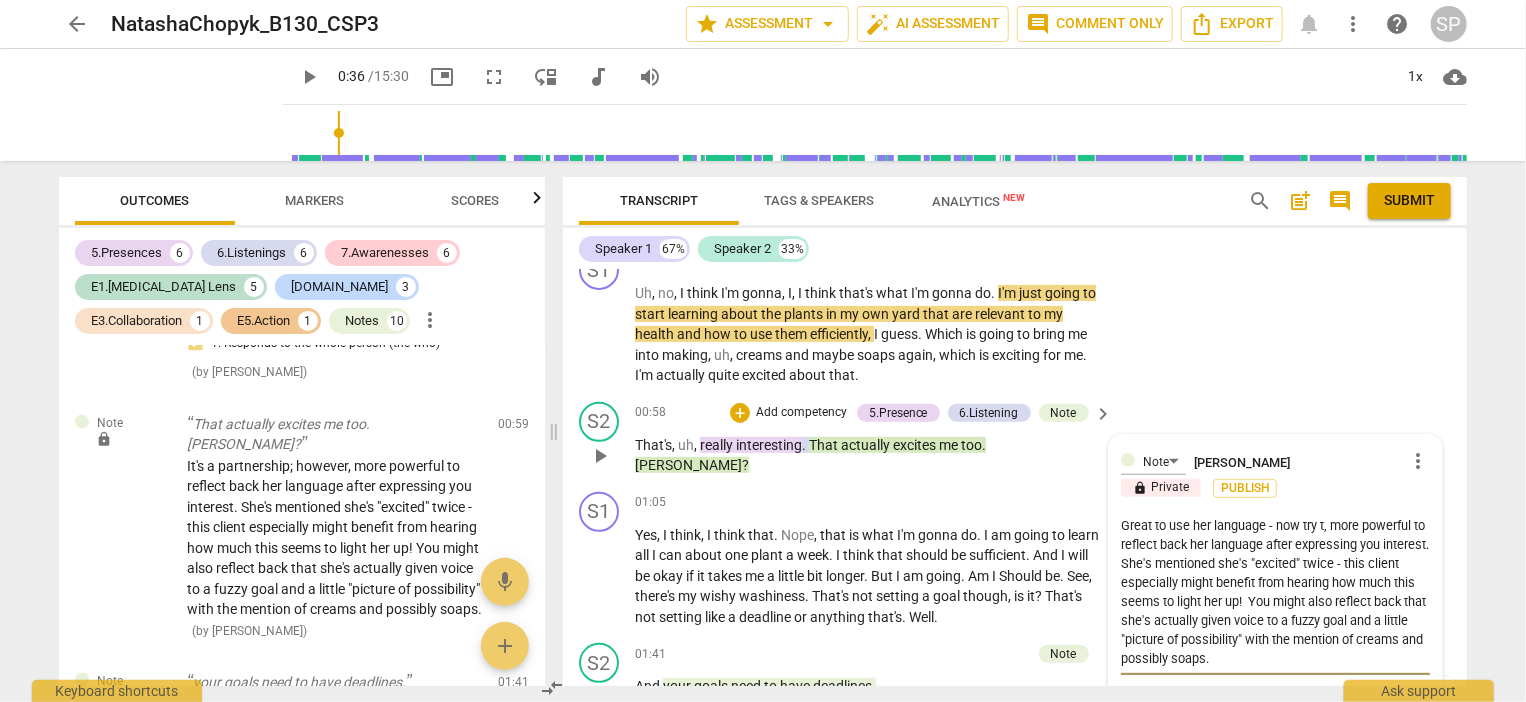 type on "Great to use her language - now try to, more powerful to reflect back her language after expressing you interest. She's mentioned she's "excited" twice - this client especially might benefit from hearing how much this seems to light her up!  You might also reflect back that she's actually given voice to a fuzzy goal and a little "picture of possibility" with the mention of creams and possibly soaps." 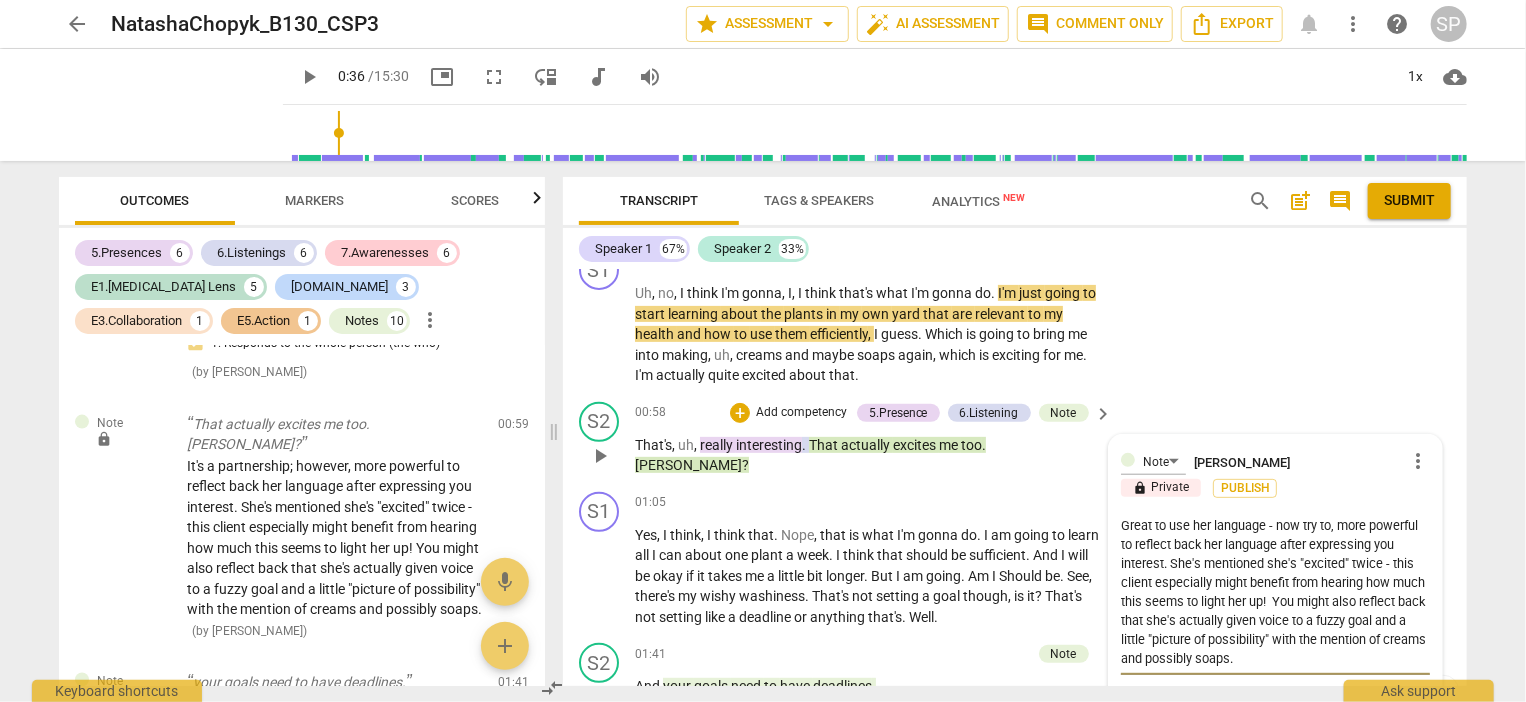 type on "Great to use her language - now try to , more powerful to reflect back her language after expressing you interest. She's mentioned she's "excited" twice - this client especially might benefit from hearing how much this seems to light her up!  You might also reflect back that she's actually given voice to a fuzzy goal and a little "picture of possibility" with the mention of creams and possibly soaps." 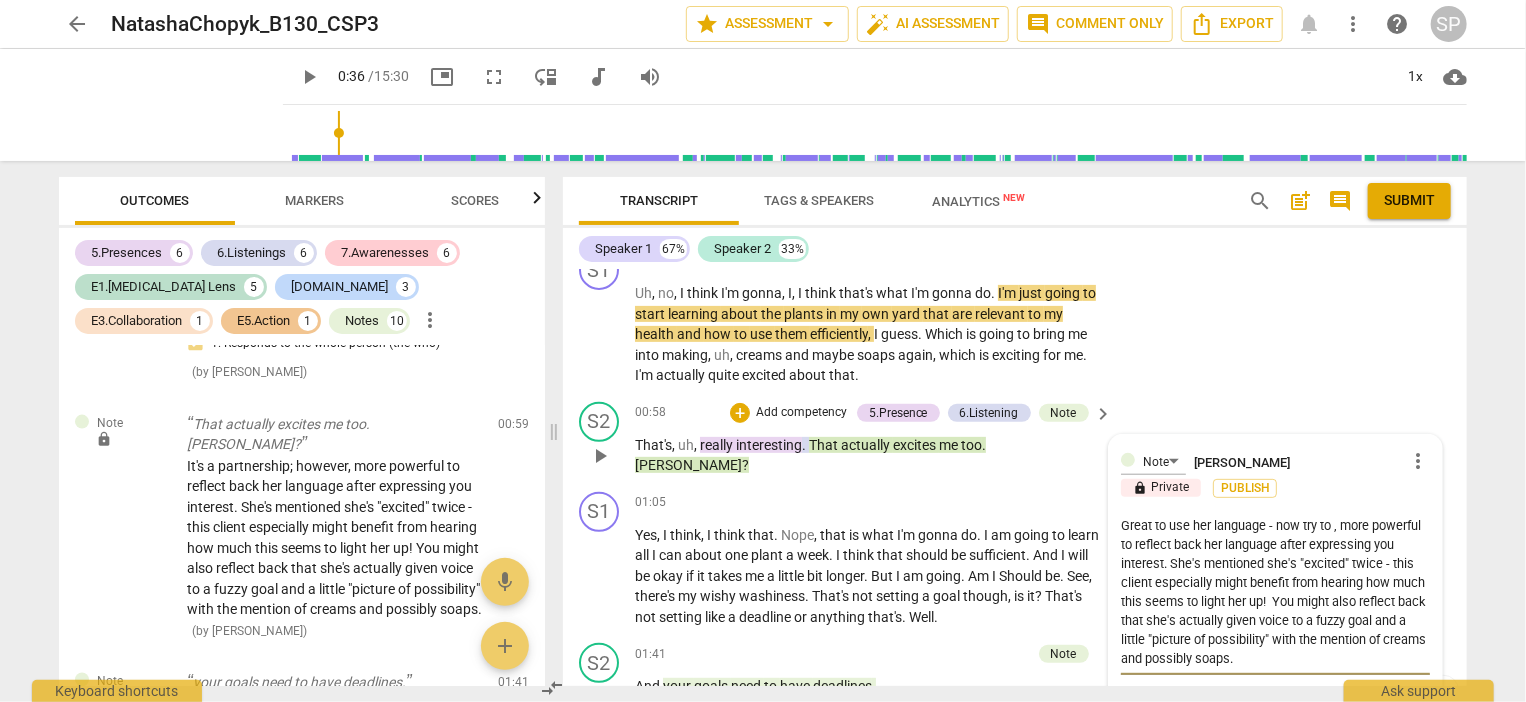 type on "Great to use her language - now try to t, more powerful to reflect back her language after expressing you interest. She's mentioned she's "excited" twice - this client especially might benefit from hearing how much this seems to light her up!  You might also reflect back that she's actually given voice to a fuzzy goal and a little "picture of possibility" with the mention of creams and possibly soaps." 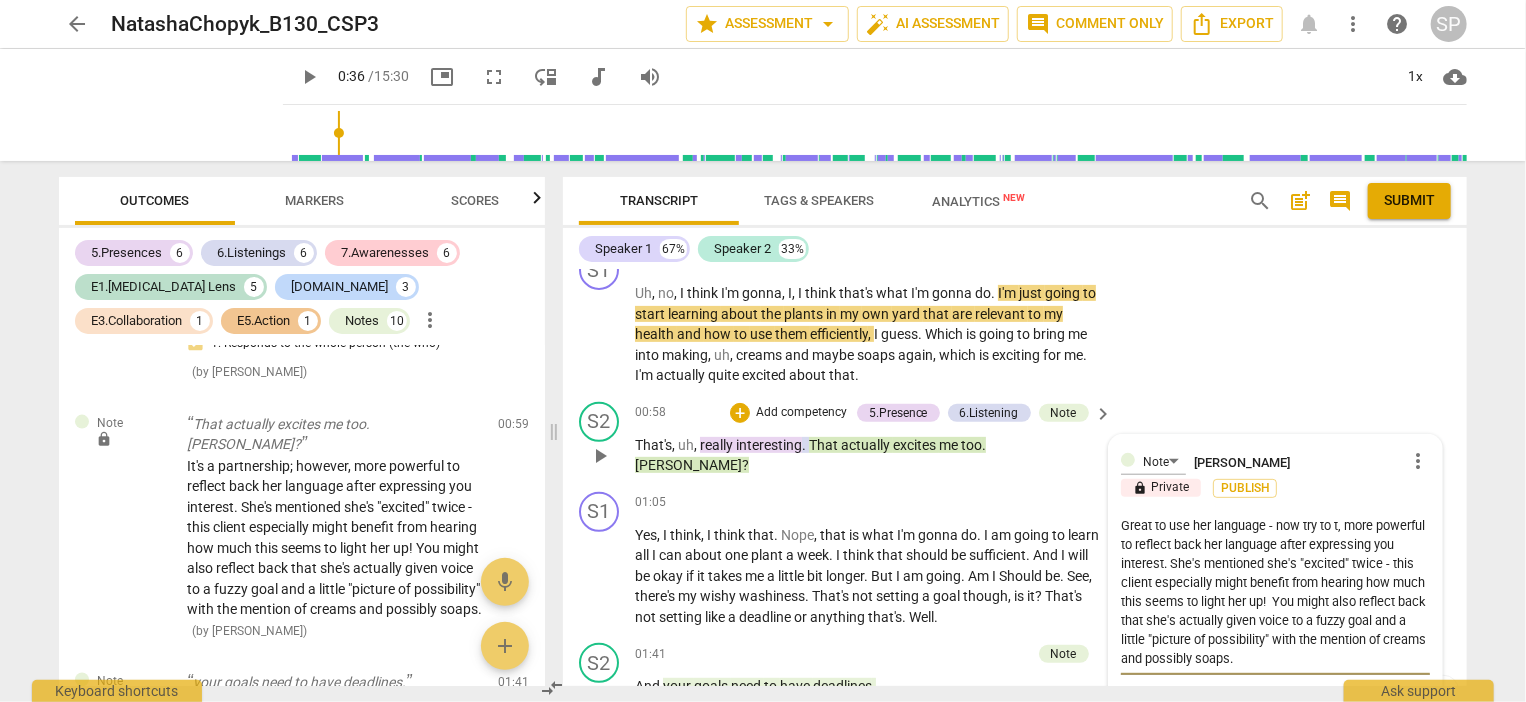 type on "Great to use her language - now try to ta, more powerful to reflect back her language after expressing you interest. She's mentioned she's "excited" twice - this client especially might benefit from hearing how much this seems to light her up!  You might also reflect back that she's actually given voice to a fuzzy goal and a little "picture of possibility" with the mention of creams and possibly soaps." 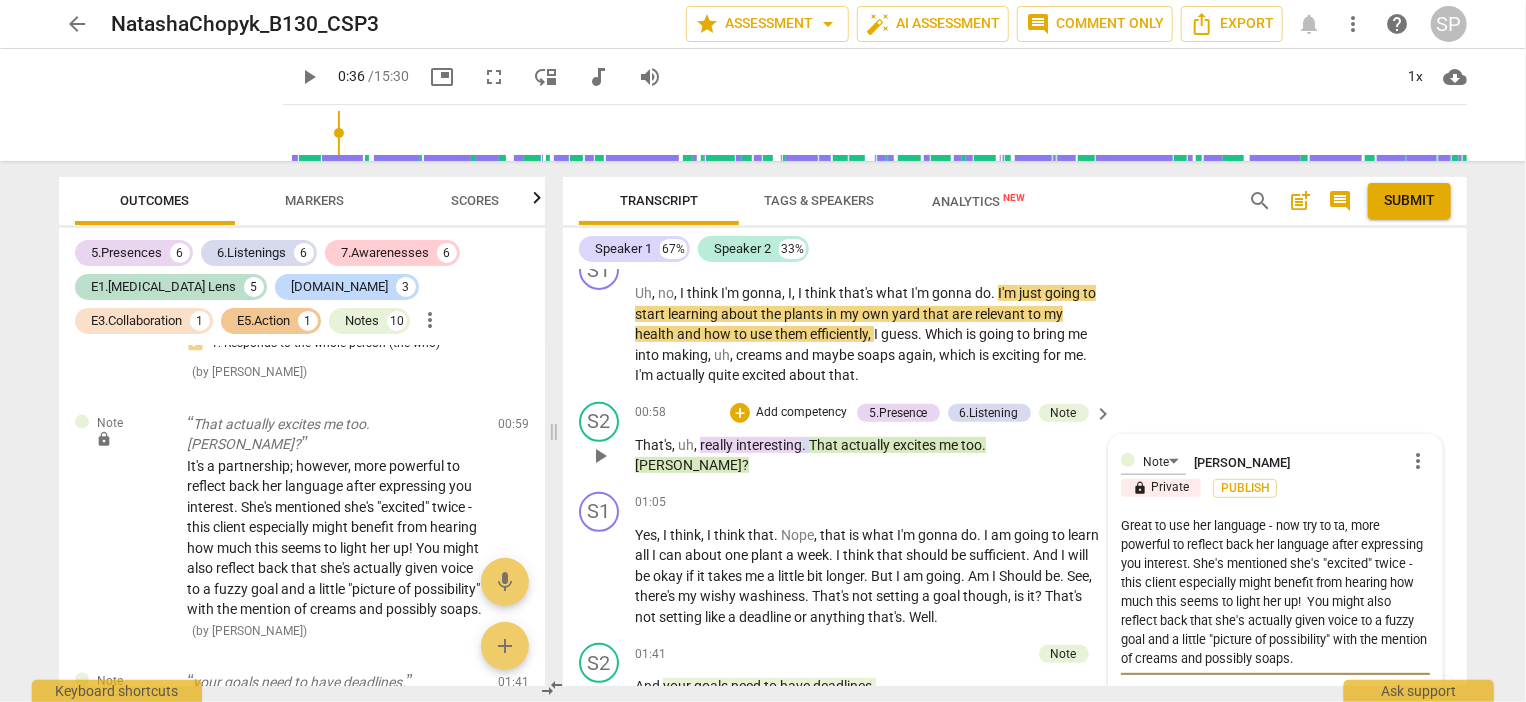 type on "Great to use her language - now try to tak, more powerful to reflect back her language after expressing you interest. She's mentioned she's "excited" twice - this client especially might benefit from hearing how much this seems to light her up!  You might also reflect back that she's actually given voice to a fuzzy goal and a little "picture of possibility" with the mention of creams and possibly soaps." 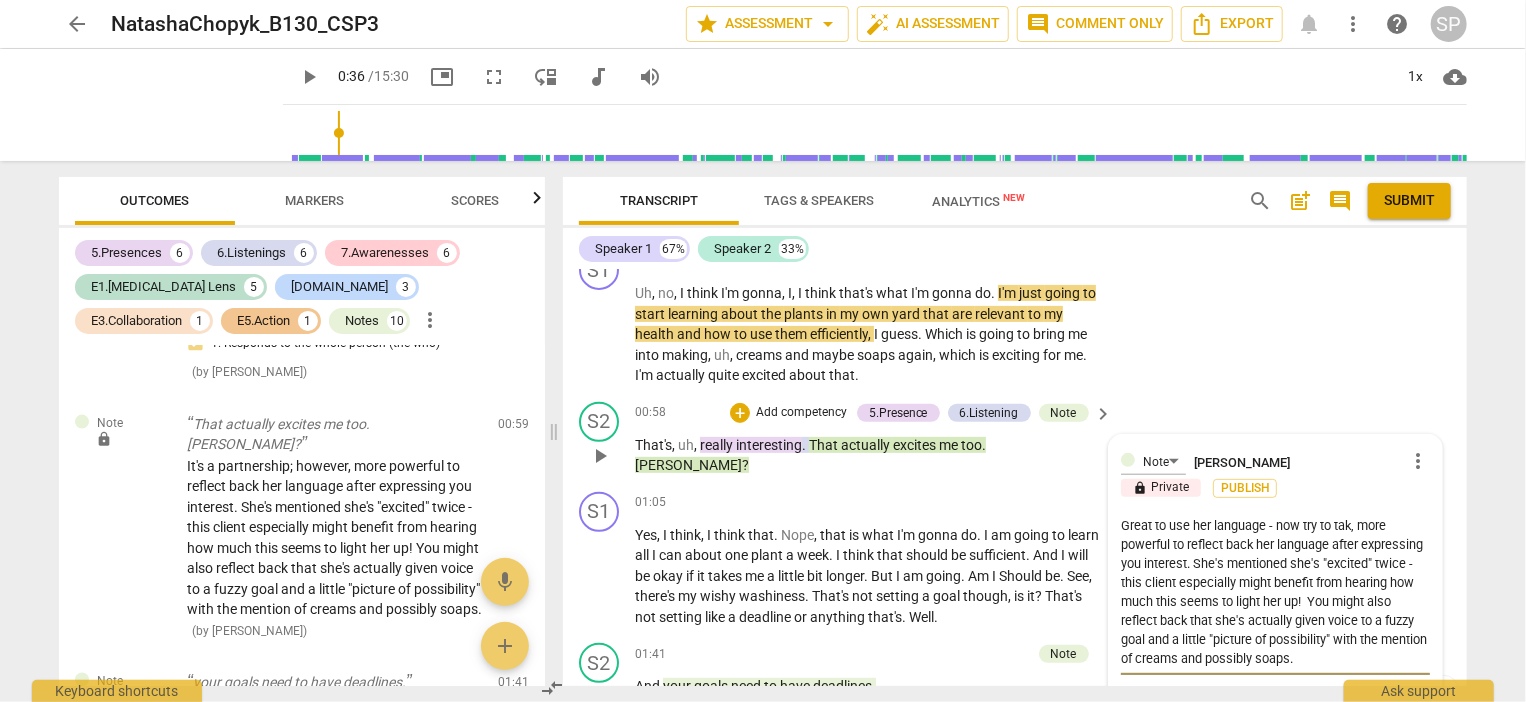 type on "Great to use her language - now try to take, more powerful to reflect back her language after expressing you interest. She's mentioned she's "excited" twice - this client especially might benefit from hearing how much this seems to light her up!  You might also reflect back that she's actually given voice to a fuzzy goal and a little "picture of possibility" with the mention of creams and possibly soaps." 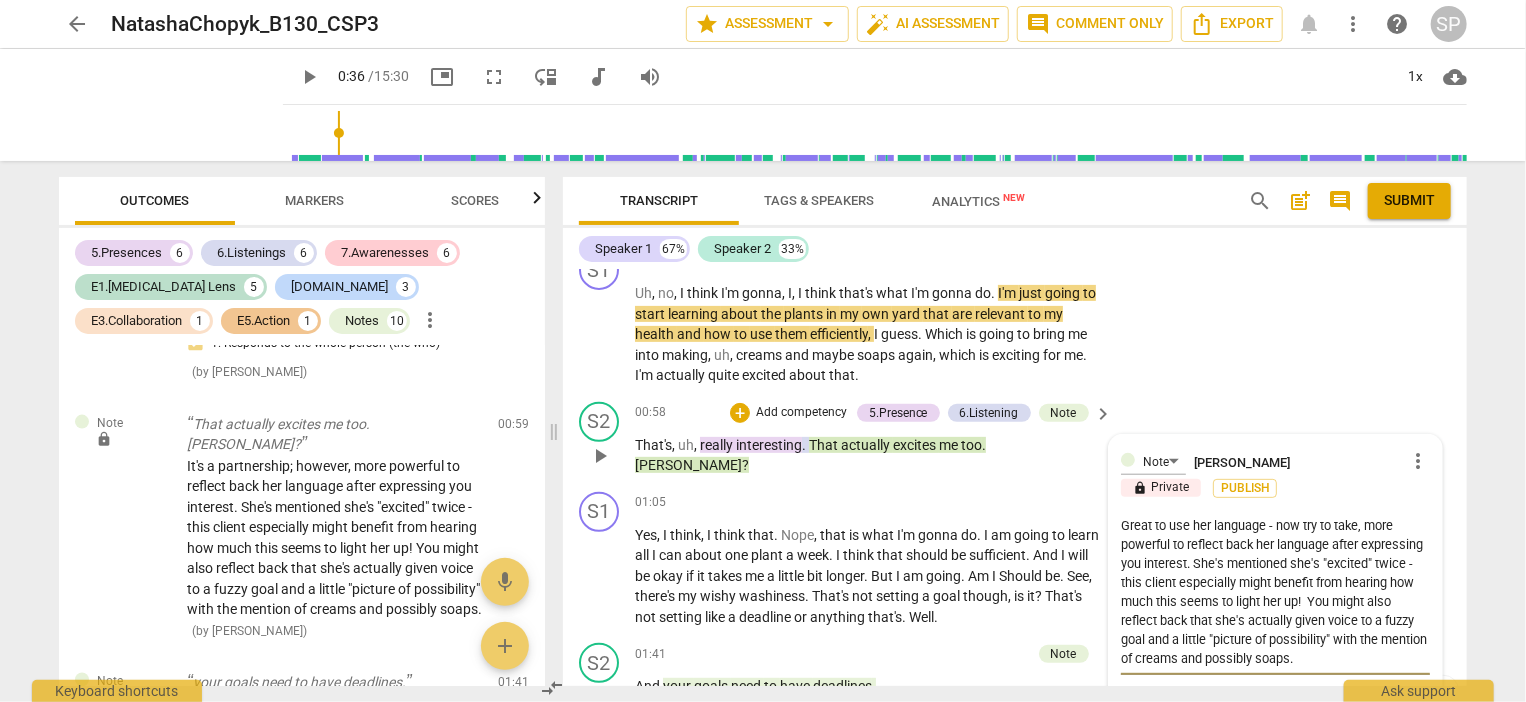 type on "Great to use her language - now try to take , more powerful to reflect back her language after expressing you interest. She's mentioned she's "excited" twice - this client especially might benefit from hearing how much this seems to light her up!  You might also reflect back that she's actually given voice to a fuzzy goal and a little "picture of possibility" with the mention of creams and possibly soaps." 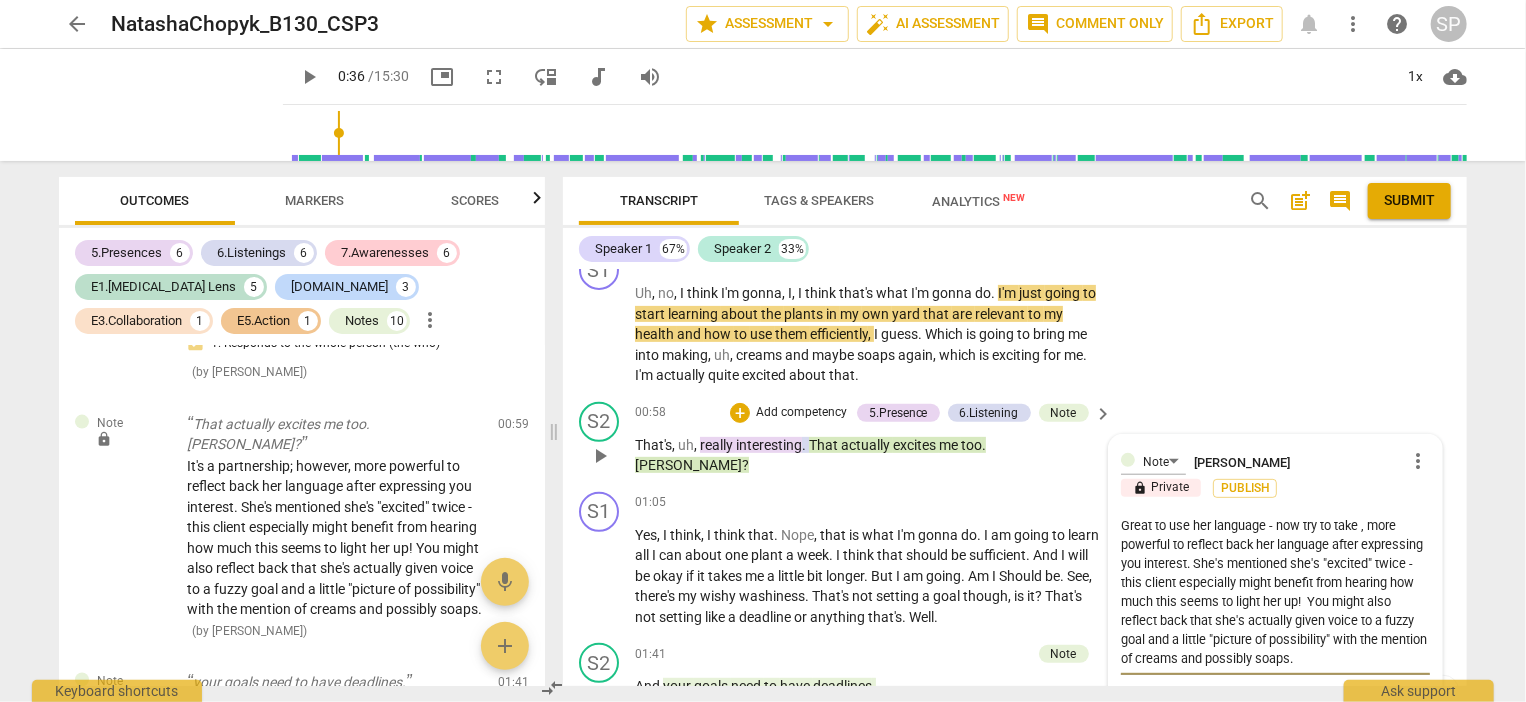 type on "Great to use her language - now try to take y, more powerful to reflect back her language after expressing you interest. She's mentioned she's "excited" twice - this client especially might benefit from hearing how much this seems to light her up!  You might also reflect back that she's actually given voice to a fuzzy goal and a little "picture of possibility" with the mention of creams and possibly soaps." 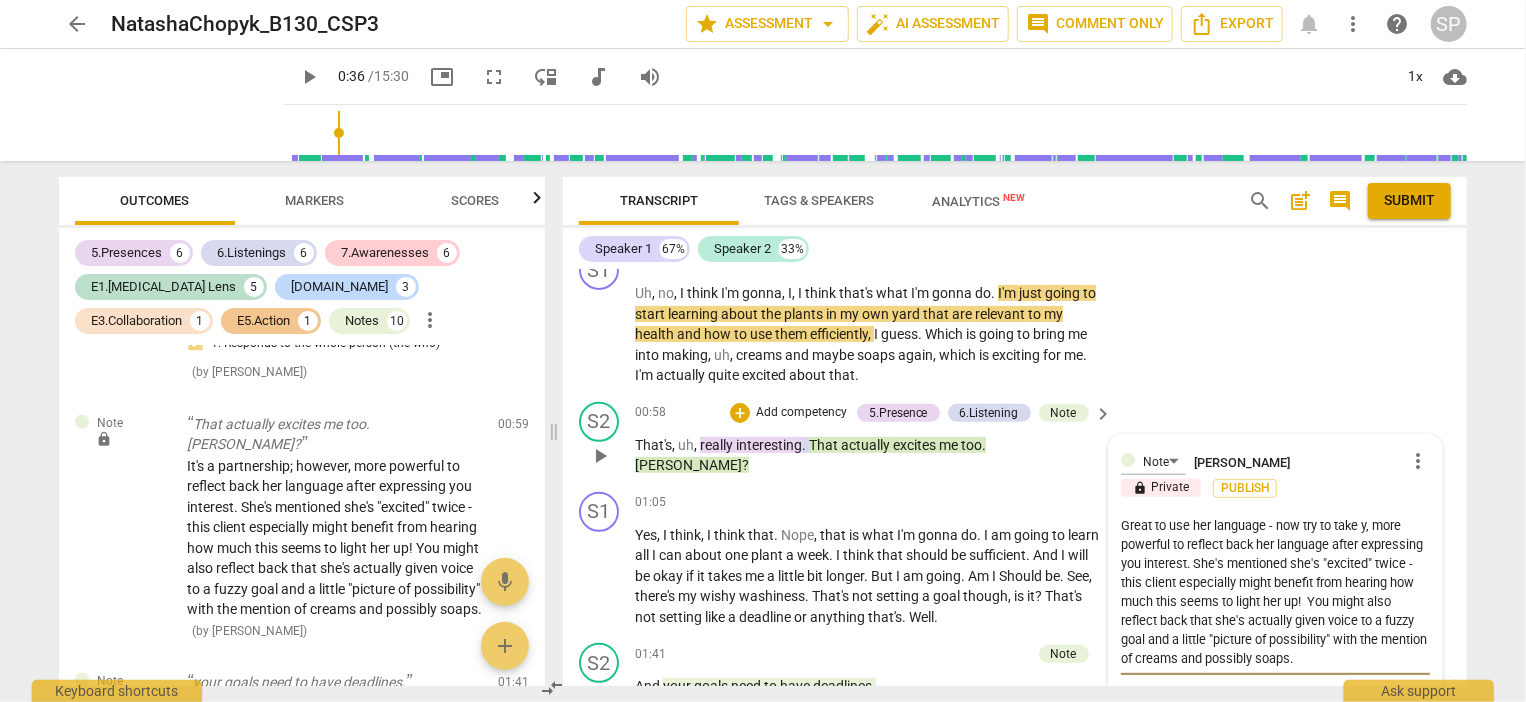 type on "Great to use her language - now try to take yo, more powerful to reflect back her language after expressing you interest. She's mentioned she's "excited" twice - this client especially might benefit from hearing how much this seems to light her up!  You might also reflect back that she's actually given voice to a fuzzy goal and a little "picture of possibility" with the mention of creams and possibly soaps." 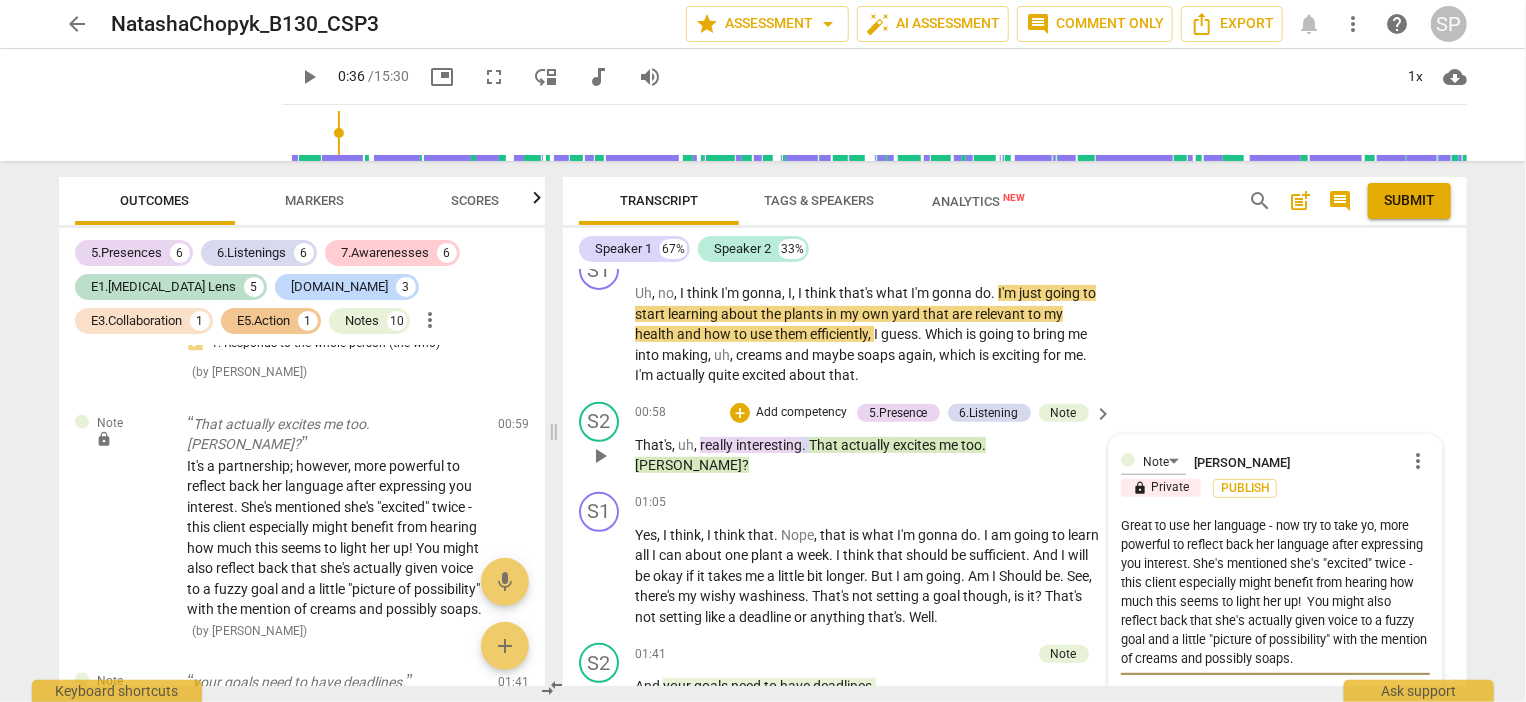 type on "Great to use her language - now try to take you, more powerful to reflect back her language after expressing you interest. She's mentioned she's "excited" twice - this client especially might benefit from hearing how much this seems to light her up!  You might also reflect back that she's actually given voice to a fuzzy goal and a little "picture of possibility" with the mention of creams and possibly soaps." 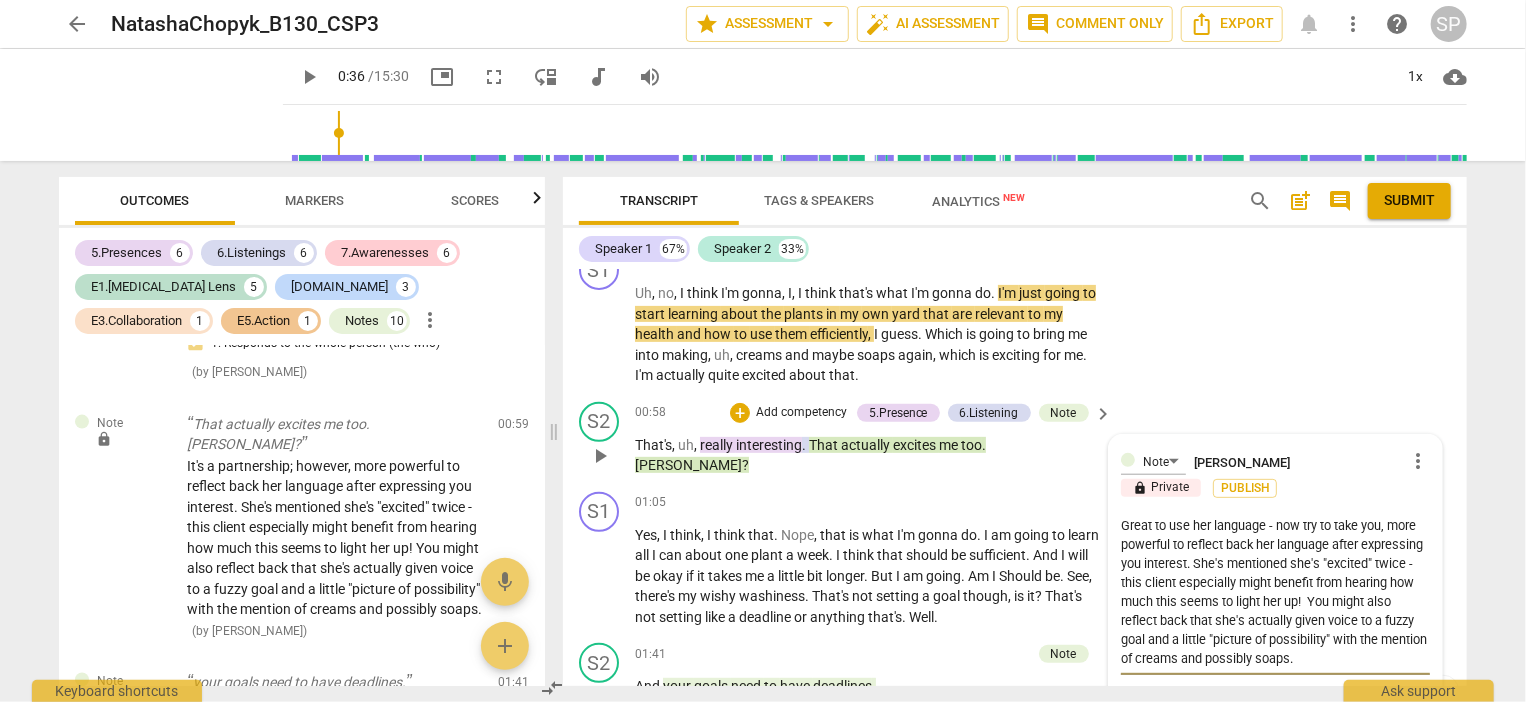 type on "Great to use her language - now try to take your, more powerful to reflect back her language after expressing you interest. She's mentioned she's "excited" twice - this client especially might benefit from hearing how much this seems to light her up!  You might also reflect back that she's actually given voice to a fuzzy goal and a little "picture of possibility" with the mention of creams and possibly soaps." 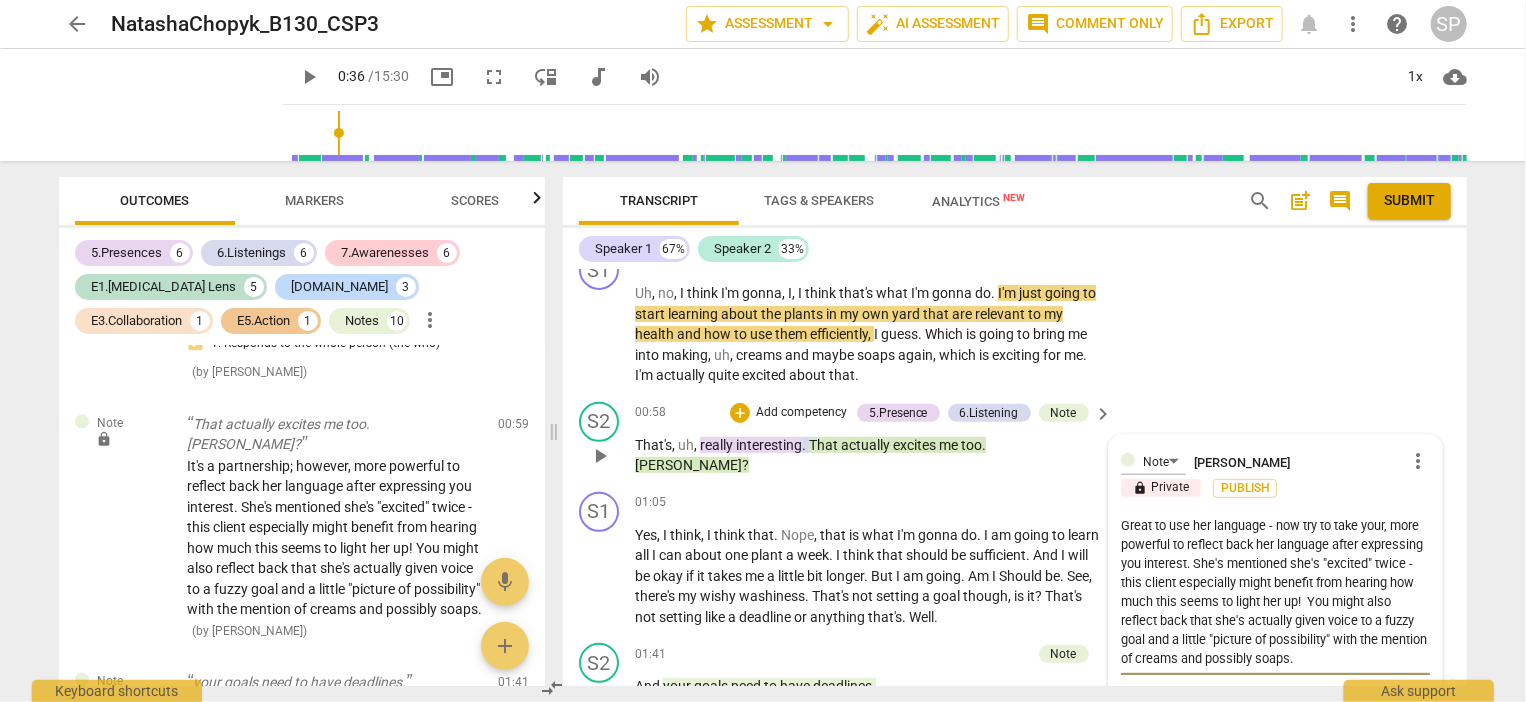 type on "Great to use her language - now try to take yours, more powerful to reflect back her language after expressing you interest. She's mentioned she's "excited" twice - this client especially might benefit from hearing how much this seems to light her up!  You might also reflect back that she's actually given voice to a fuzzy goal and a little "picture of possibility" with the mention of creams and possibly soaps." 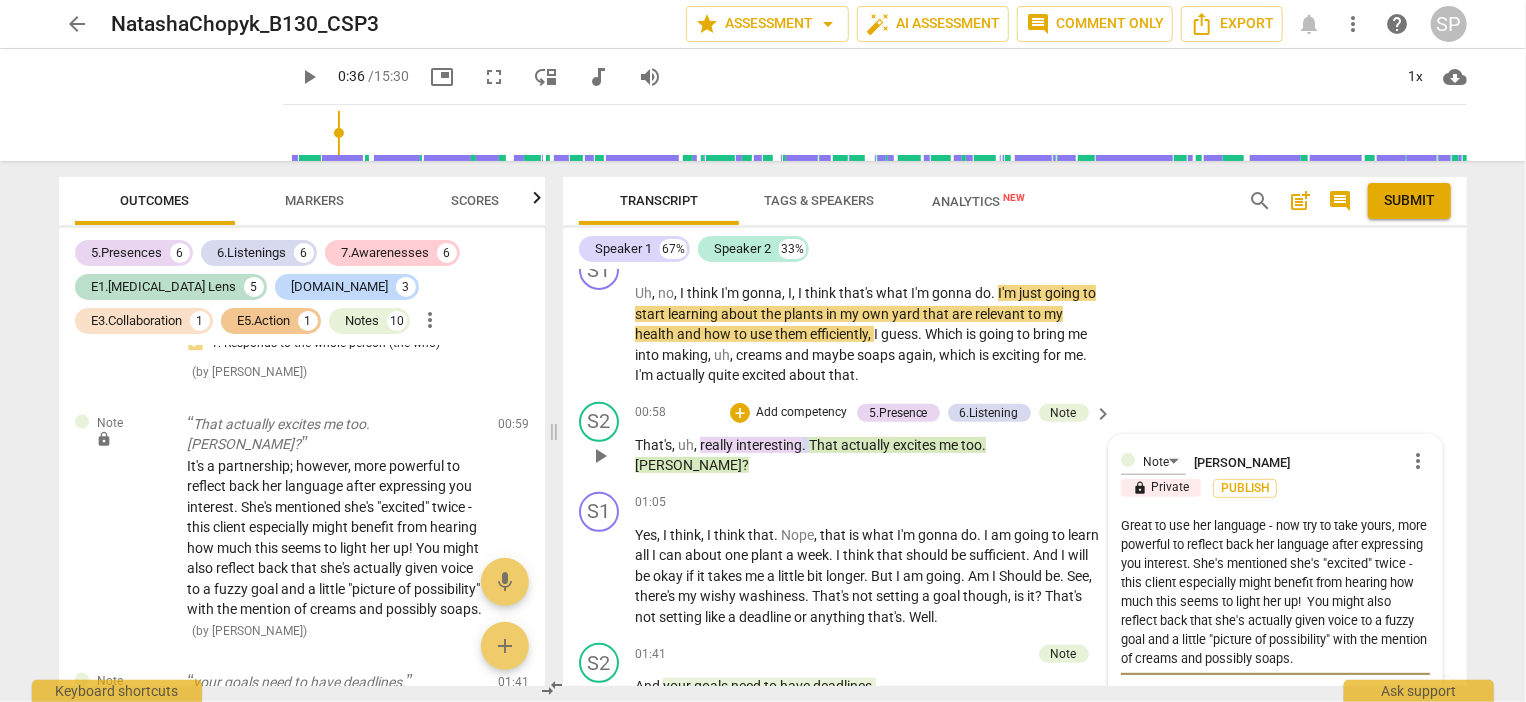 type on "Great to use her language - now try to take yourse, more powerful to reflect back her language after expressing you interest. She's mentioned she's "excited" twice - this client especially might benefit from hearing how much this seems to light her up!  You might also reflect back that she's actually given voice to a fuzzy goal and a little "picture of possibility" with the mention of creams and possibly soaps." 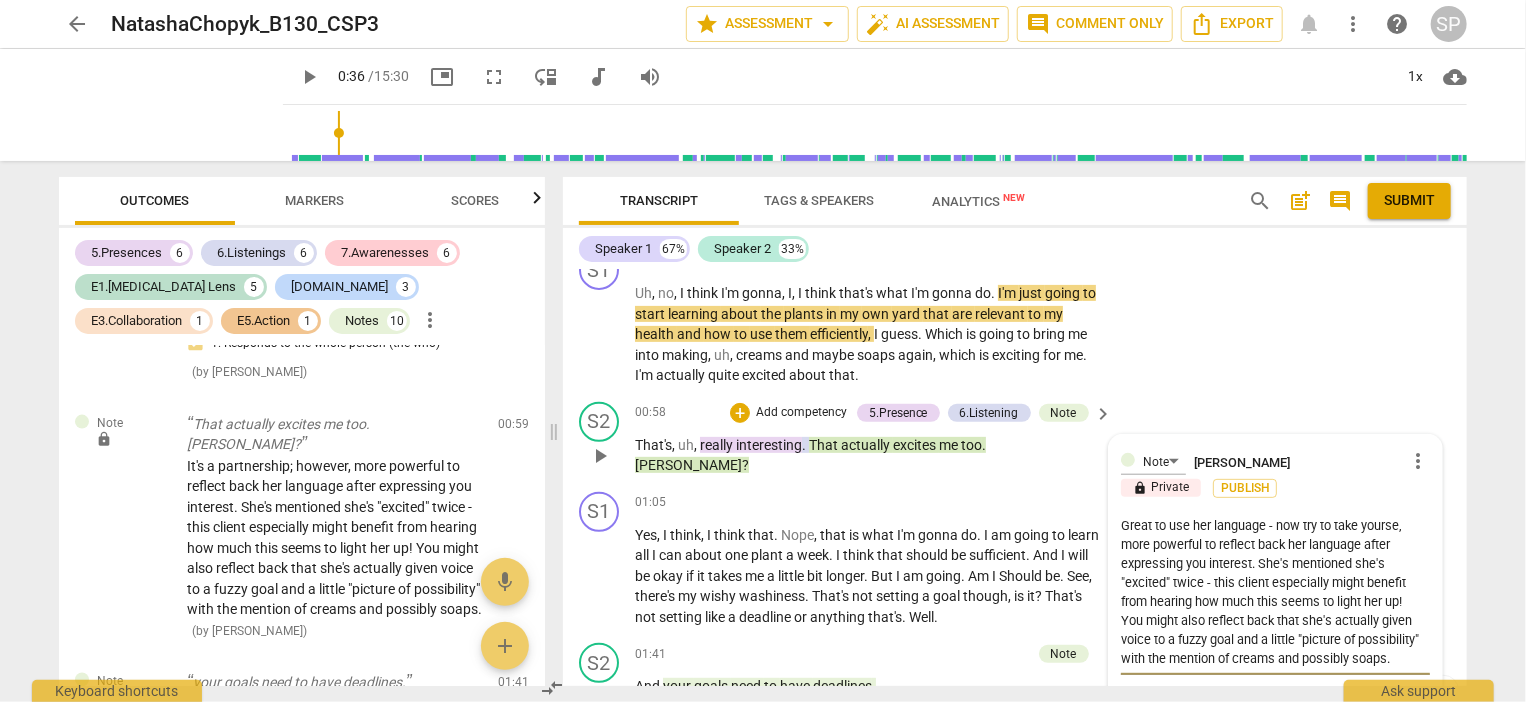 type on "Great to use her language - now try to take yoursel, more powerful to reflect back her language after expressing you interest. She's mentioned she's "excited" twice - this client especially might benefit from hearing how much this seems to light her up!  You might also reflect back that she's actually given voice to a fuzzy goal and a little "picture of possibility" with the mention of creams and possibly soaps." 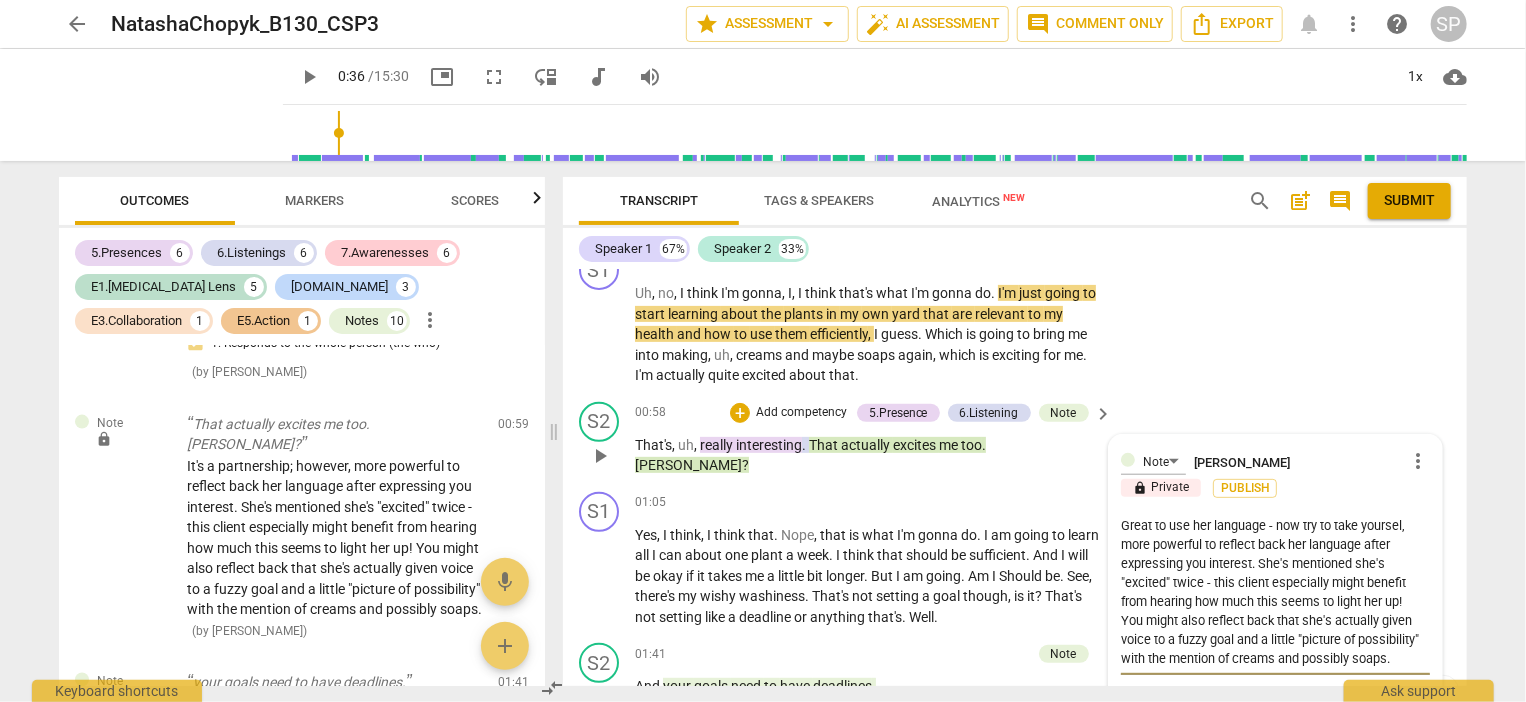 type on "Great to use her language - now try to take yourself, more powerful to reflect back her language after expressing you interest. She's mentioned she's "excited" twice - this client especially might benefit from hearing how much this seems to light her up!  You might also reflect back that she's actually given voice to a fuzzy goal and a little "picture of possibility" with the mention of creams and possibly soaps." 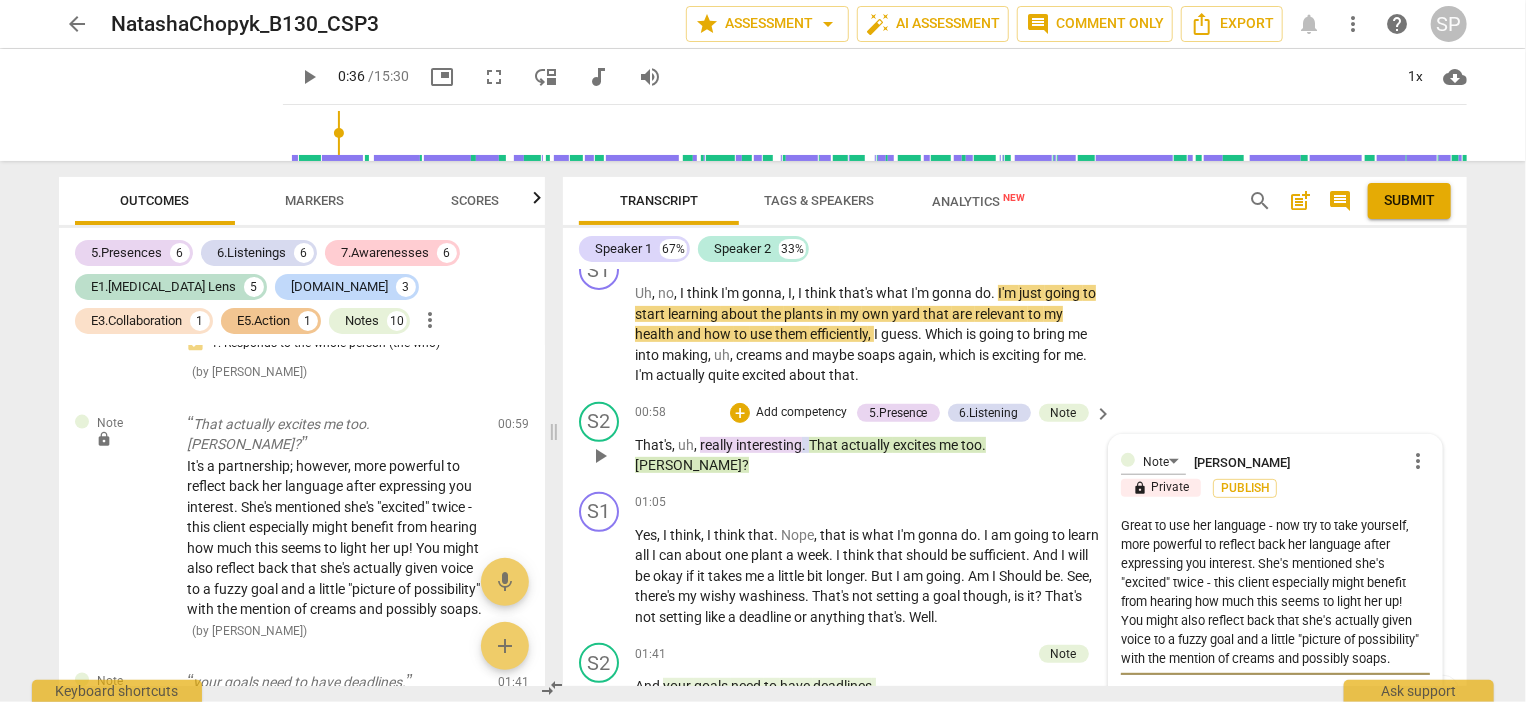 type on "Great to use her language - now try to take yourself , more powerful to reflect back her language after expressing you interest. She's mentioned she's "excited" twice - this client especially might benefit from hearing how much this seems to light her up!  You might also reflect back that she's actually given voice to a fuzzy goal and a little "picture of possibility" with the mention of creams and possibly soaps." 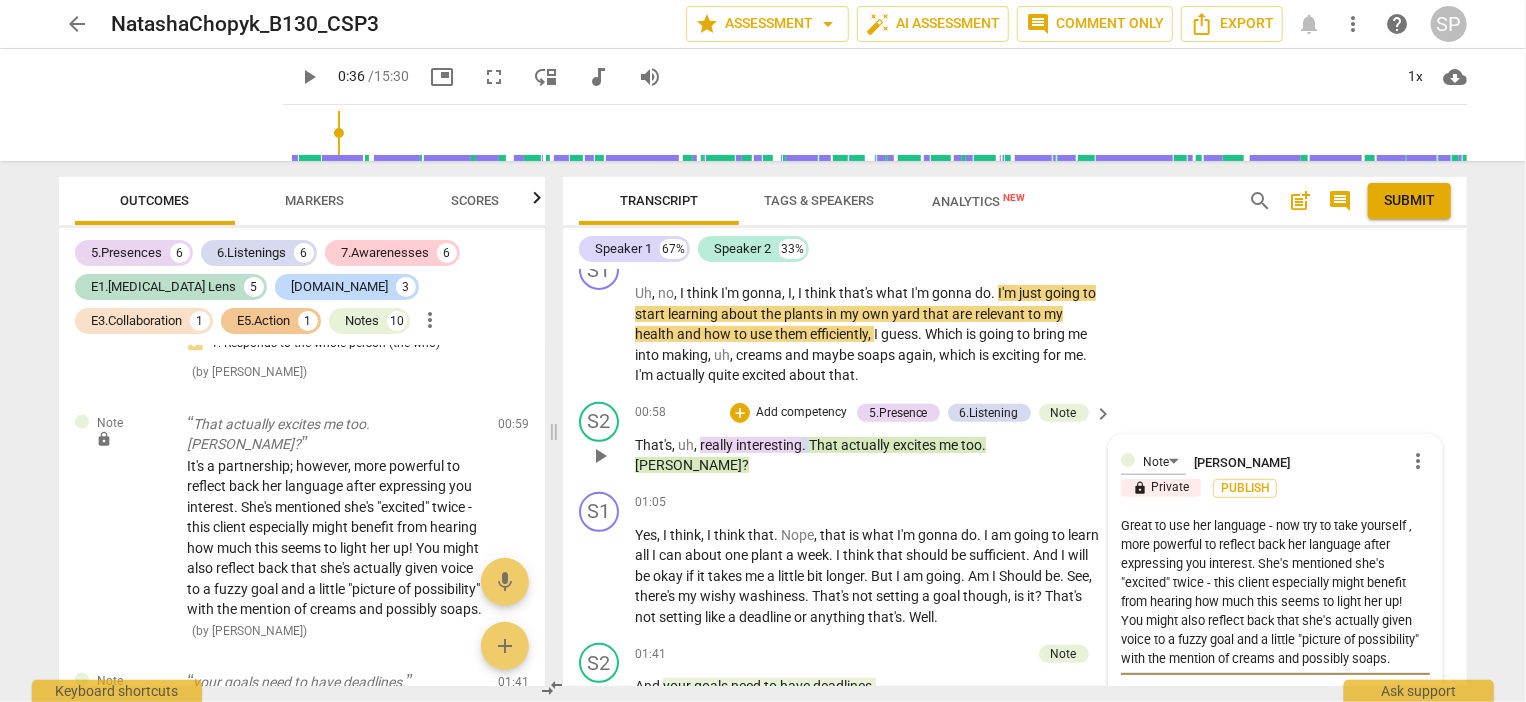 type on "Great to use her language - now try to take yourself o, more powerful to reflect back her language after expressing you interest. She's mentioned she's "excited" twice - this client especially might benefit from hearing how much this seems to light her up!  You might also reflect back that she's actually given voice to a fuzzy goal and a little "picture of possibility" with the mention of creams and possibly soaps." 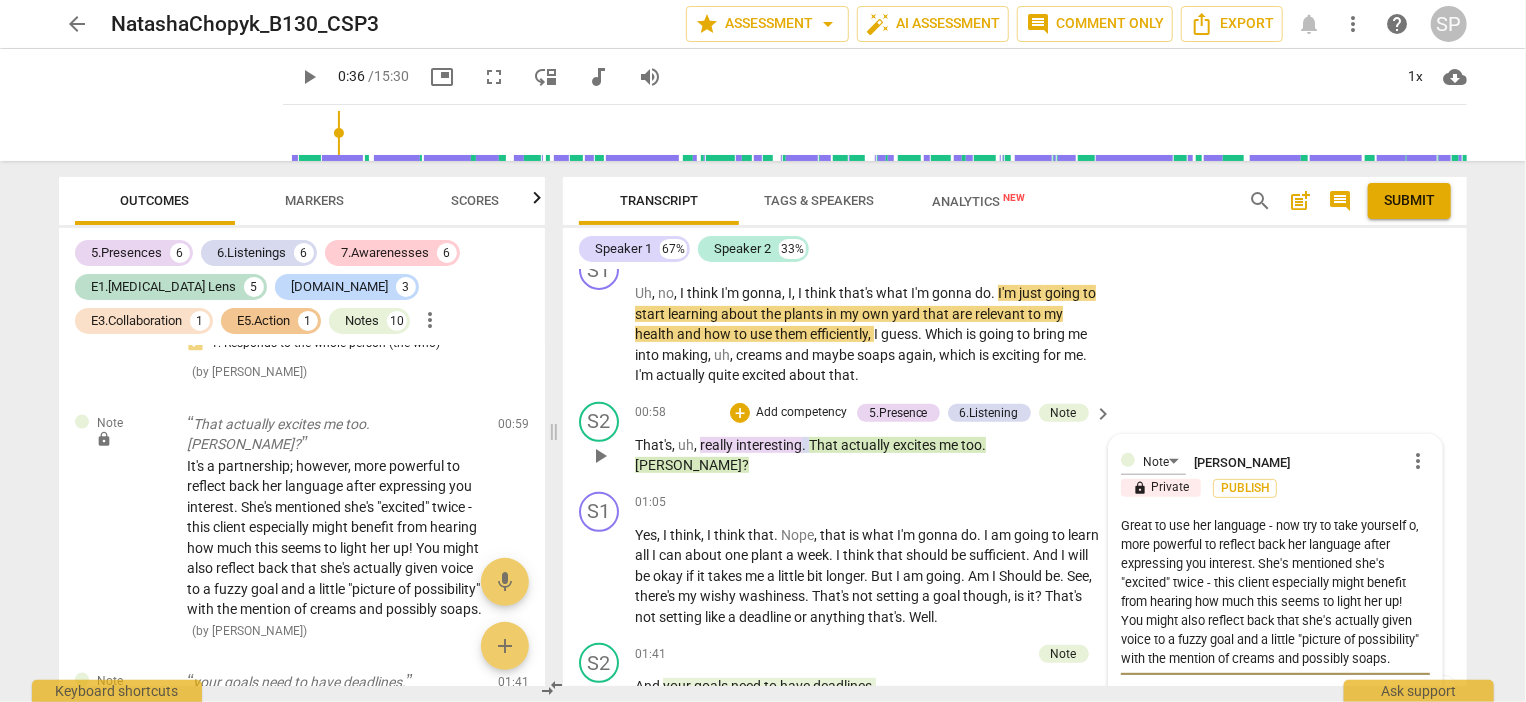 type on "Great to use her language - now try to take yourself ou, more powerful to reflect back her language after expressing you interest. She's mentioned she's "excited" twice - this client especially might benefit from hearing how much this seems to light her up!  You might also reflect back that she's actually given voice to a fuzzy goal and a little "picture of possibility" with the mention of creams and possibly soaps." 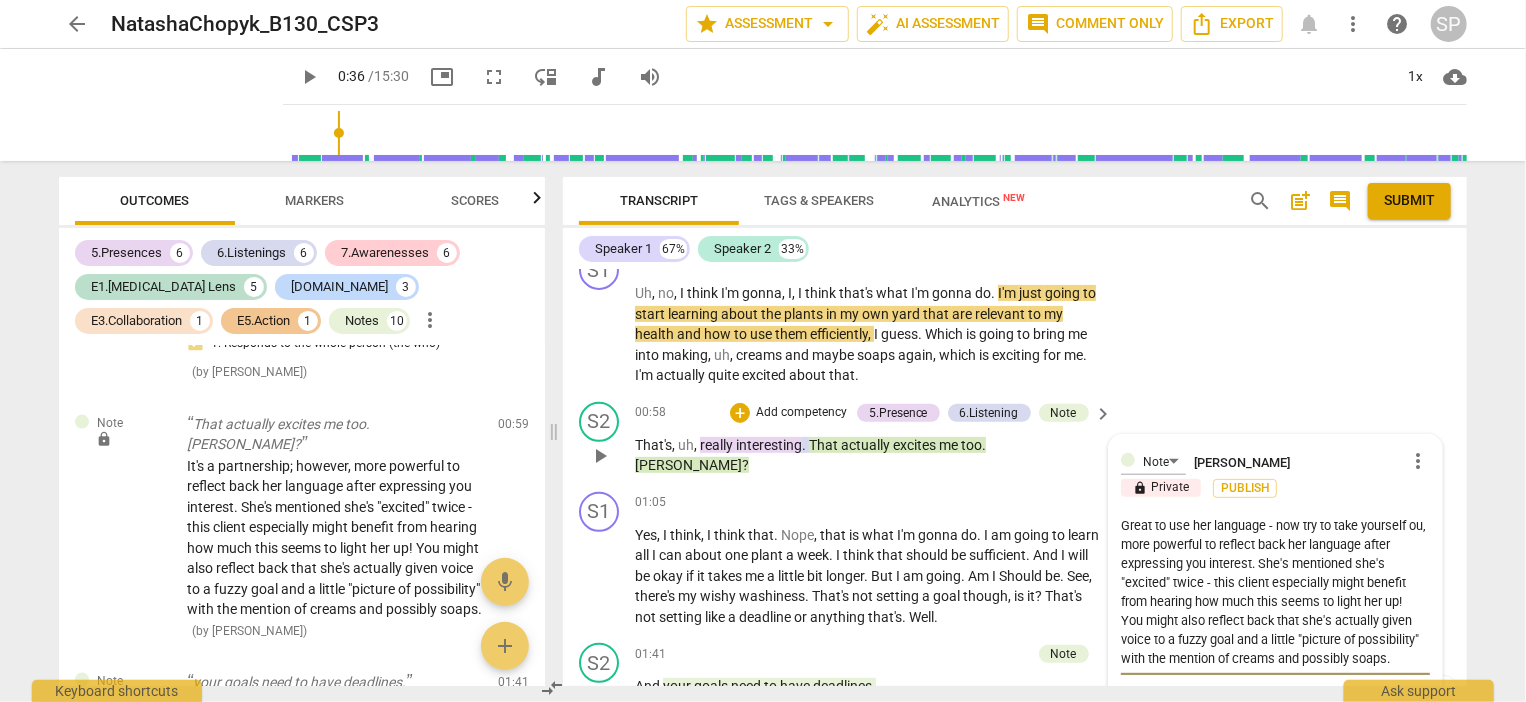 type on "Great to use her language - now try to take yourself our, more powerful to reflect back her language after expressing you interest. She's mentioned she's "excited" twice - this client especially might benefit from hearing how much this seems to light her up!  You might also reflect back that she's actually given voice to a fuzzy goal and a little "picture of possibility" with the mention of creams and possibly soaps." 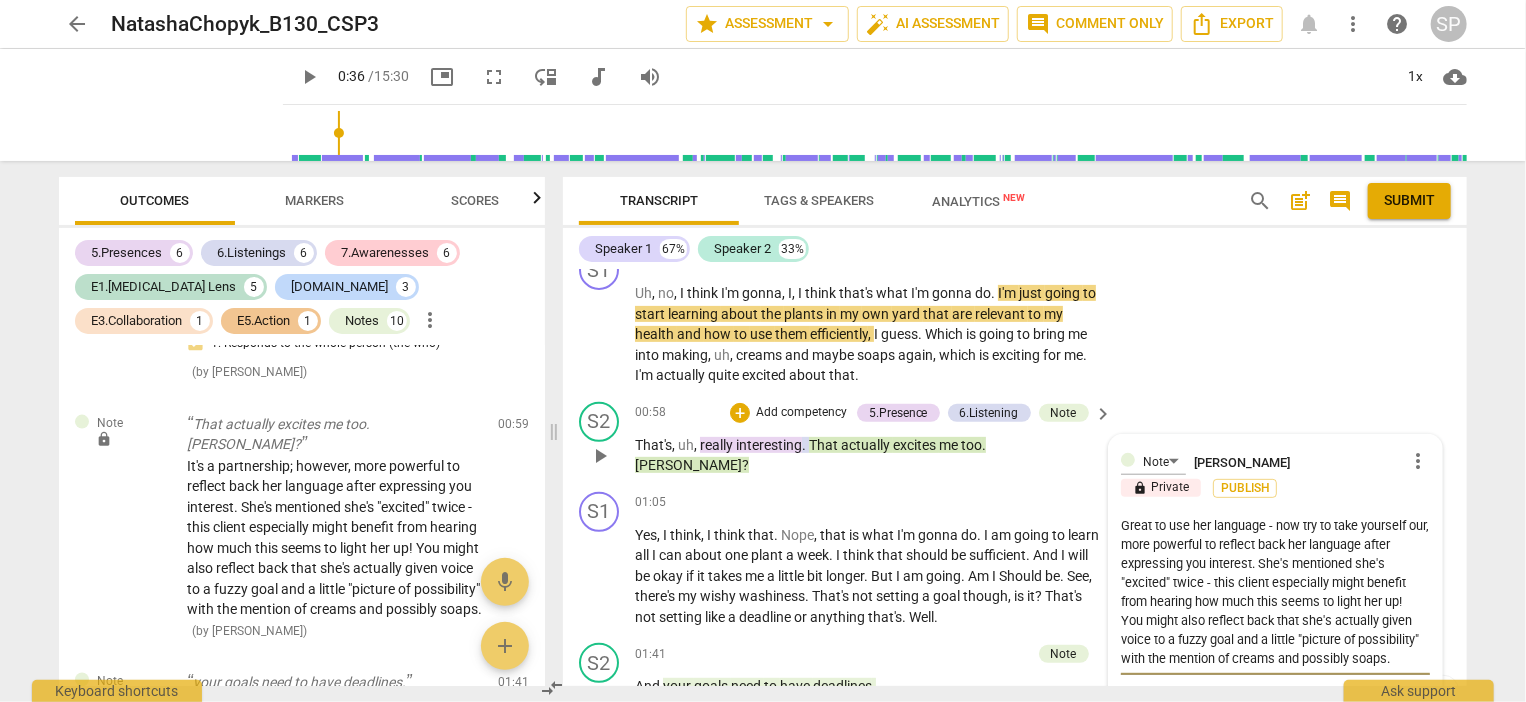 type on "Great to use her language - now try to take yourself ou, more powerful to reflect back her language after expressing you interest. She's mentioned she's "excited" twice - this client especially might benefit from hearing how much this seems to light her up!  You might also reflect back that she's actually given voice to a fuzzy goal and a little "picture of possibility" with the mention of creams and possibly soaps." 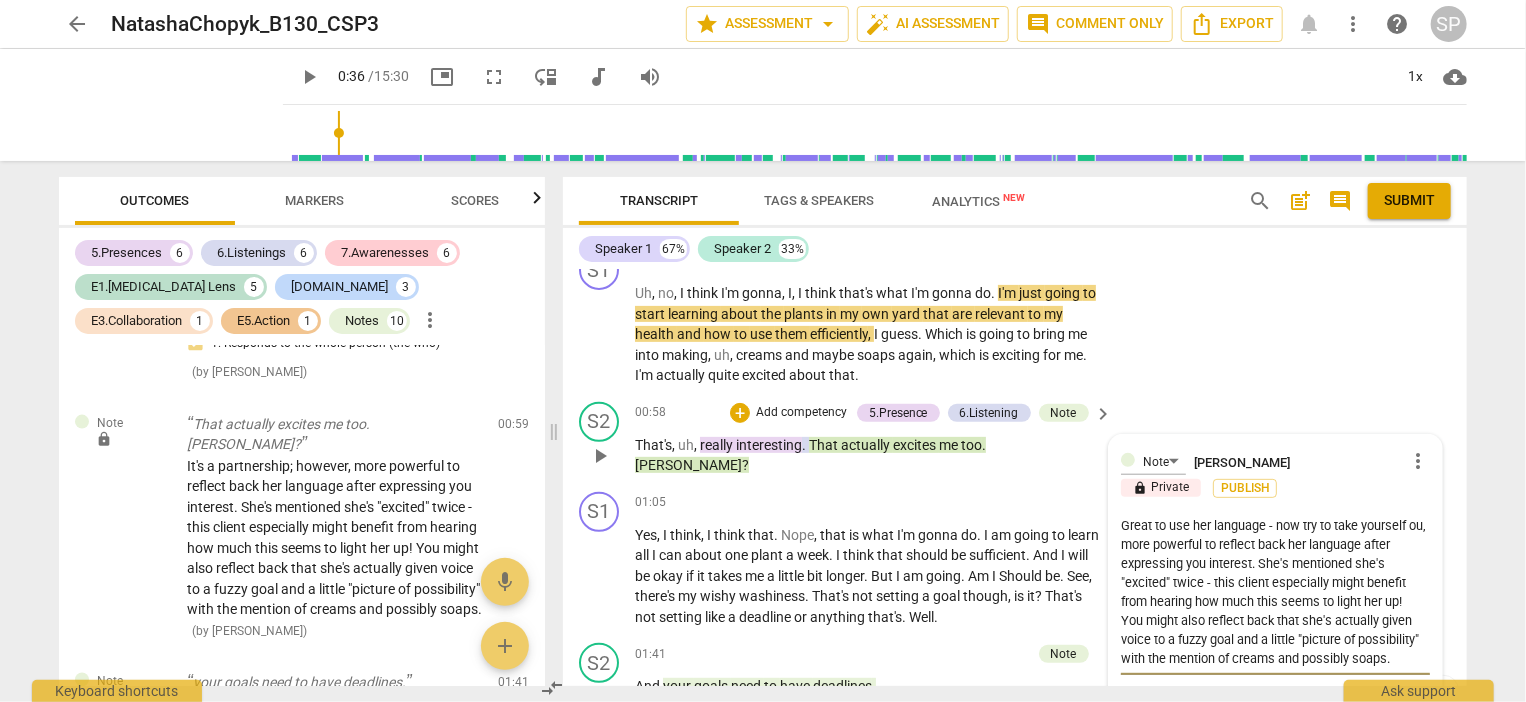 type on "Great to use her language - now try to take yourself out, more powerful to reflect back her language after expressing you interest. She's mentioned she's "excited" twice - this client especially might benefit from hearing how much this seems to light her up!  You might also reflect back that she's actually given voice to a fuzzy goal and a little "picture of possibility" with the mention of creams and possibly soaps." 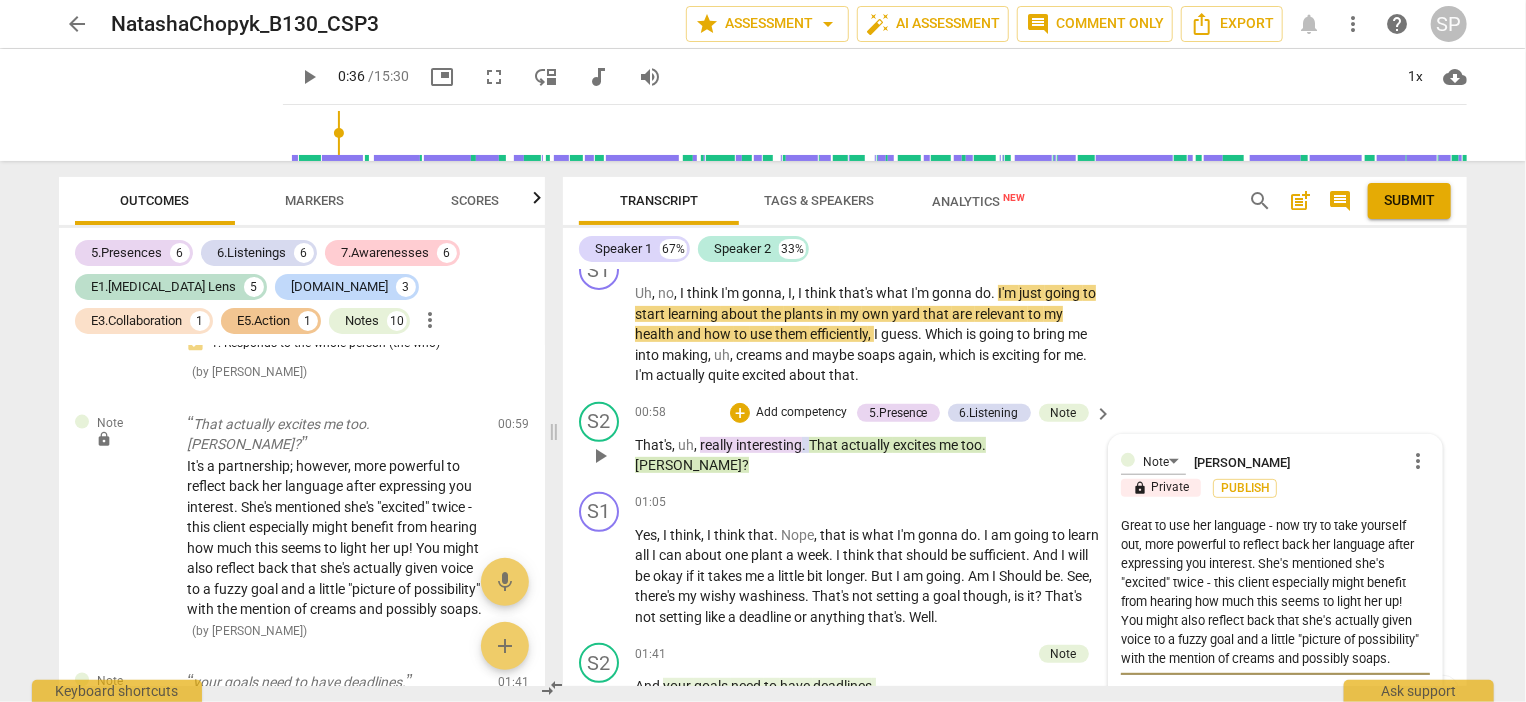type on "Great to use her language - now try to take yourself out , more powerful to reflect back her language after expressing you interest. She's mentioned she's "excited" twice - this client especially might benefit from hearing how much this seems to light her up!  You might also reflect back that she's actually given voice to a fuzzy goal and a little "picture of possibility" with the mention of creams and possibly soaps." 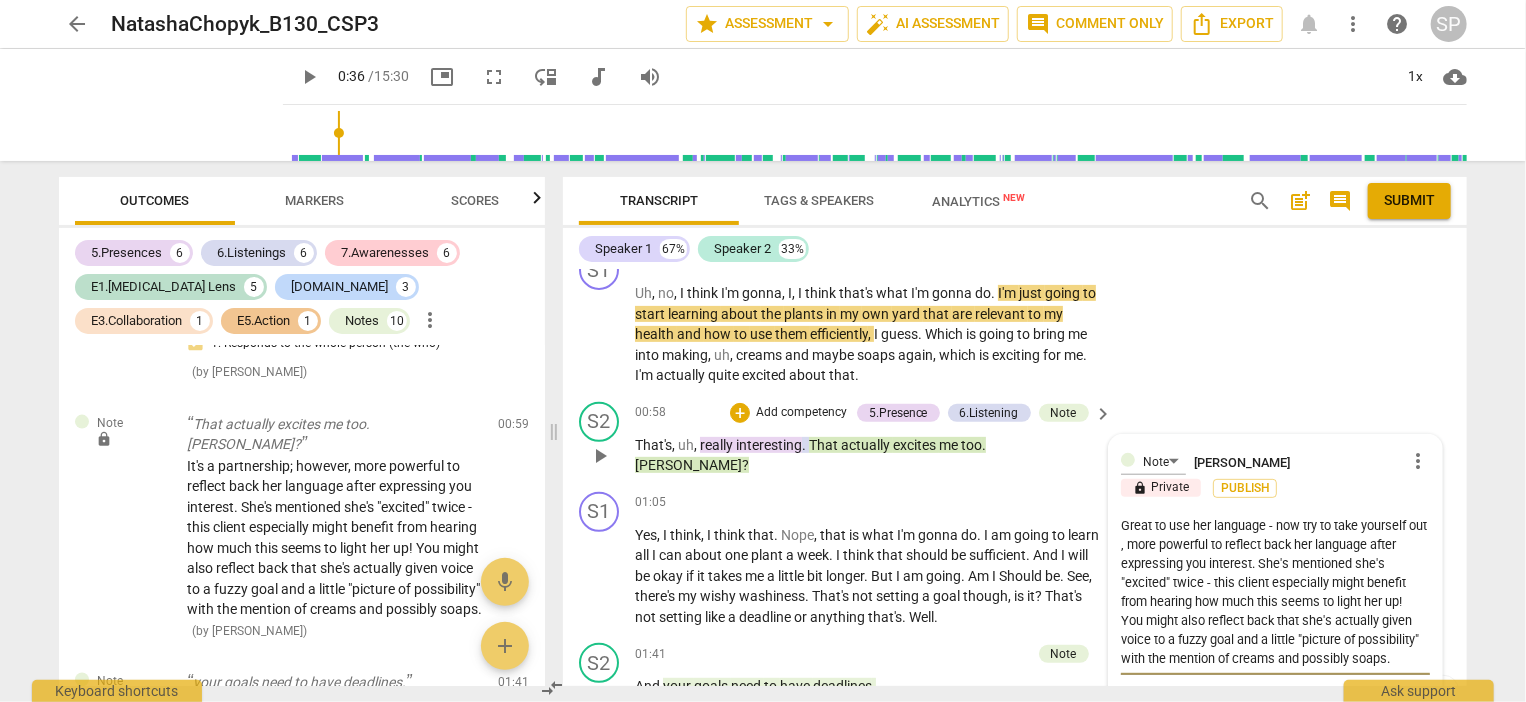 type on "Great to use her language - now try to take yourself out o, more powerful to reflect back her language after expressing you interest. She's mentioned she's "excited" twice - this client especially might benefit from hearing how much this seems to light her up!  You might also reflect back that she's actually given voice to a fuzzy goal and a little "picture of possibility" with the mention of creams and possibly soaps." 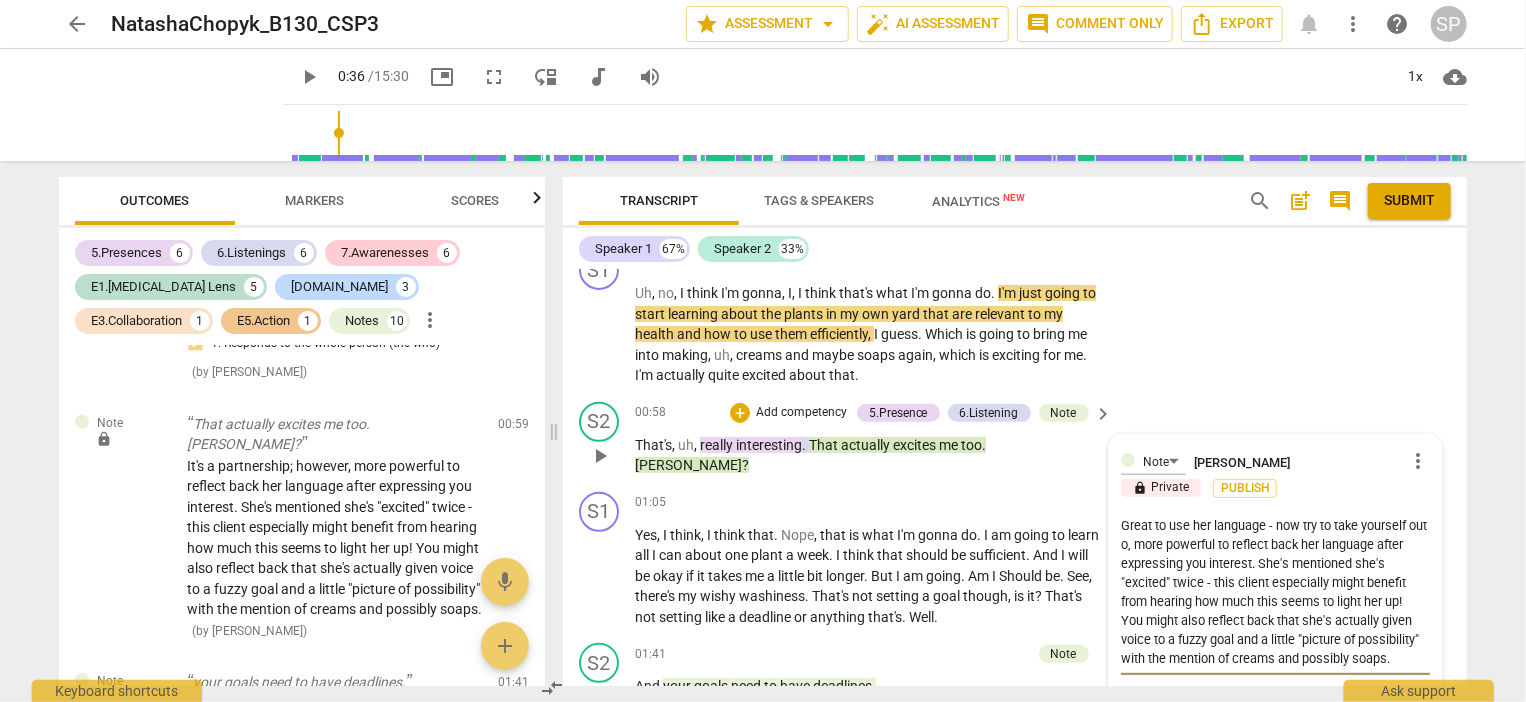 type on "Great to use her language - now try to take yourself out of, more powerful to reflect back her language after expressing you interest. She's mentioned she's "excited" twice - this client especially might benefit from hearing how much this seems to light her up!  You might also reflect back that she's actually given voice to a fuzzy goal and a little "picture of possibility" with the mention of creams and possibly soaps." 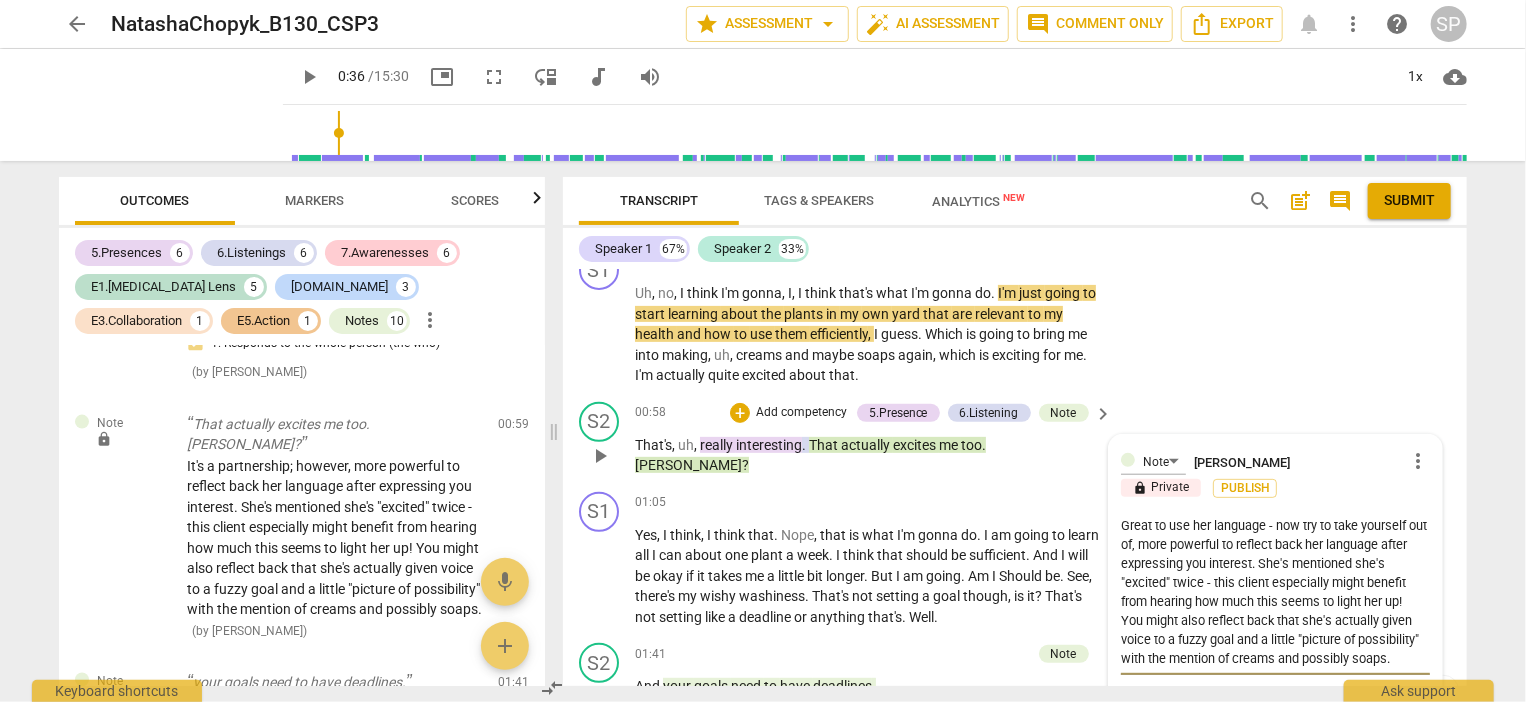type on "Great to use her language - now try to take yourself out of , more powerful to reflect back her language after expressing you interest. She's mentioned she's "excited" twice - this client especially might benefit from hearing how much this seems to light her up!  You might also reflect back that she's actually given voice to a fuzzy goal and a little "picture of possibility" with the mention of creams and possibly soaps." 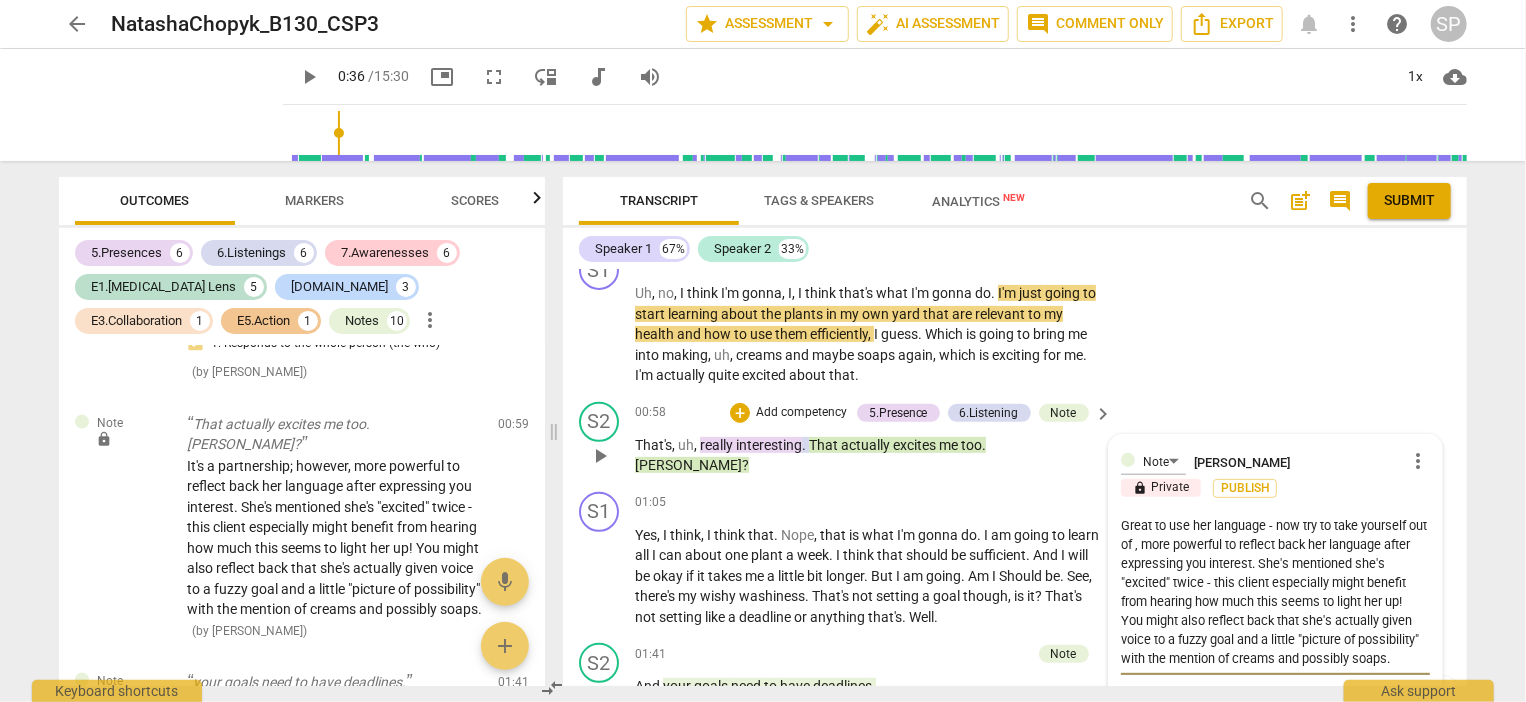 type on "Great to use her language - now try to take yourself out of i, more powerful to reflect back her language after expressing you interest. She's mentioned she's "excited" twice - this client especially might benefit from hearing how much this seems to light her up!  You might also reflect back that she's actually given voice to a fuzzy goal and a little "picture of possibility" with the mention of creams and possibly soaps." 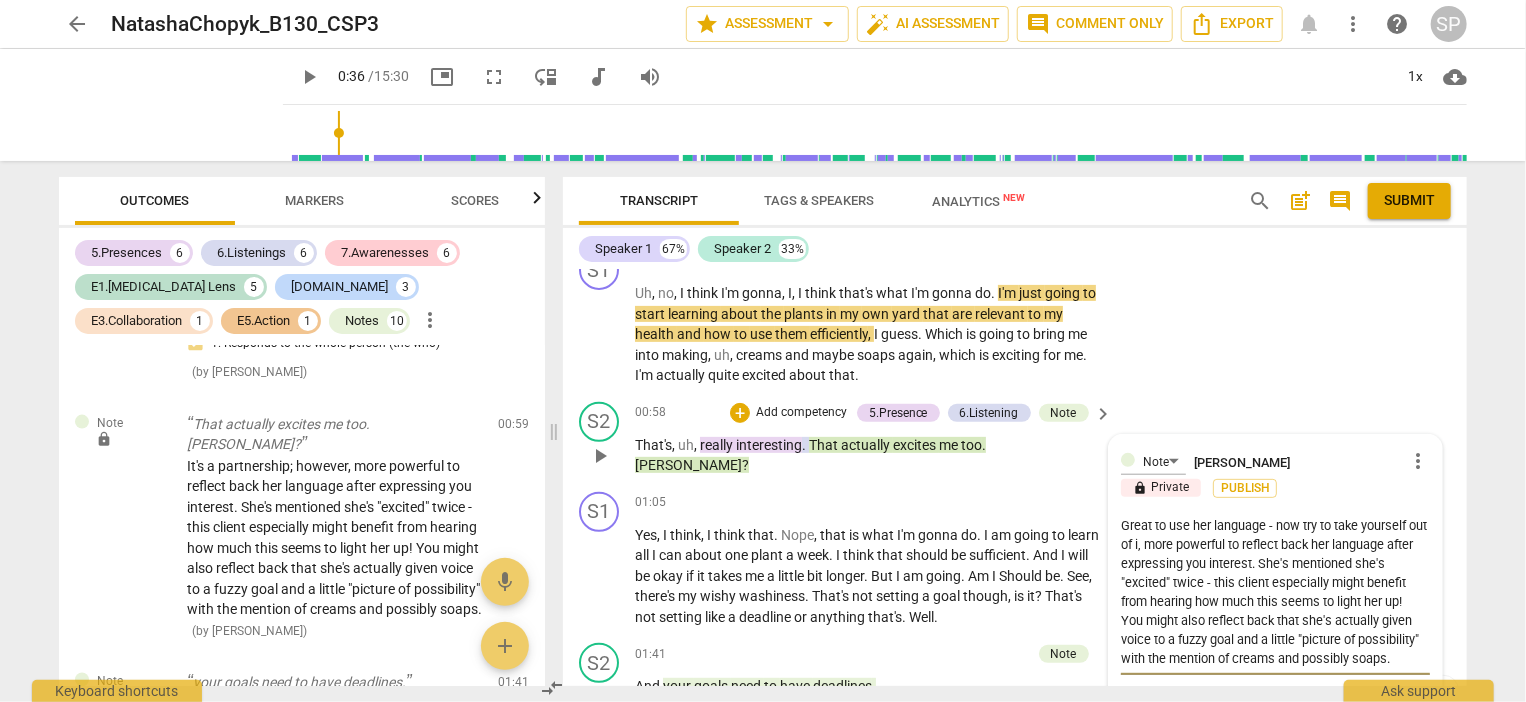 type on "Great to use her language - now try to take yourself out of it, more powerful to reflect back her language after expressing you interest. She's mentioned she's "excited" twice - this client especially might benefit from hearing how much this seems to light her up!  You might also reflect back that she's actually given voice to a fuzzy goal and a little "picture of possibility" with the mention of creams and possibly soaps." 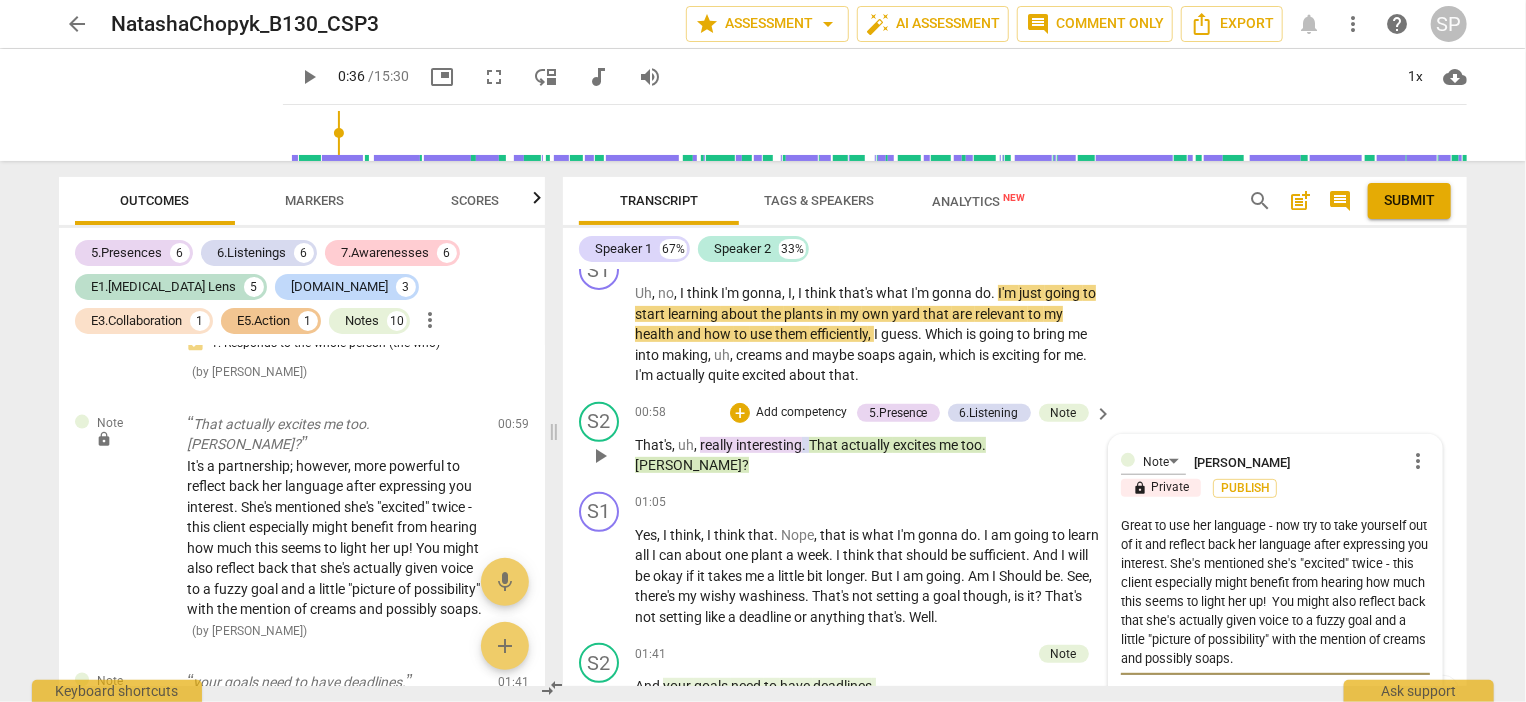 scroll, scrollTop: 0, scrollLeft: 0, axis: both 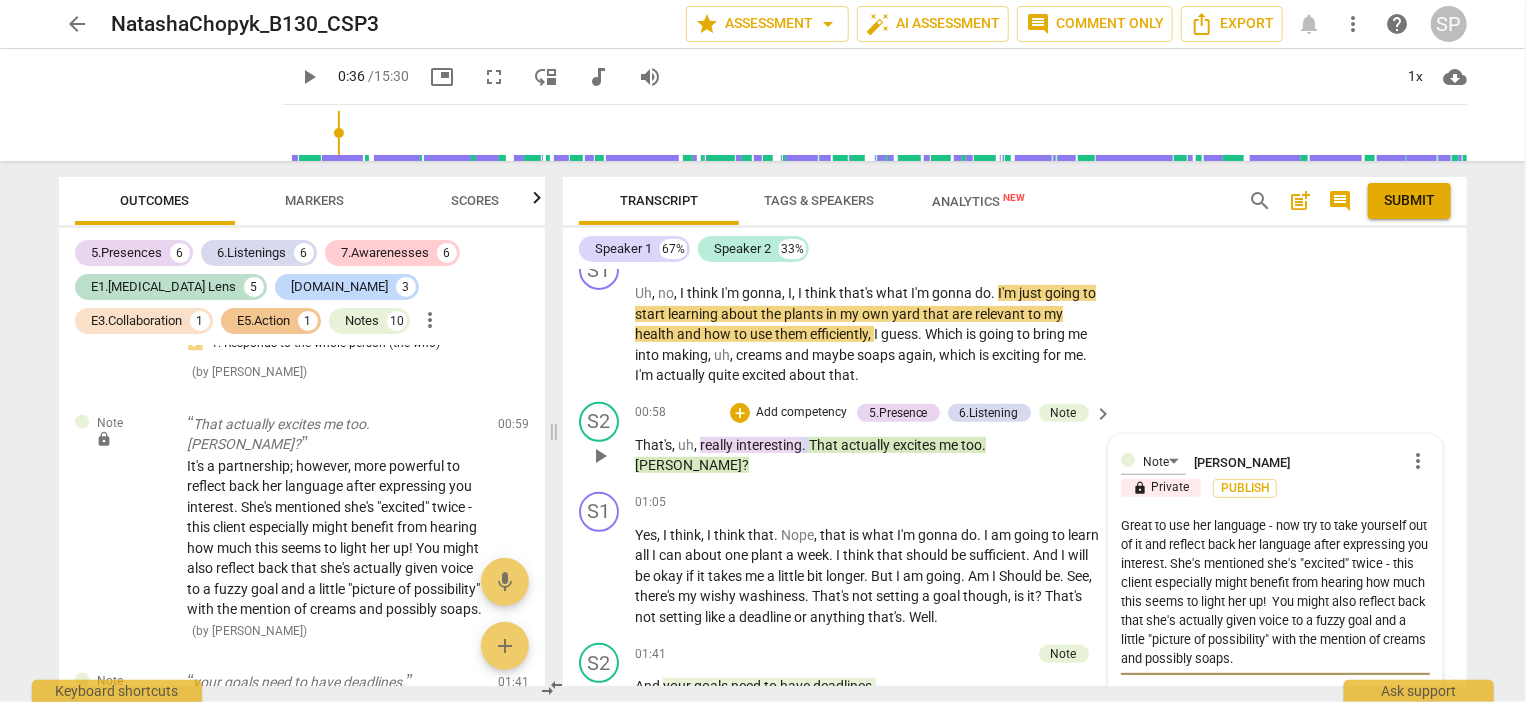 drag, startPoint x: 1255, startPoint y: 522, endPoint x: 1251, endPoint y: 541, distance: 19.416489 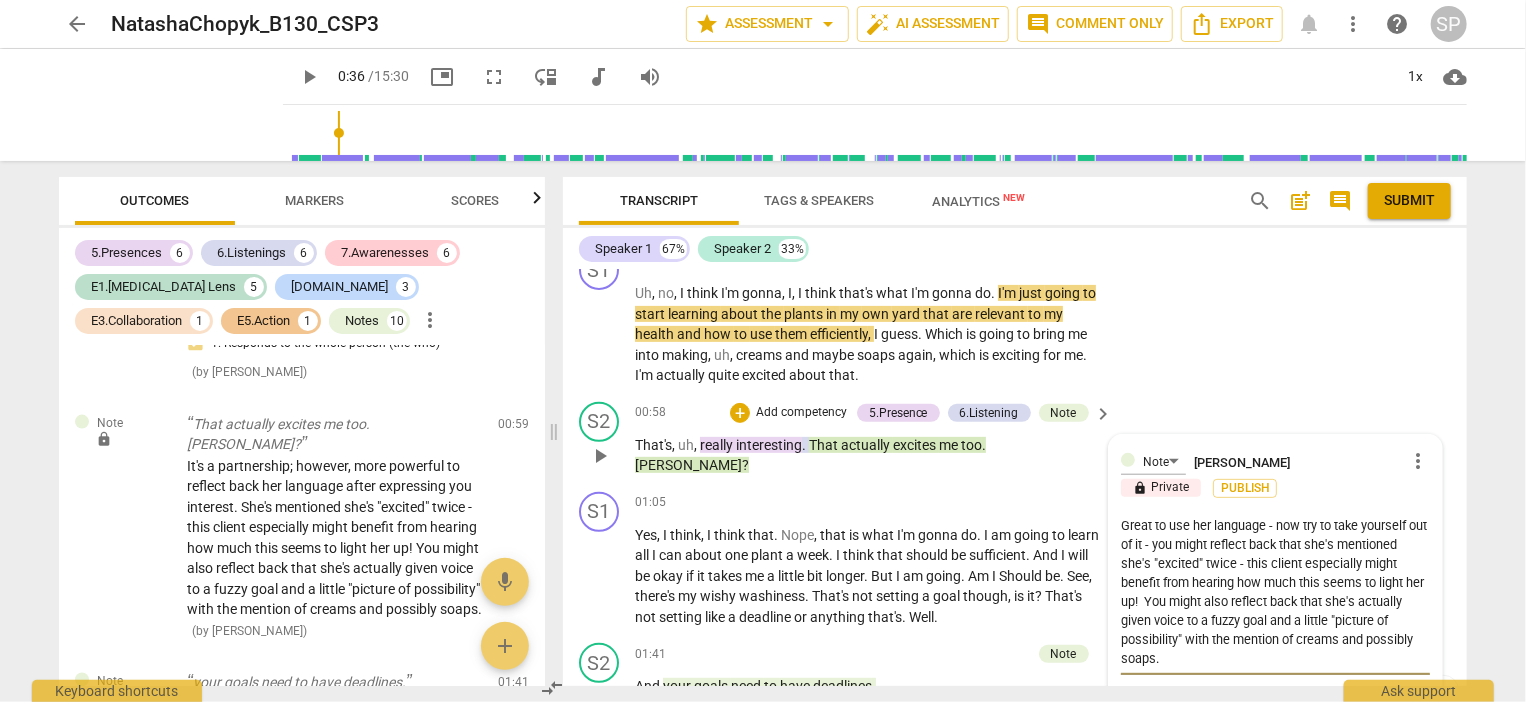 click on "Great to use her language - now try to take yourself out of it - you might reflect back that she's mentioned she's "excited" twice - this client especially might benefit from hearing how much this seems to light her up!  You might also reflect back that she's actually given voice to a fuzzy goal and a little "picture of possibility" with the mention of creams and possibly soaps." at bounding box center (1275, 592) 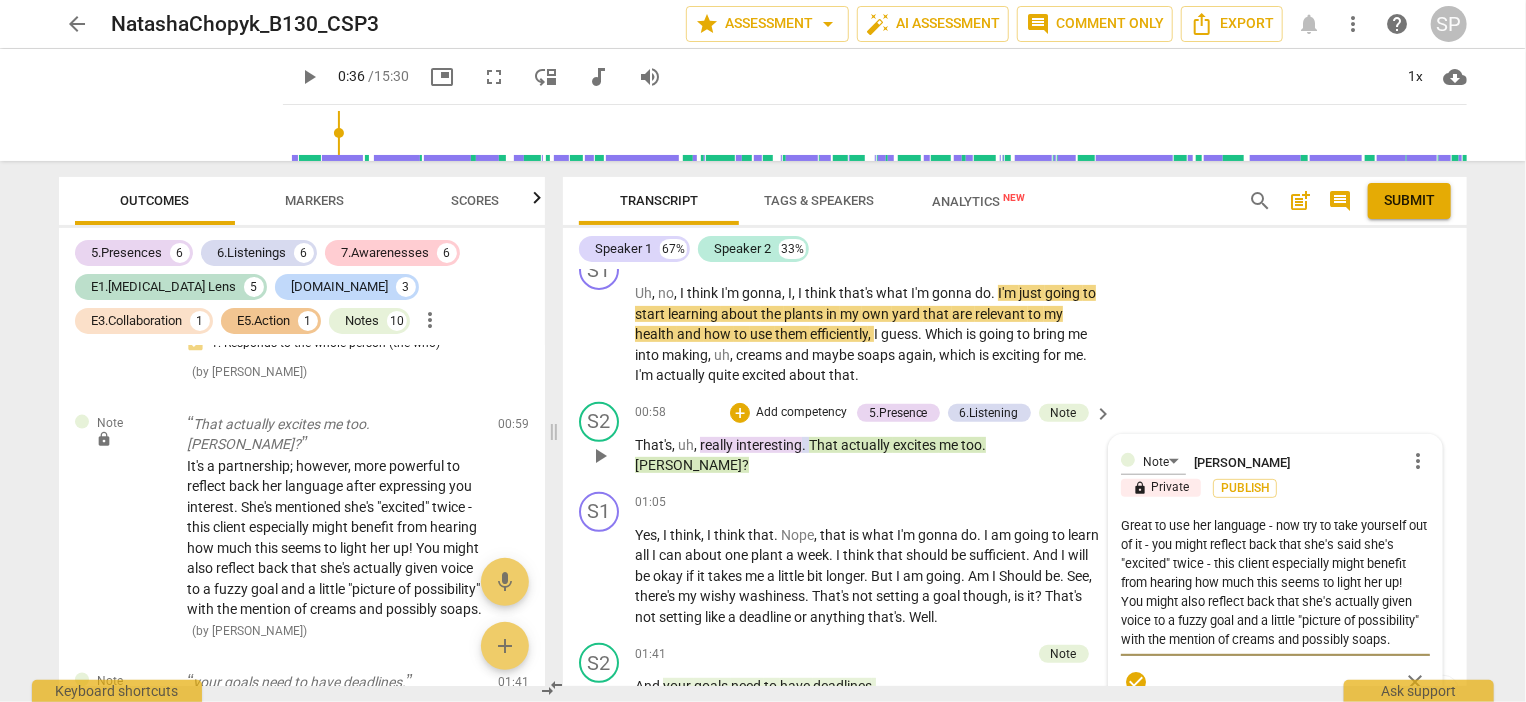 click on "Great to use her language - now try to take yourself out of it - you might reflect back that she's said she's "excited" twice - this client especially might benefit from hearing how much this seems to light her up!  You might also reflect back that she's actually given voice to a fuzzy goal and a little "picture of possibility" with the mention of creams and possibly soaps." at bounding box center (1275, 582) 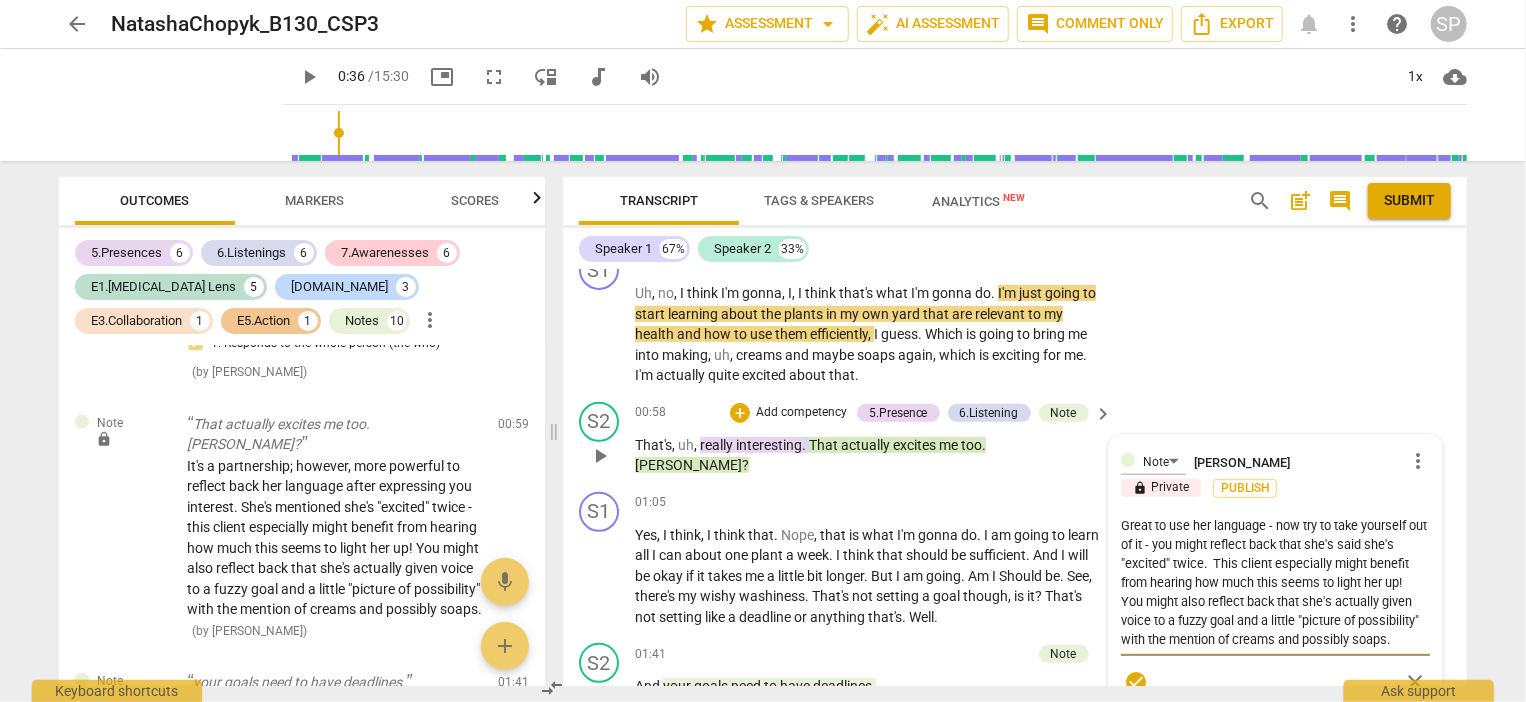 click on "Great to use her language - now try to take yourself out of it - you might reflect back that she's said she's "excited" twice.  This client especially might benefit from hearing how much this seems to light her up!  You might also reflect back that she's actually given voice to a fuzzy goal and a little "picture of possibility" with the mention of creams and possibly soaps." at bounding box center [1275, 582] 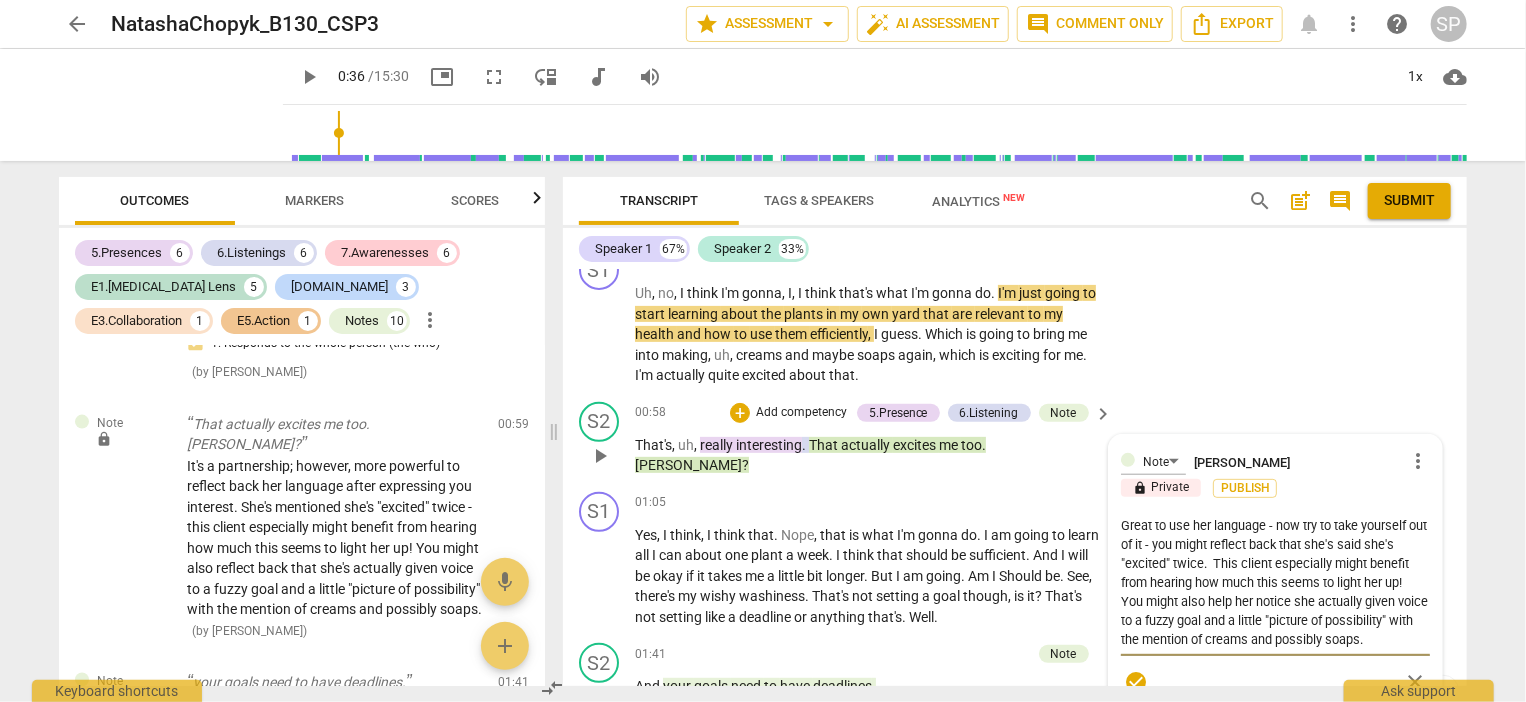 click on "Great to use her language - now try to take yourself out of it - you might reflect back that she's said she's "excited" twice.  This client especially might benefit from hearing how much this seems to light her up!  You might also help her notice she actually given voice to a fuzzy goal and a little "picture of possibility" with the mention of creams and possibly soaps." at bounding box center (1275, 582) 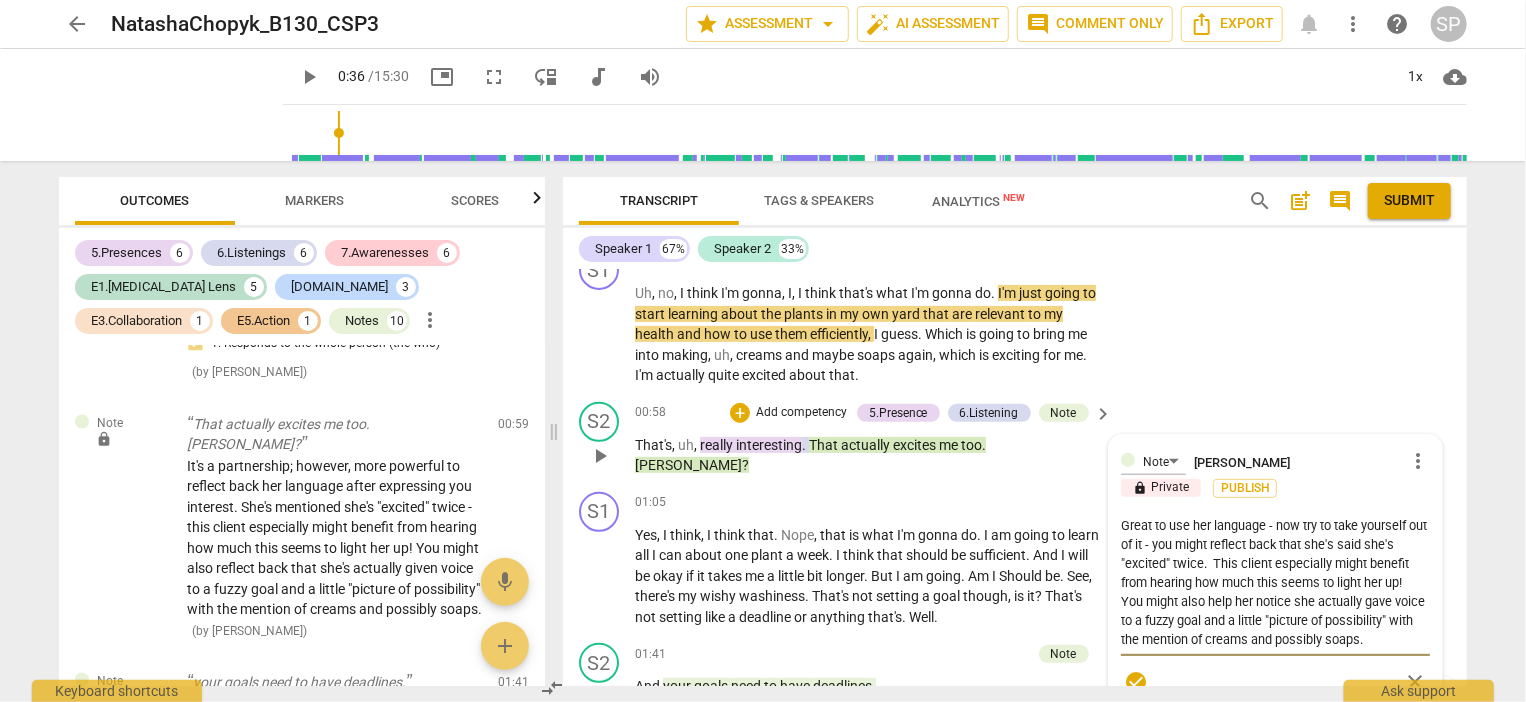 click on "Great to use her language - now try to take yourself out of it - you might reflect back that she's said she's "excited" twice.  This client especially might benefit from hearing how much this seems to light her up!  You might also help her notice she actually gave voice to a fuzzy goal and a little "picture of possibility" with the mention of creams and possibly soaps." at bounding box center [1275, 582] 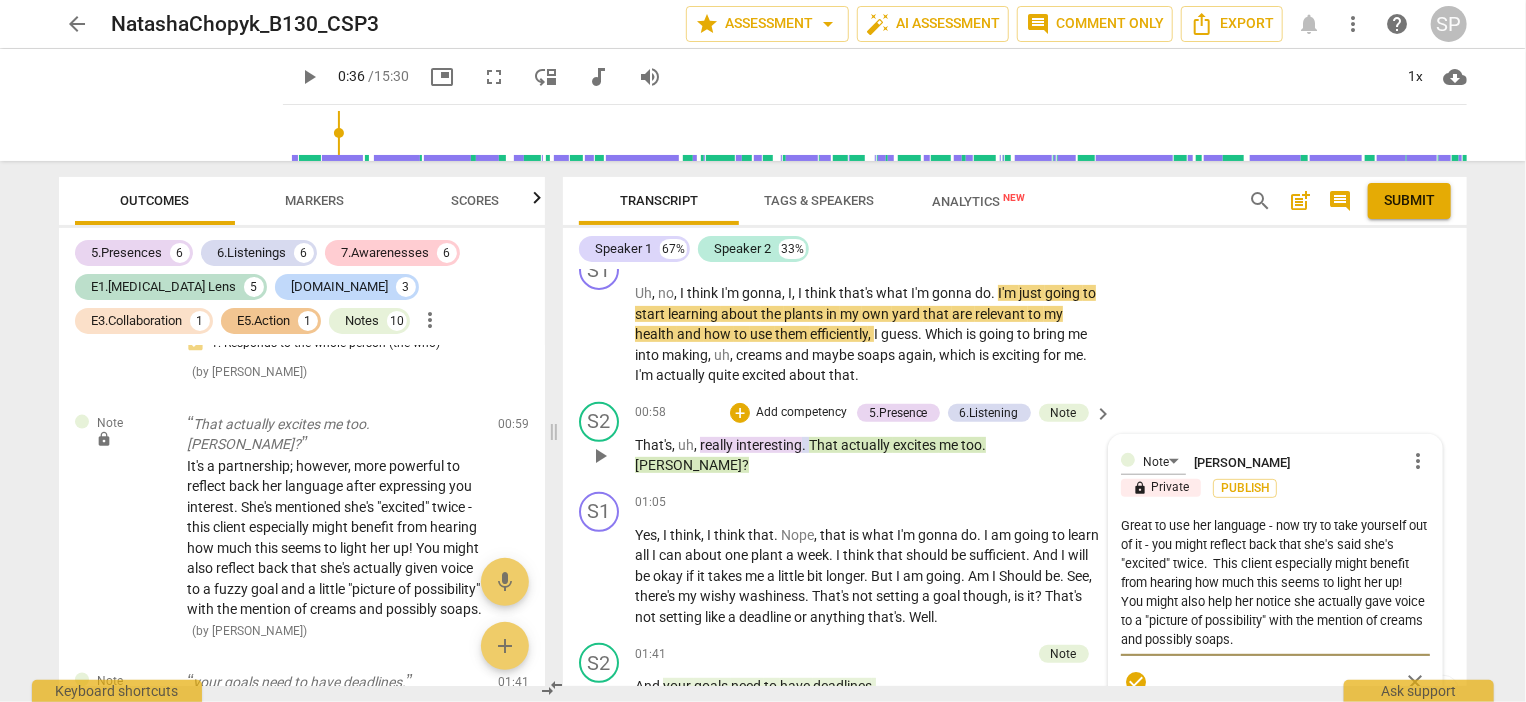 click on "Great to use her language - now try to take yourself out of it - you might reflect back that she's said she's "excited" twice.  This client especially might benefit from hearing how much this seems to light her up!  You might also help her notice she actually gave voice to a "picture of possibility" with the mention of creams and possibly soaps." at bounding box center (1275, 582) 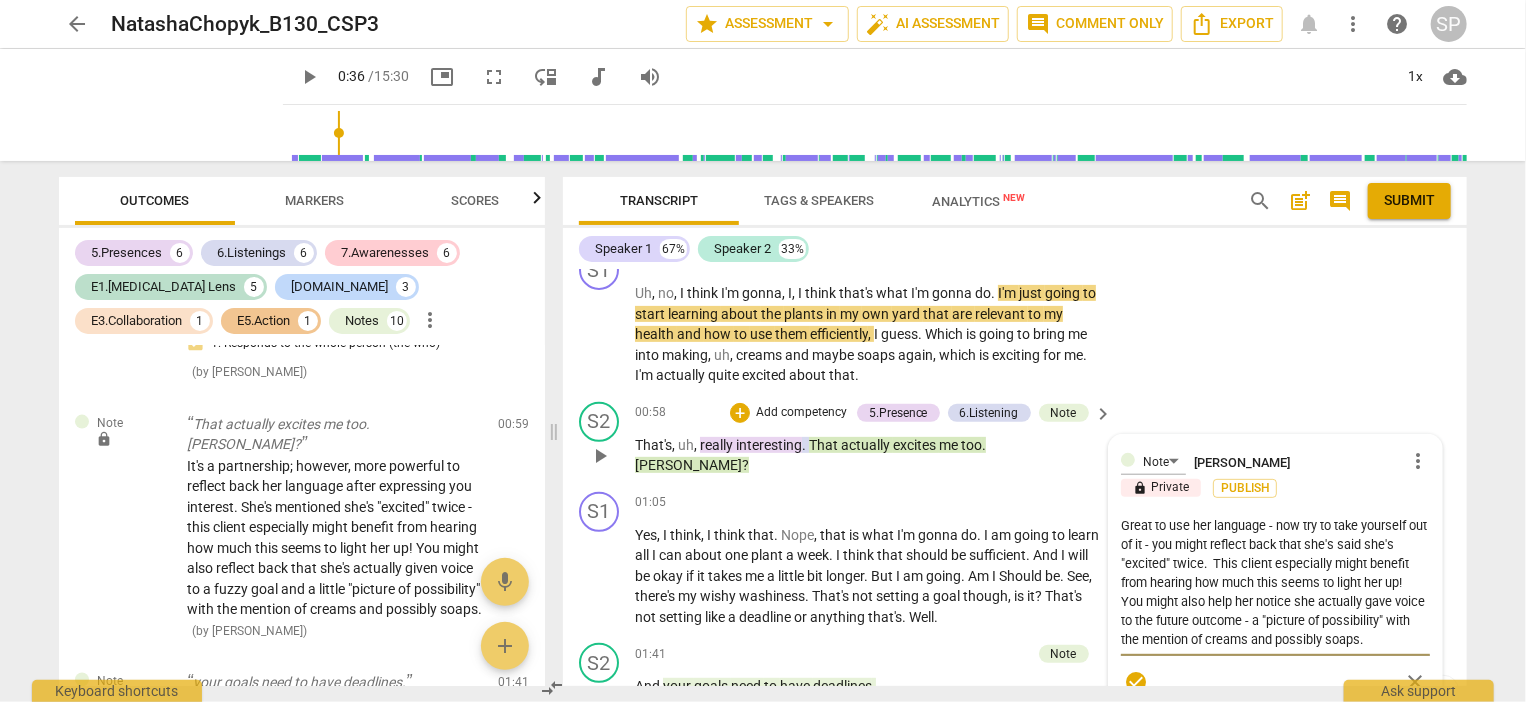 click on "Great to use her language - now try to take yourself out of it - you might reflect back that she's said she's "excited" twice.  This client especially might benefit from hearing how much this seems to light her up!  You might also help her notice she actually gave voice to the future outcome - a "picture of possibility" with the mention of creams and possibly soaps." at bounding box center [1275, 582] 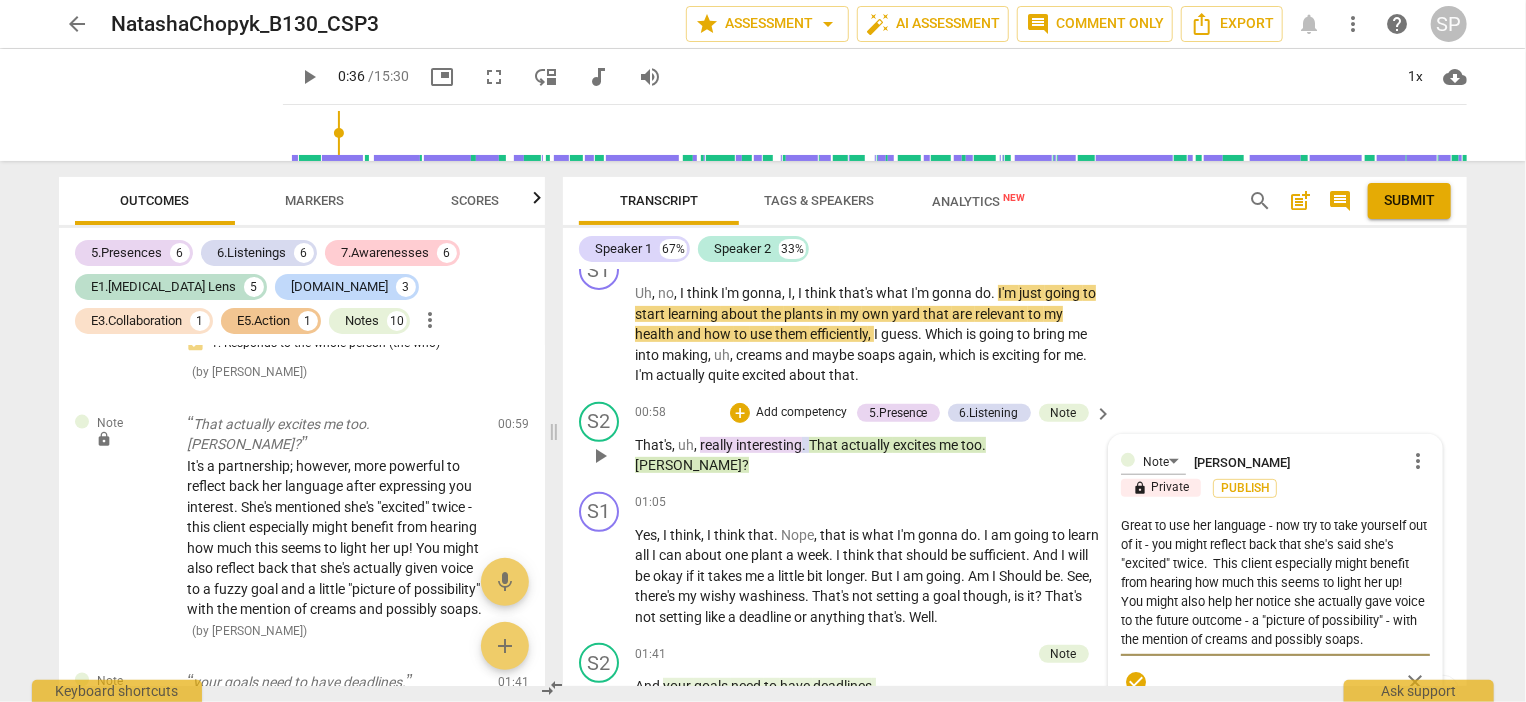 click on "Great to use her language - now try to take yourself out of it - you might reflect back that she's said she's "excited" twice.  This client especially might benefit from hearing how much this seems to light her up!  You might also help her notice she actually gave voice to the future outcome - a "picture of possibility" - with the mention of creams and possibly soaps." at bounding box center (1275, 582) 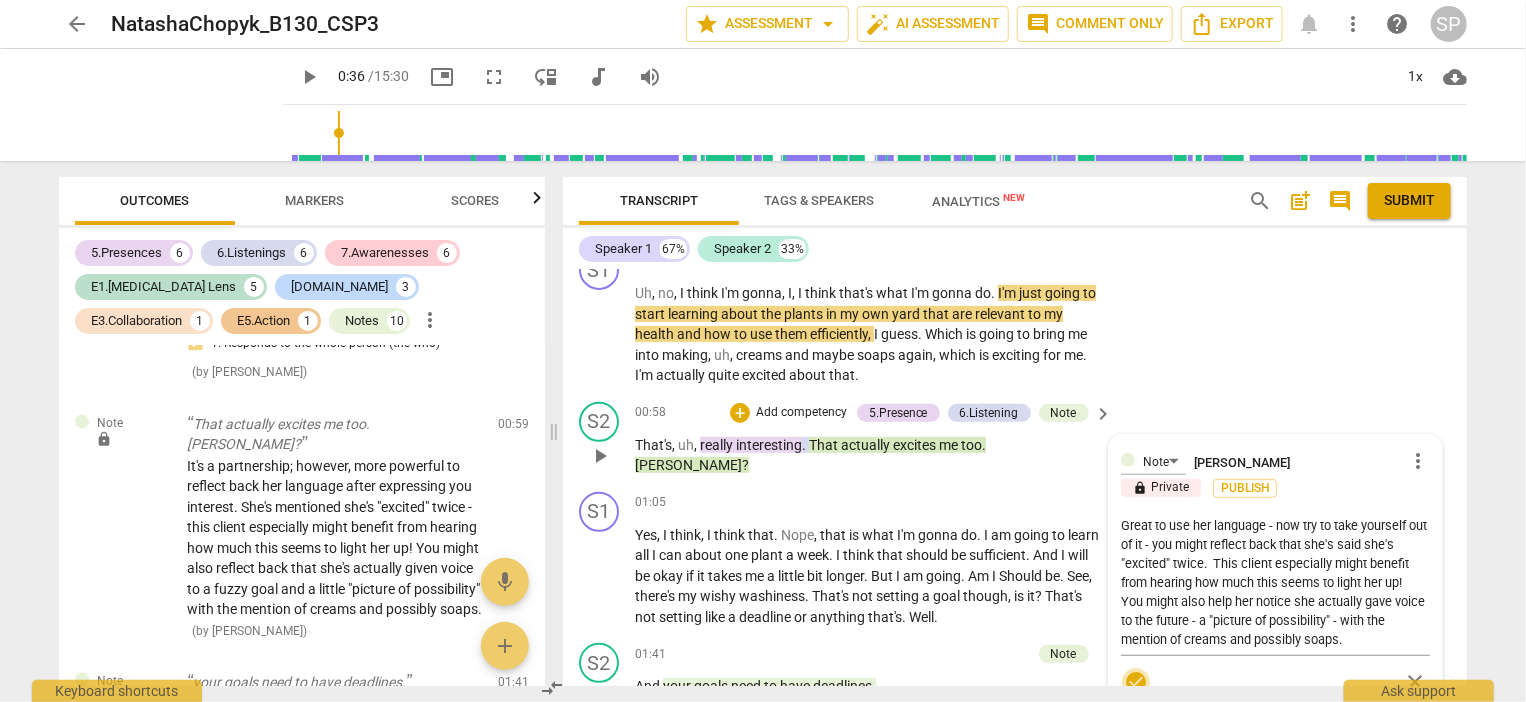 click on "check_circle" at bounding box center [1136, 682] 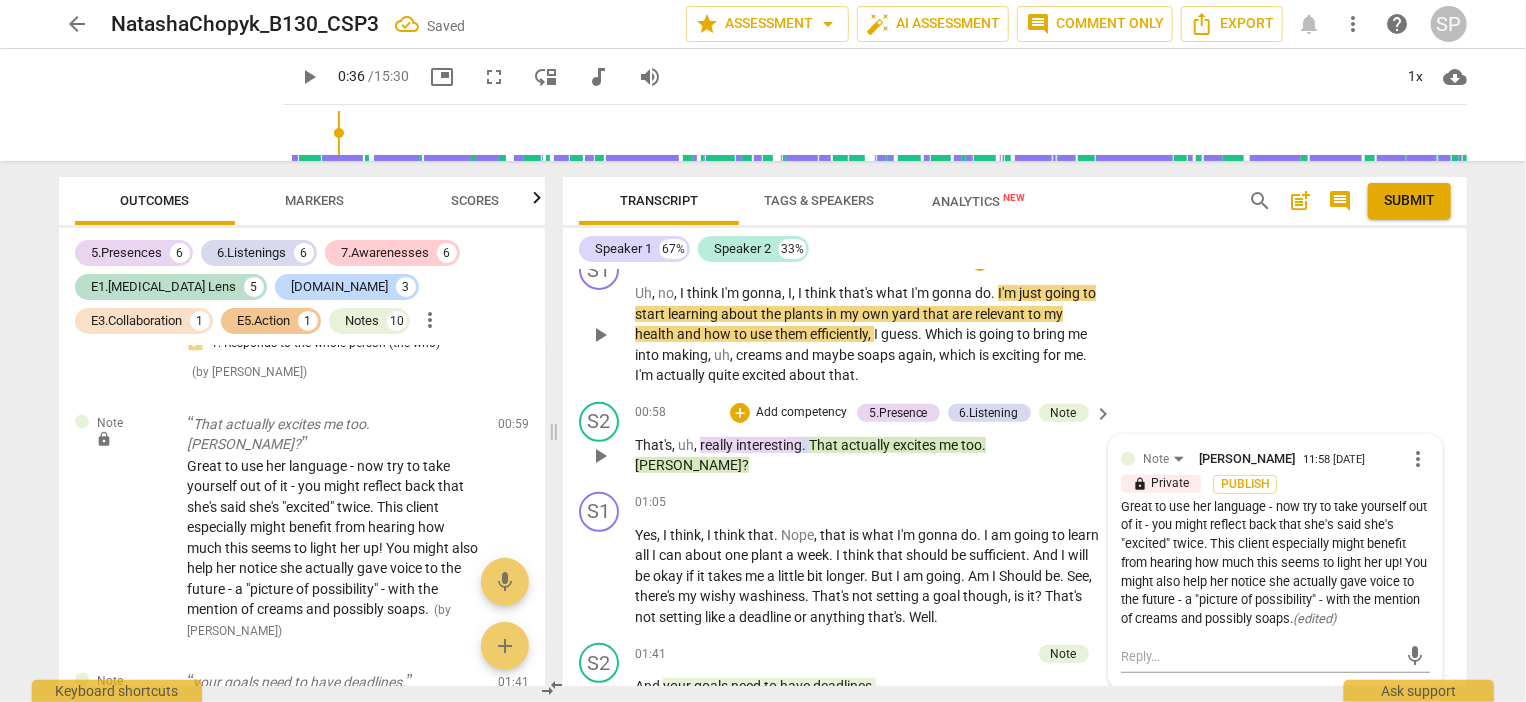scroll, scrollTop: 300, scrollLeft: 0, axis: vertical 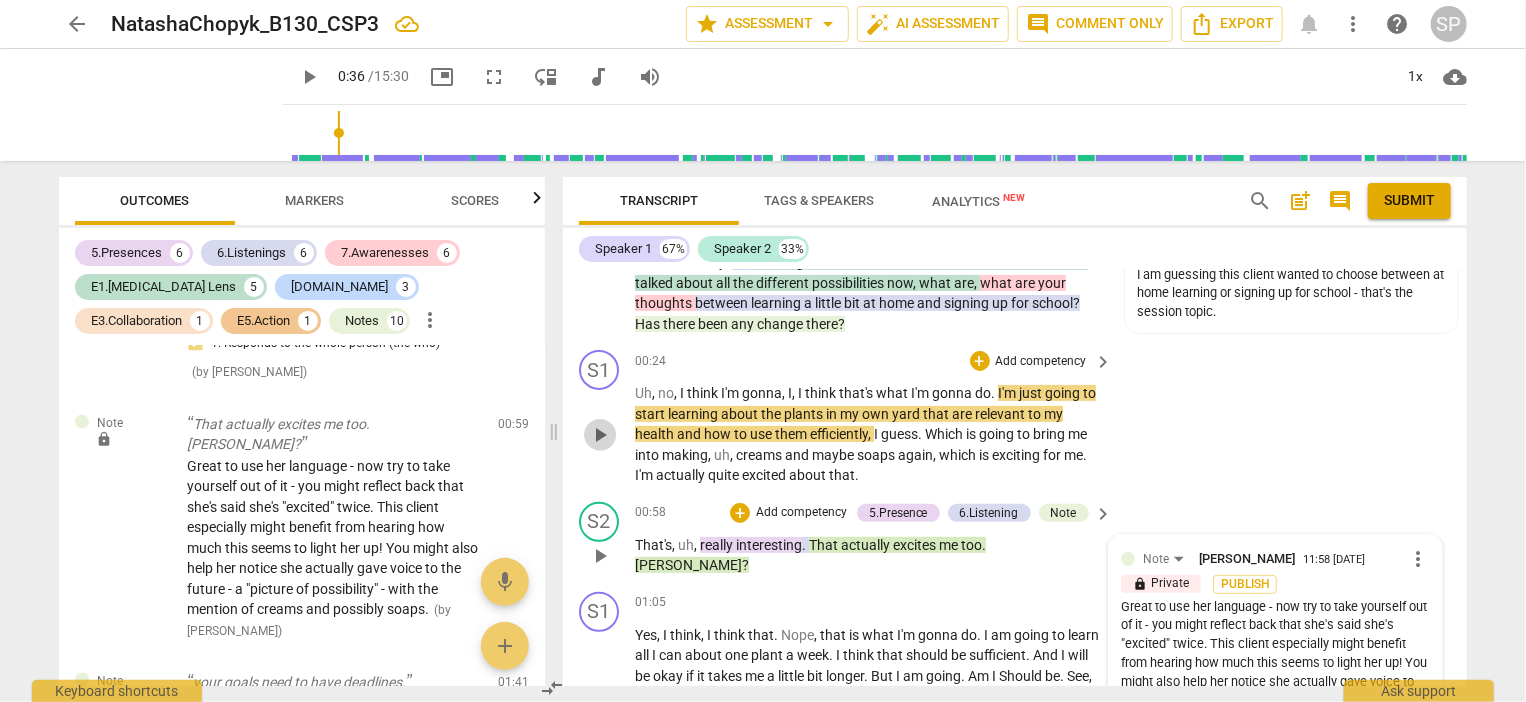 click on "play_arrow" at bounding box center (600, 435) 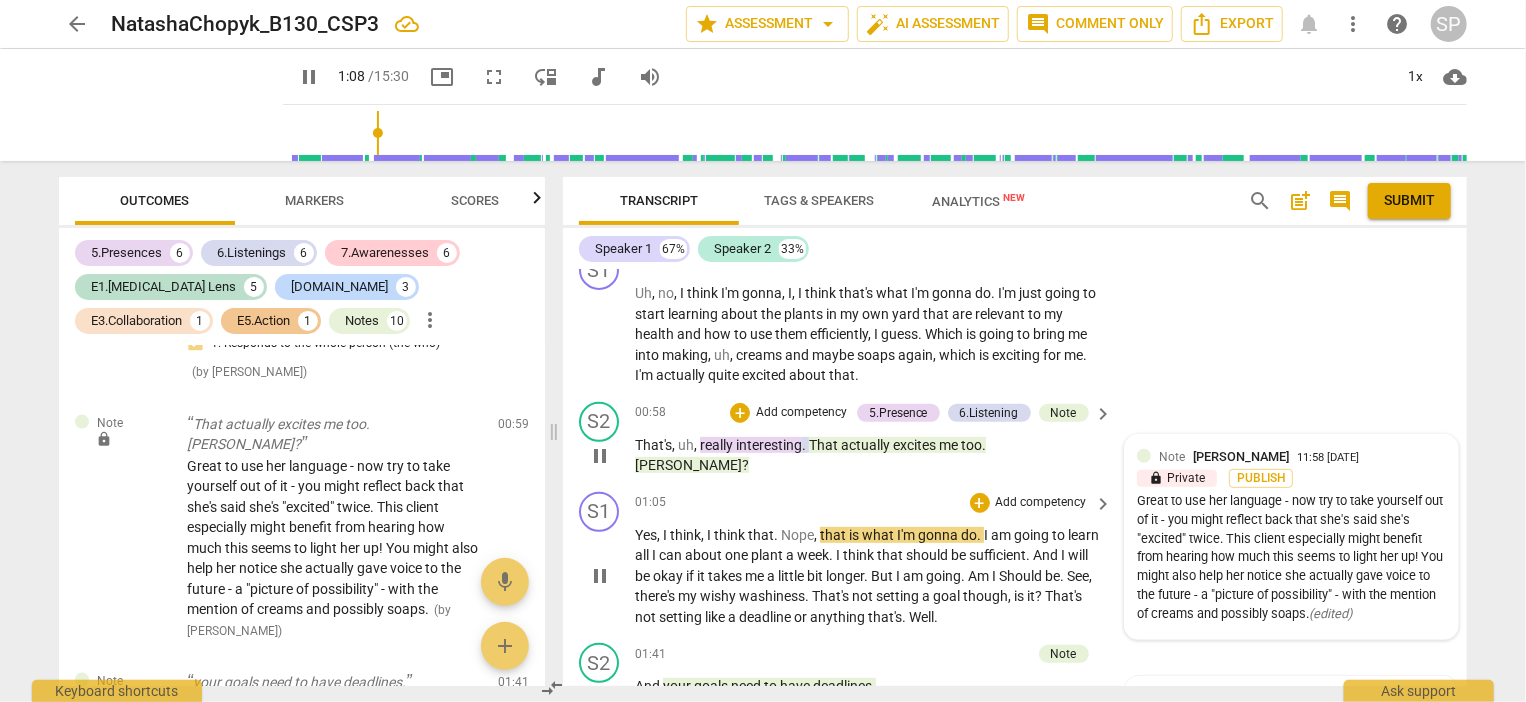 scroll, scrollTop: 500, scrollLeft: 0, axis: vertical 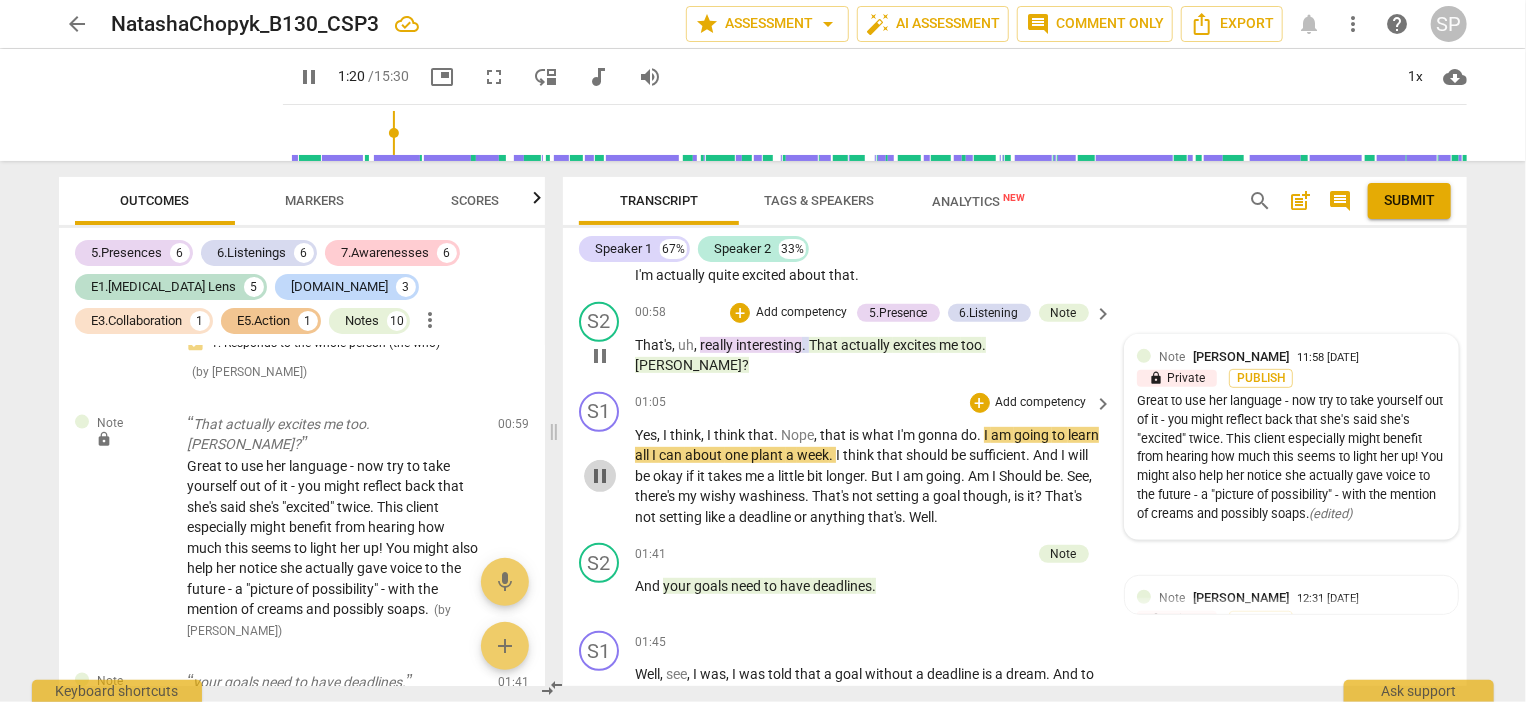 click on "pause" at bounding box center [600, 476] 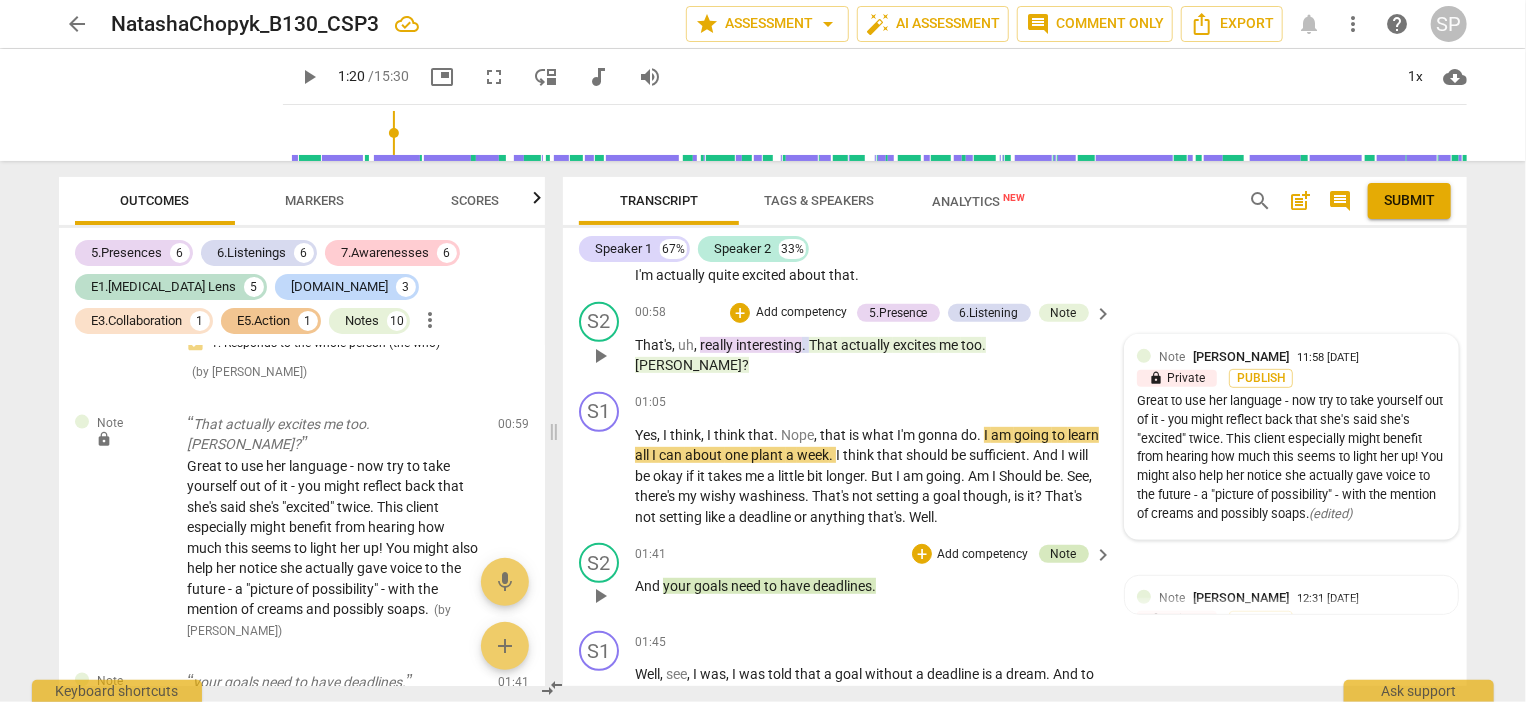 click on "Note" at bounding box center [1064, 554] 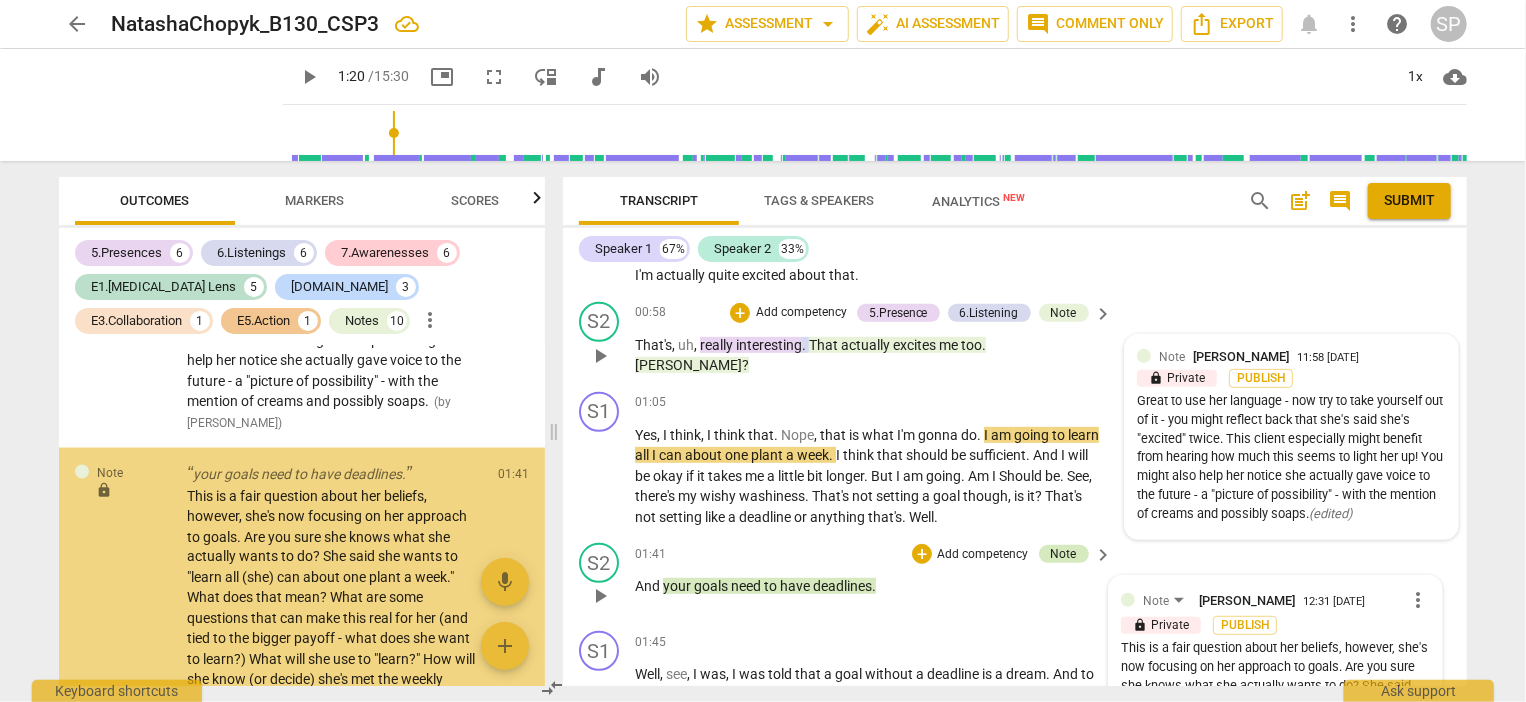 scroll, scrollTop: 1786, scrollLeft: 0, axis: vertical 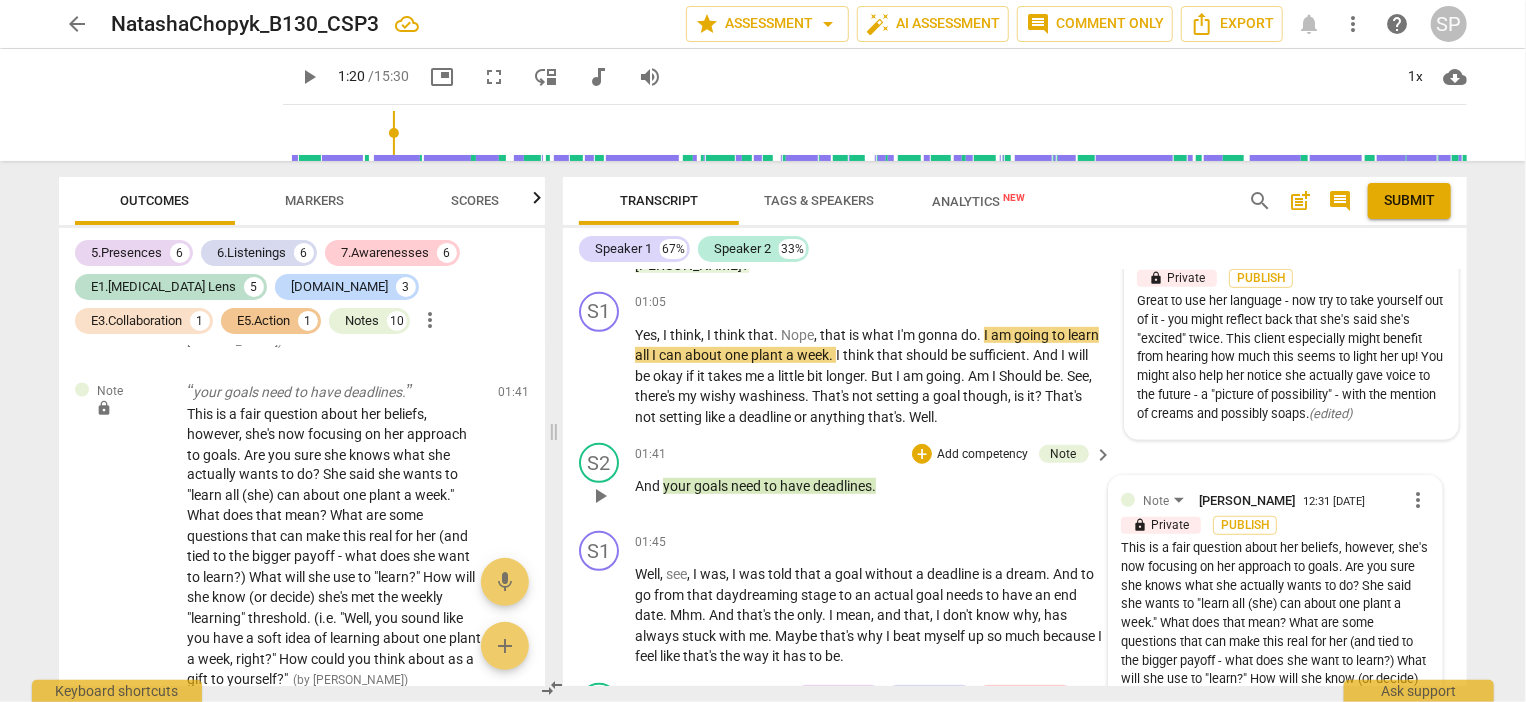 click on "This is a fair question about her beliefs, however, she's now focusing on her approach to goals. Are you sure she knows what she actually wants to do? She said she wants to "learn all (she) can about one plant a week."  What does that mean?  What are some questions that can make this real for her (and tied to the bigger payoff - what does she want to learn?) What will she use to "learn?" How will she know (or decide) she's met the weekly "learning" threshold.  (i.e. "Well, you sound like you have a soft idea of learning about one plant a week, right?" How could you think about as a gift to yourself?"  ( edited )" at bounding box center [1275, 651] 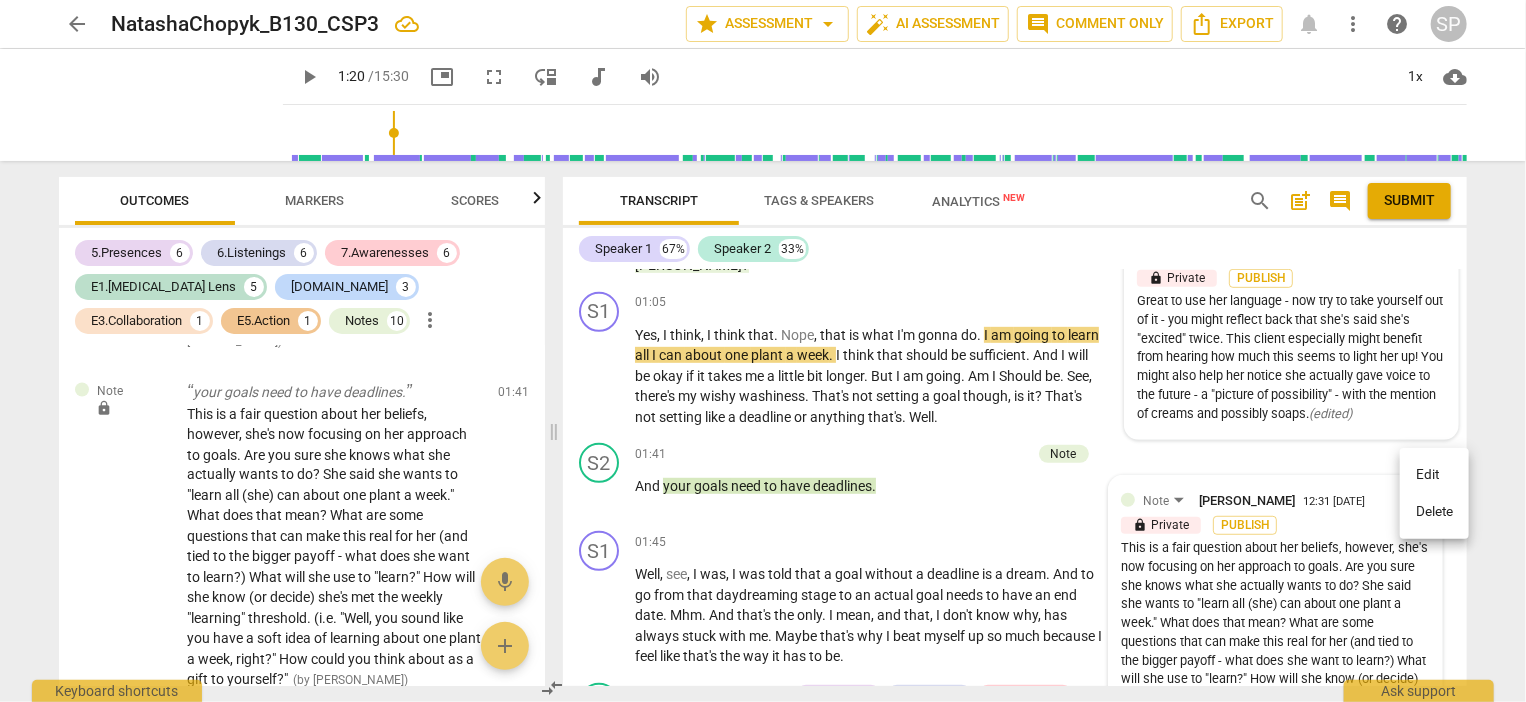 click on "Edit" at bounding box center (1434, 475) 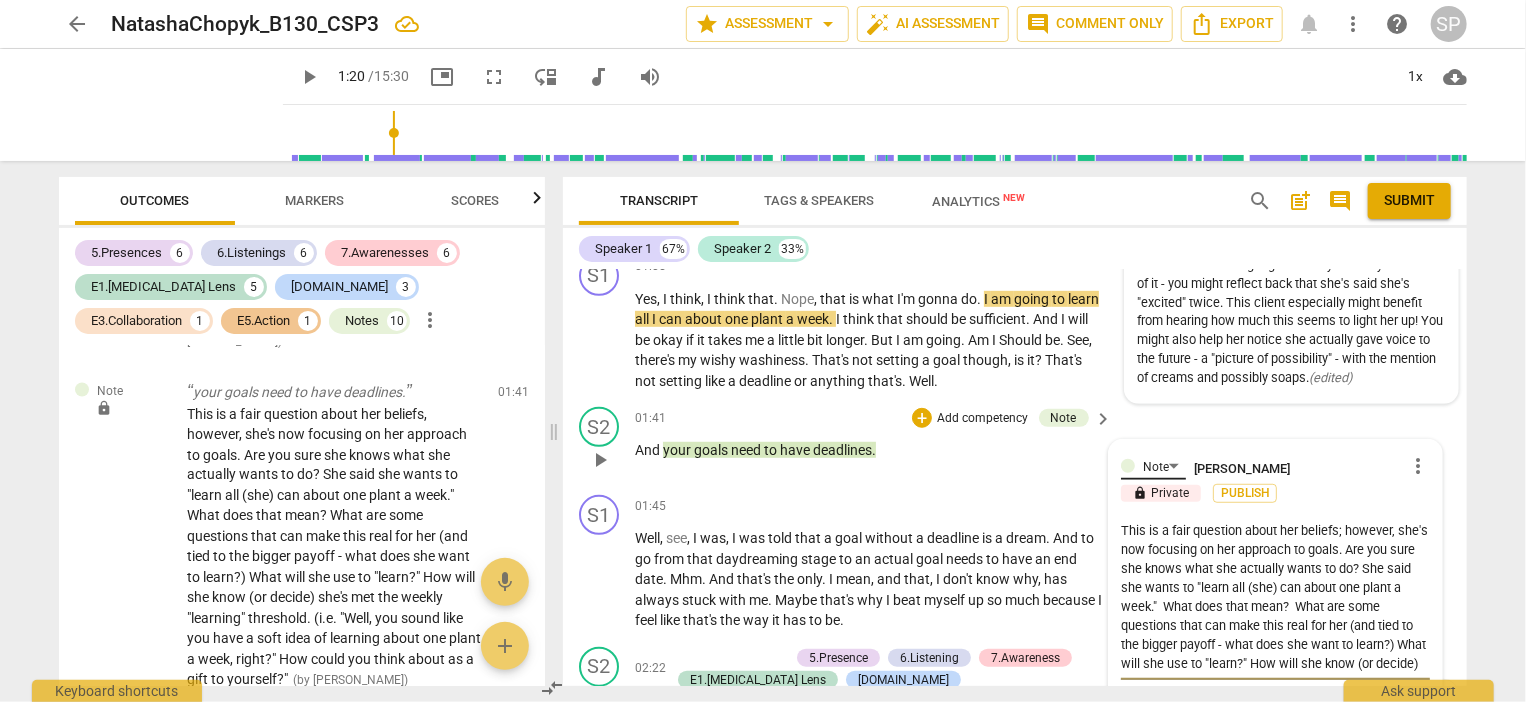 scroll, scrollTop: 700, scrollLeft: 0, axis: vertical 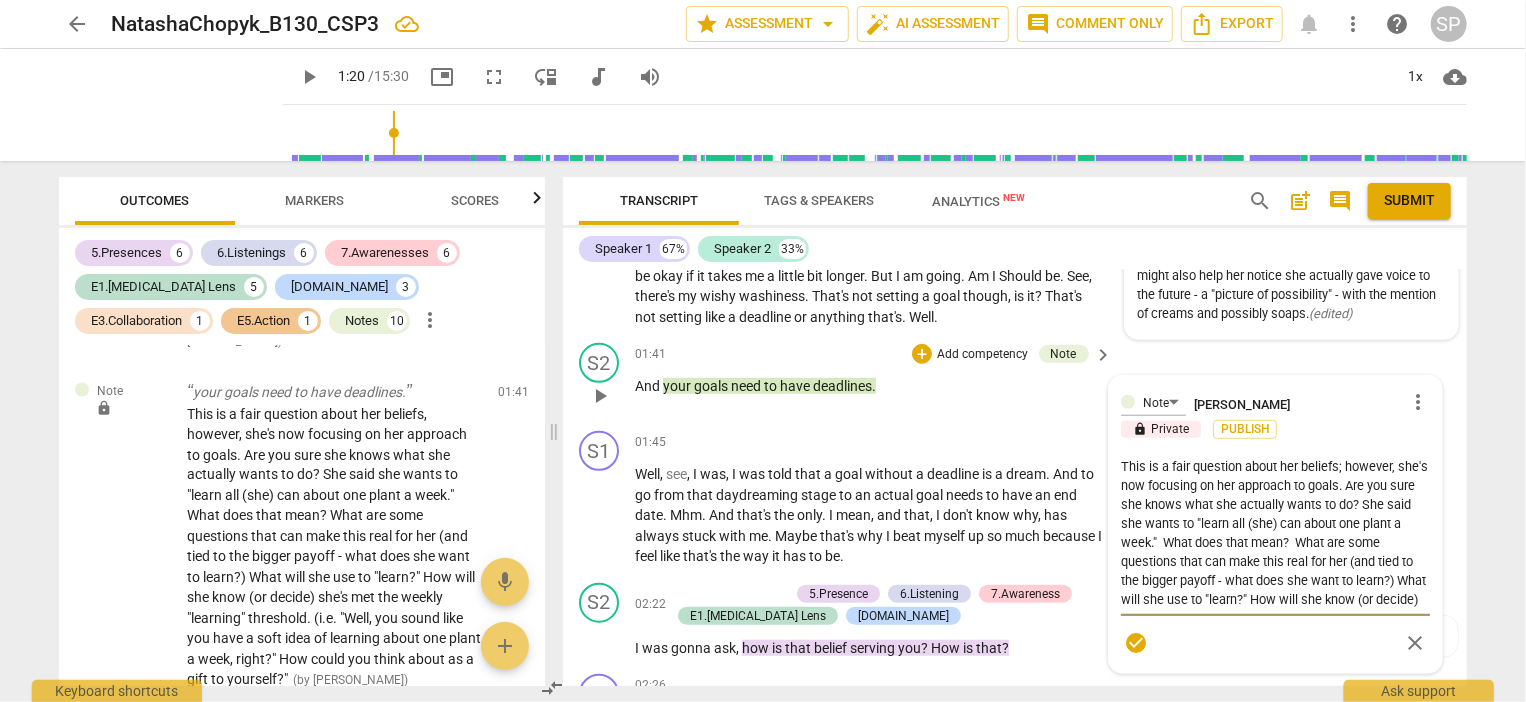 click on "This is a fair question about her beliefs; however, she's now focusing on her approach to goals. Are you sure she knows what she actually wants to do? She said she wants to "learn all (she) can about one plant a week."  What does that mean?  What are some questions that can make this real for her (and tied to the bigger payoff - what does she want to learn?) What will she use to "learn?" How will she know (or decide) she's met the weekly "learning" threshold.  (i.e. "Well, you sound like you have a soft idea of learning about one plant a week, right?" How could you think about as a gift to yourself?"" at bounding box center (1275, 533) 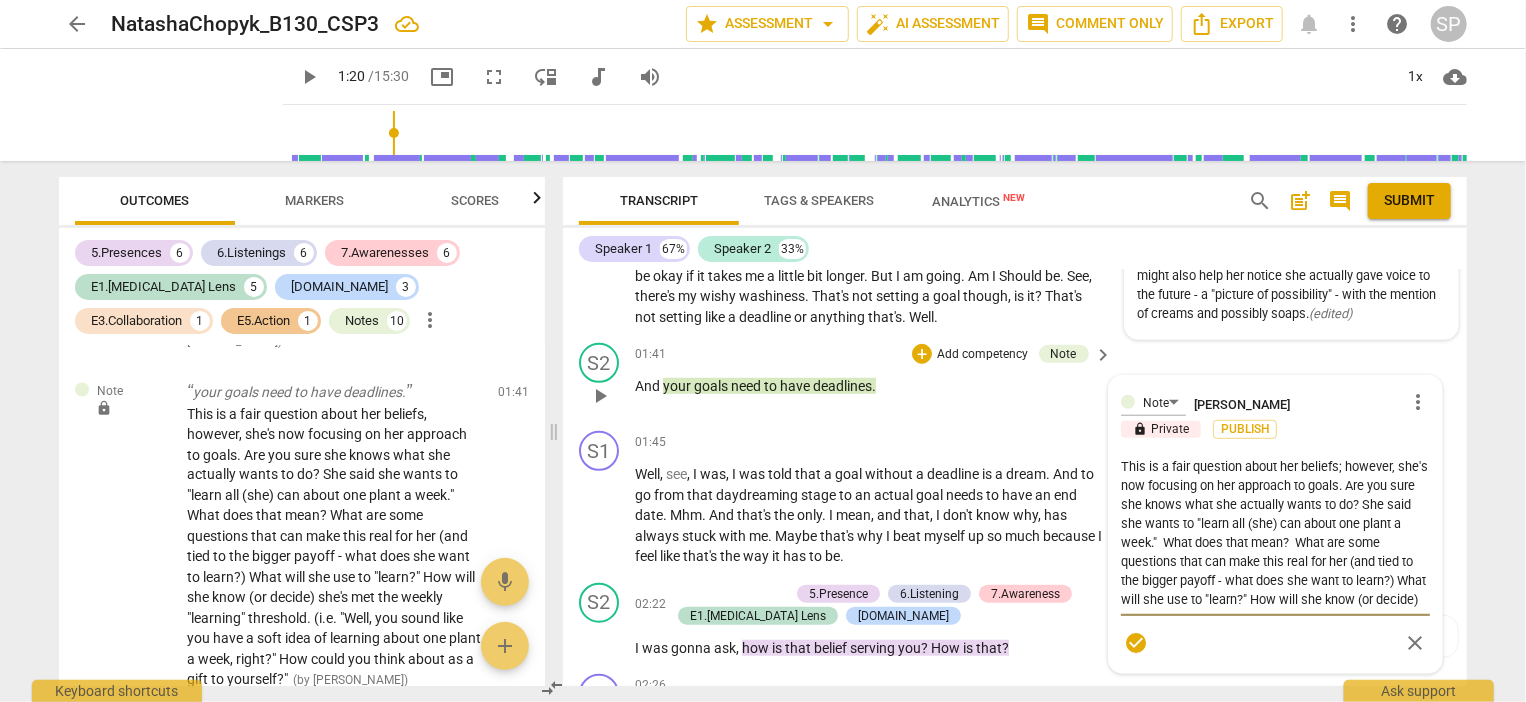 click on "This is a fair question about her beliefs; however, she's now focusing on her approach to goals. Are you sure she knows what she actually wants to do? She said she wants to "learn all (she) can about one plant a week."  What does that mean?  What are some questions that can make this real for her (and tied to the bigger payoff - what does she want to learn?) What will she use to "learn?" How will she know (or decide) she's met the weekly "learning" threshold.  (i.e. "Well, you sound like you have a soft idea of learning about one plant a week, right?" How could you think about as a gift to yourself?"" at bounding box center (1275, 533) 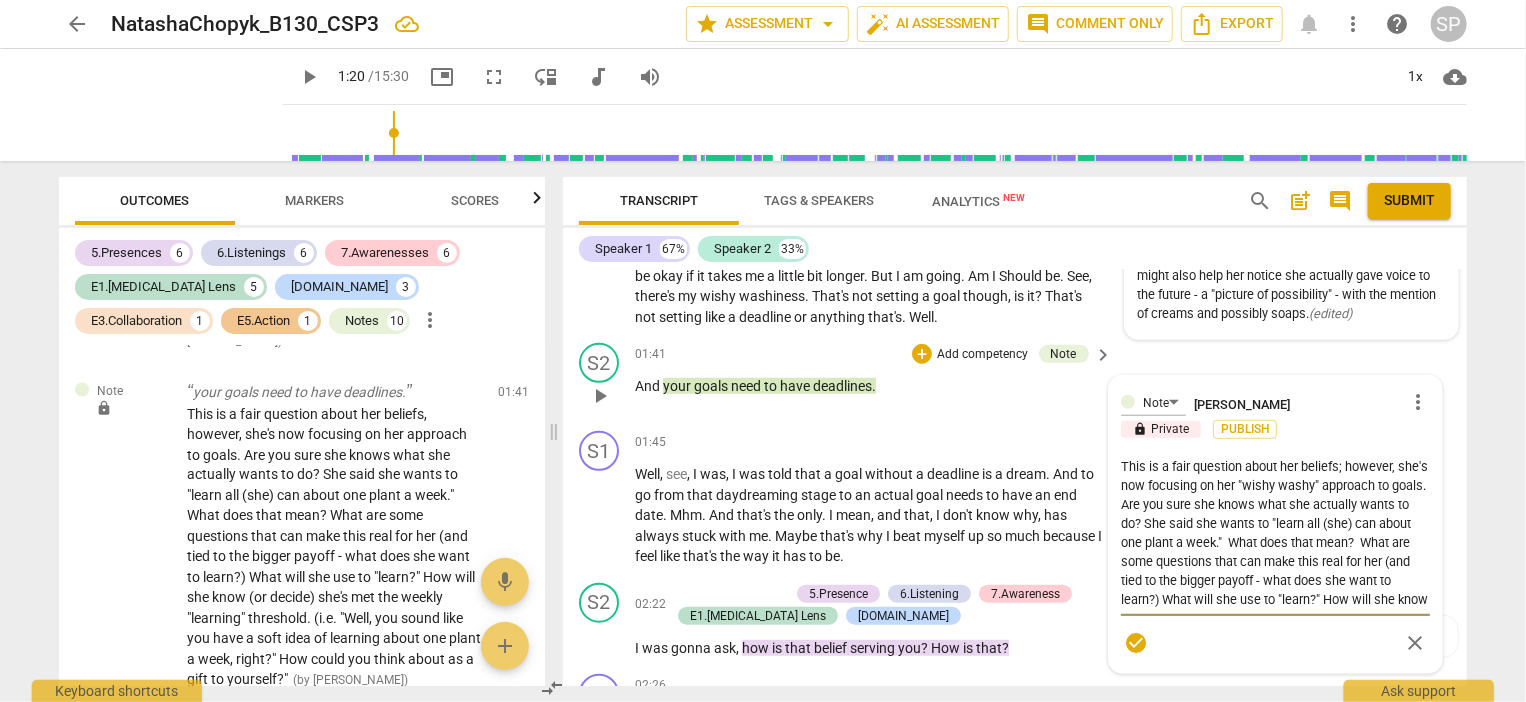 click on "This is a fair question about her beliefs; however, she's now focusing on her "wishy washy" approach to goals. Are you sure she knows what she actually wants to do? She said she wants to "learn all (she) can about one plant a week."  What does that mean?  What are some questions that can make this real for her (and tied to the bigger payoff - what does she want to learn?) What will she use to "learn?" How will she know (or decide) she's met the weekly "learning" threshold.  (i.e. "Well, you sound like you have a soft idea of learning about one plant a week, right?" How could you think about as a gift to yourself?"" at bounding box center [1275, 533] 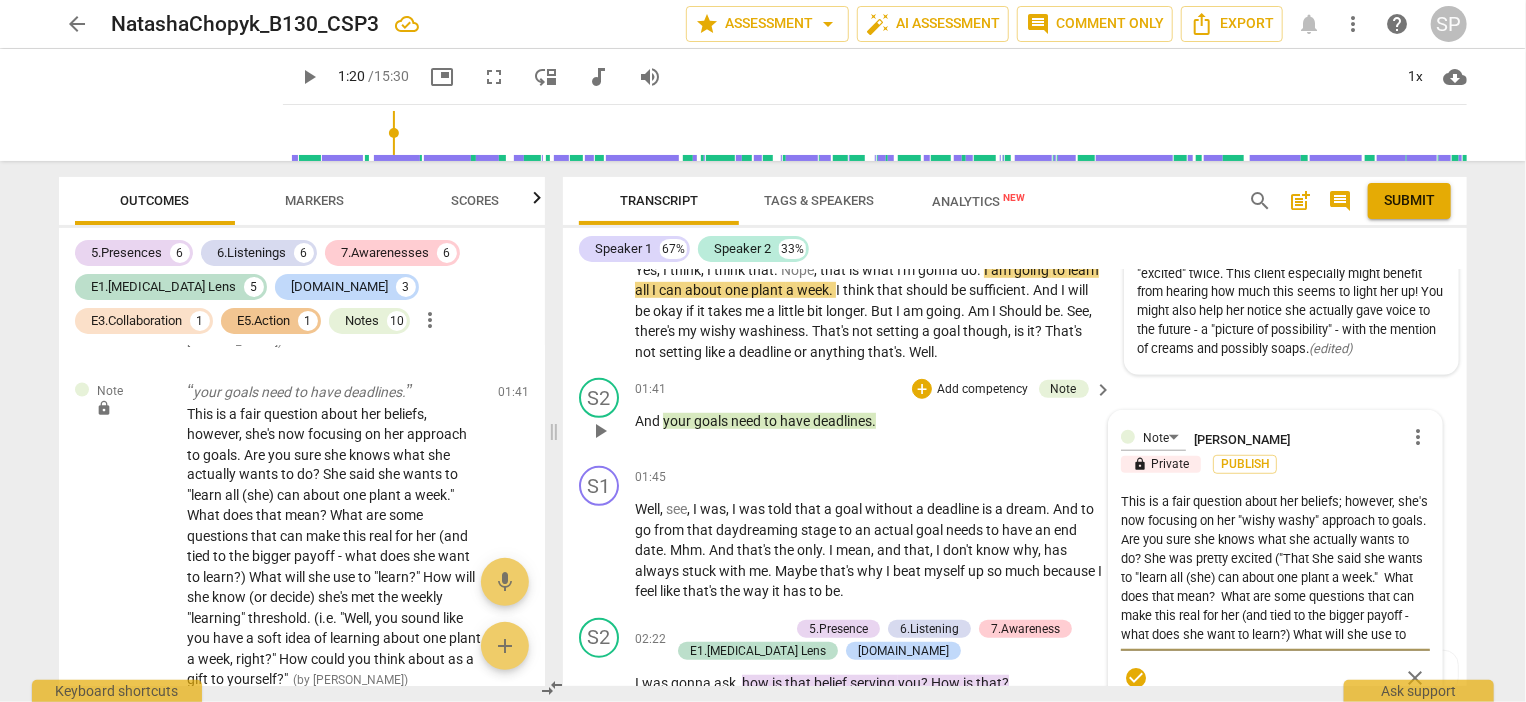 scroll, scrollTop: 700, scrollLeft: 0, axis: vertical 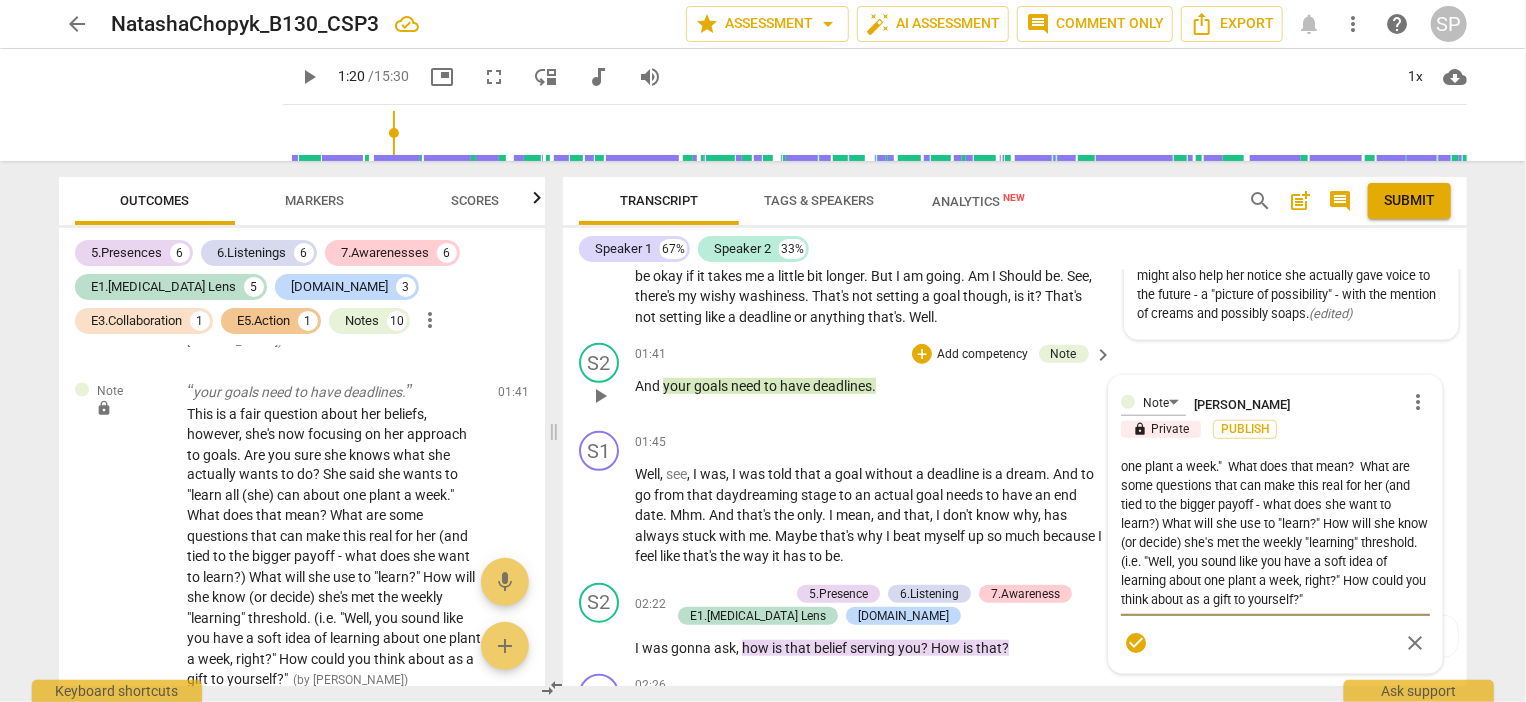 click on "This is a fair question about her beliefs; however, she's now focusing on her "wishy washy" approach to goals. Are you sure she knows what she actually wants to do? She was pretty excited ("That is what I am going to do.") She said she wants to "learn all (she) can about one plant a week."  What does that mean?  What are some questions that can make this real for her (and tied to the bigger payoff - what does she want to learn?) What will she use to "learn?" How will she know (or decide) she's met the weekly "learning" threshold.  (i.e. "Well, you sound like you have a soft idea of learning about one plant a week, right?" How could you think about as a gift to yourself?"" at bounding box center [1275, 533] 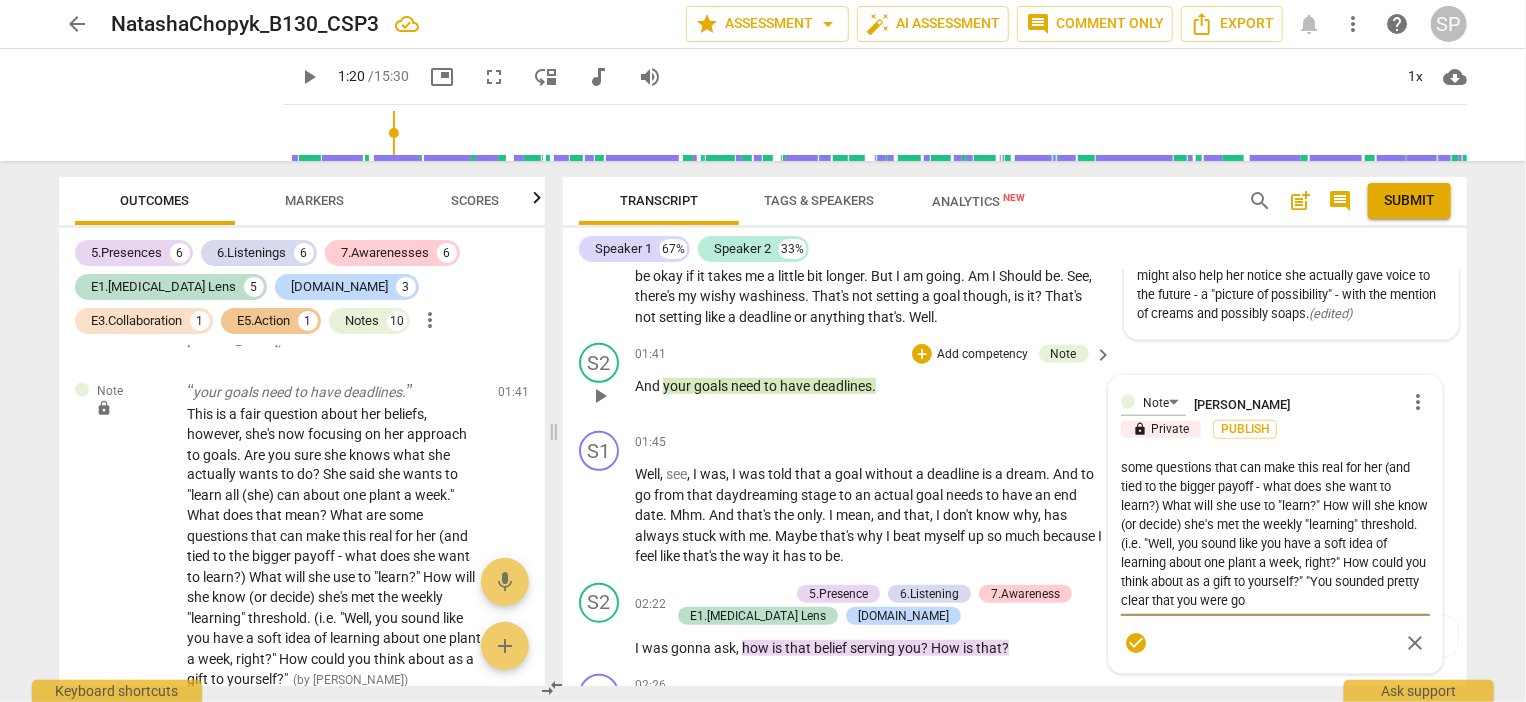 scroll, scrollTop: 131, scrollLeft: 0, axis: vertical 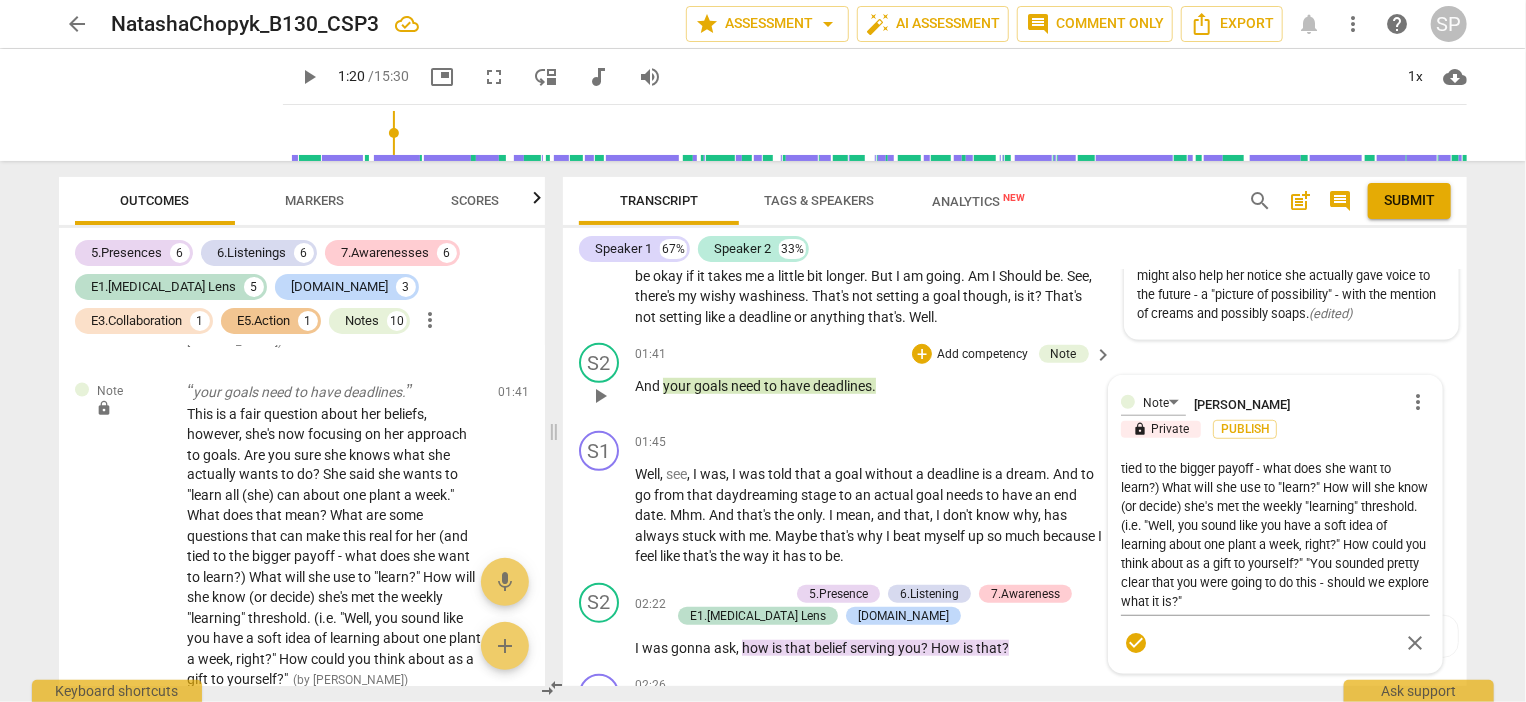 click on "Note [PERSON_NAME] more_vert lock Private Publish This is a fair question about her beliefs; however, she's now focusing on her "wishy washy" approach to goals. Are you sure she knows what she actually wants to do? She was pretty excited ("That is what I am going to do.") She said she wants to "learn all (she) can about one plant a week."  What does that mean?  What are some questions that can make this real for her (and tied to the bigger payoff - what does she want to learn?) What will she use to "learn?" How will she know (or decide) she's met the weekly "learning" threshold.  (i.e. "Well, you sound like you have a soft idea of learning about one plant a week, right?" How could you think about as a gift to yourself?" "You sounded pretty clear that you were going to do this - should we explore what it is?" check_circle close" at bounding box center [1275, 524] 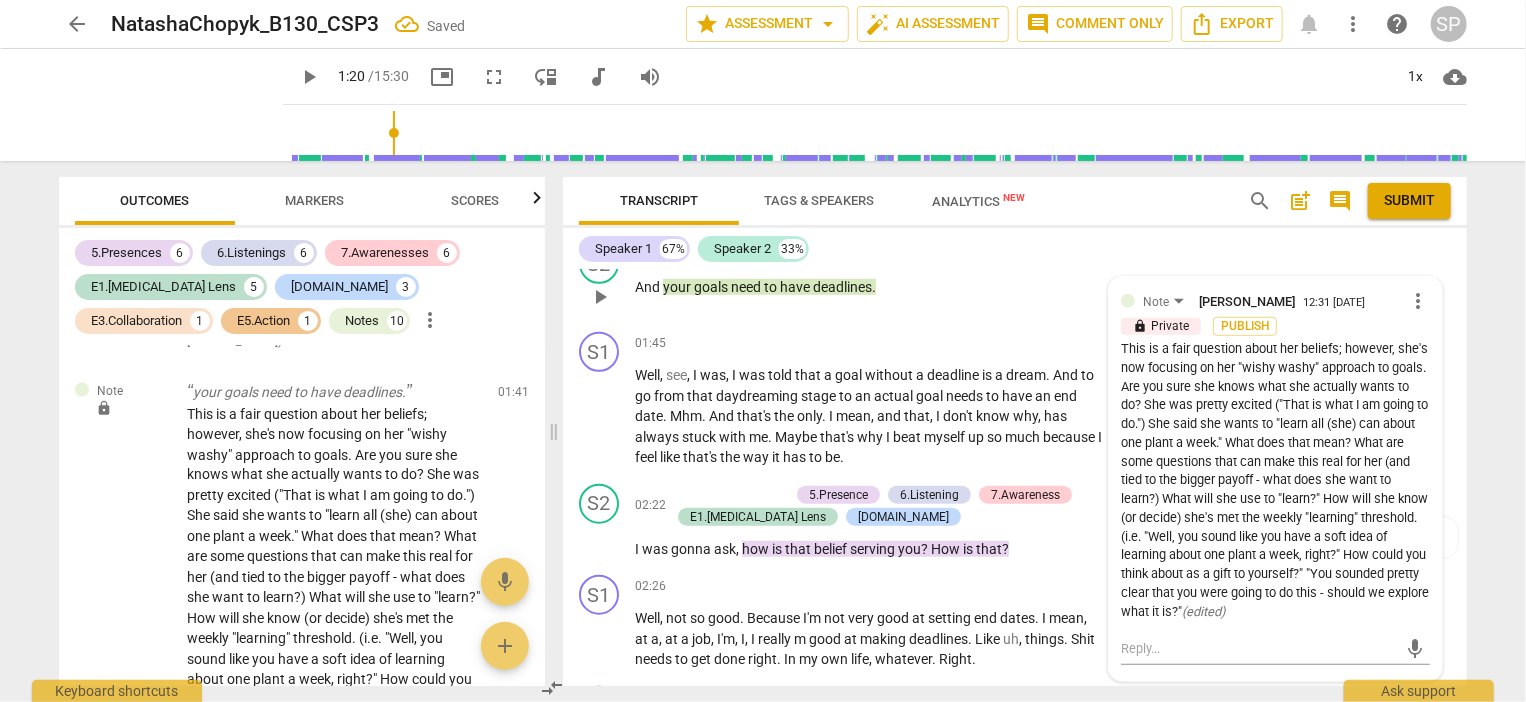 scroll, scrollTop: 800, scrollLeft: 0, axis: vertical 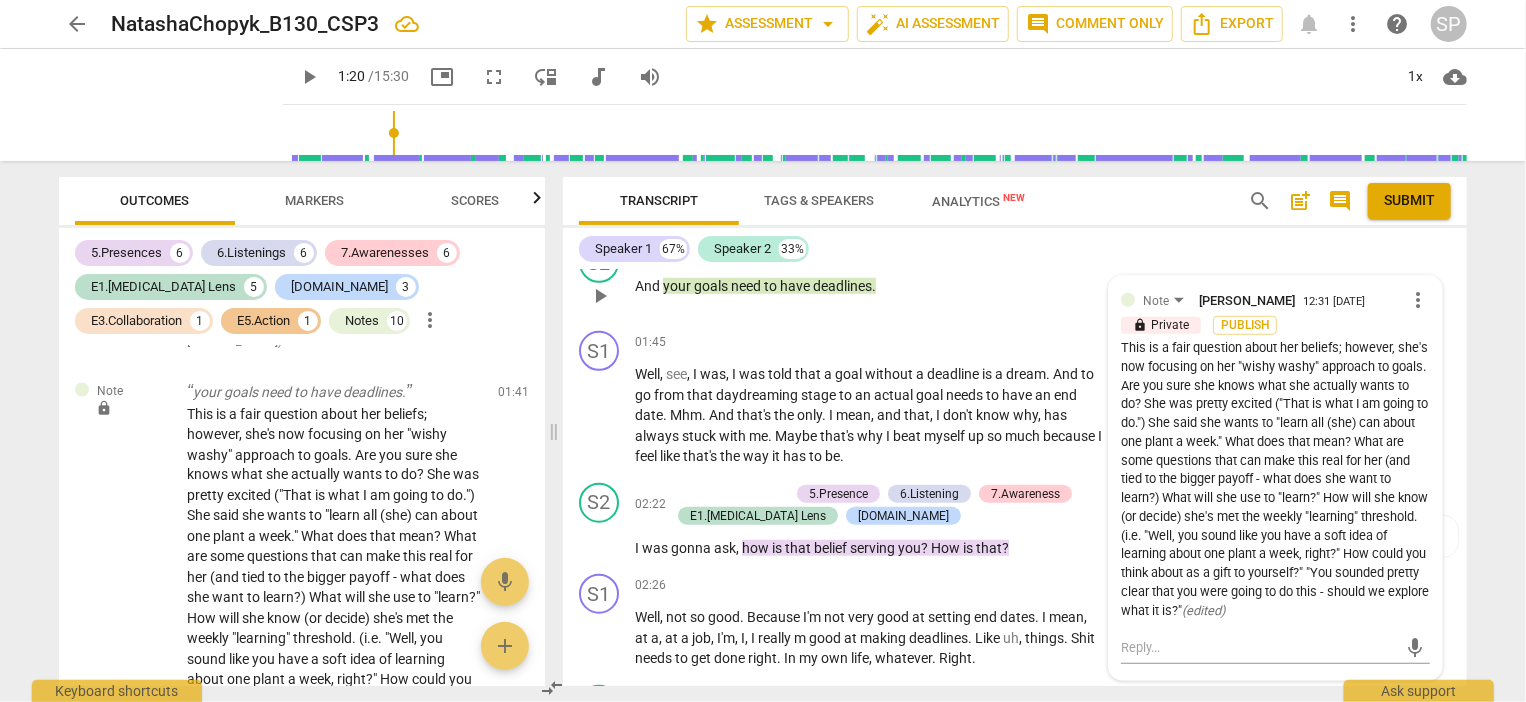 click on "more_vert" at bounding box center [1418, 300] 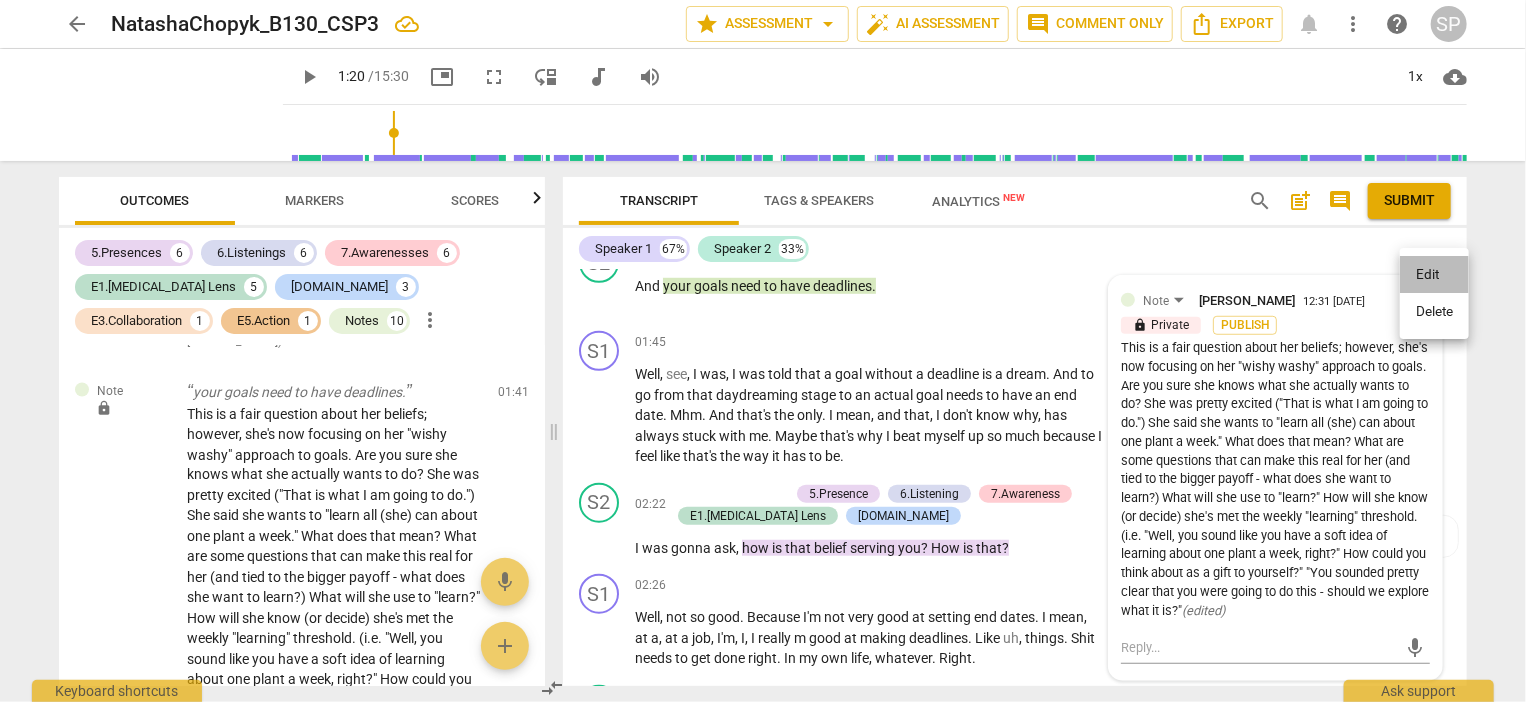 click on "Edit" at bounding box center (1434, 275) 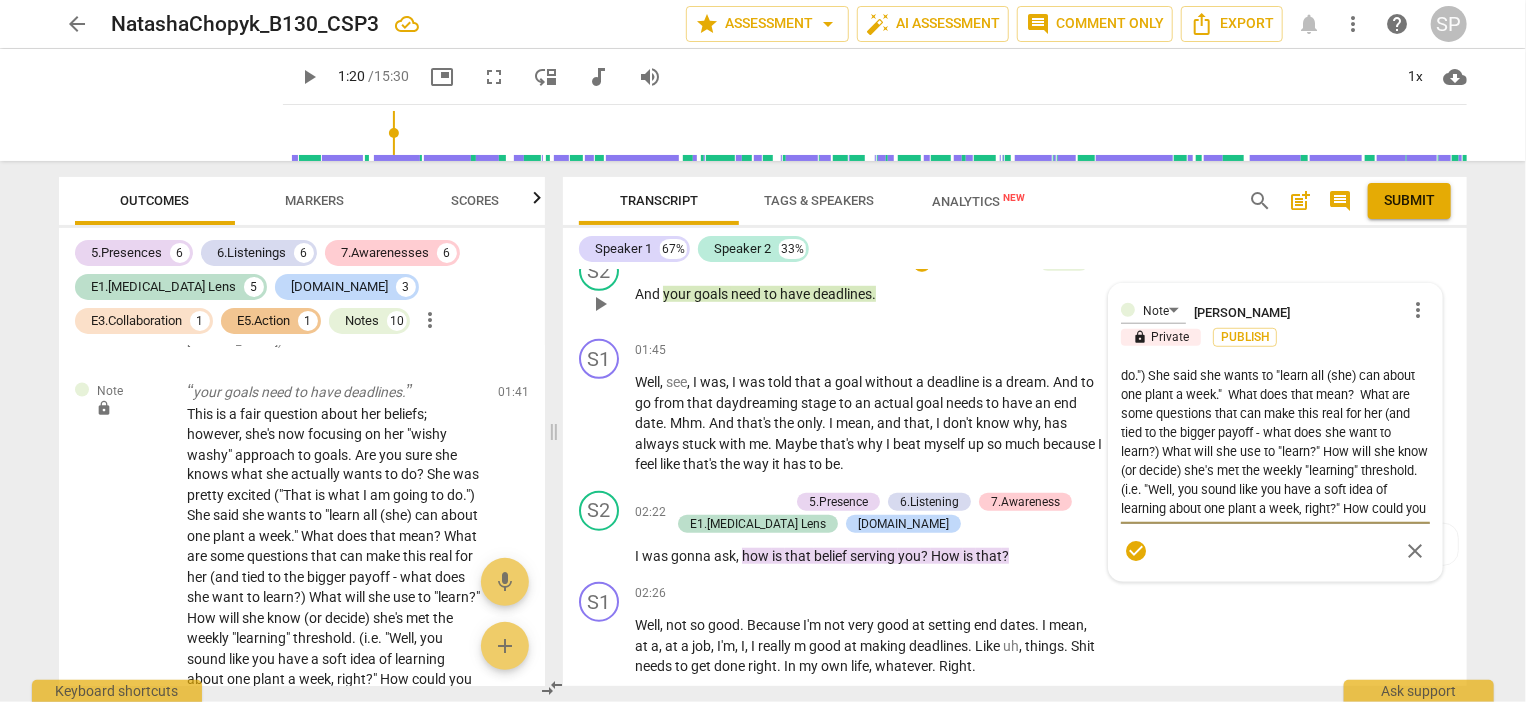 scroll, scrollTop: 132, scrollLeft: 0, axis: vertical 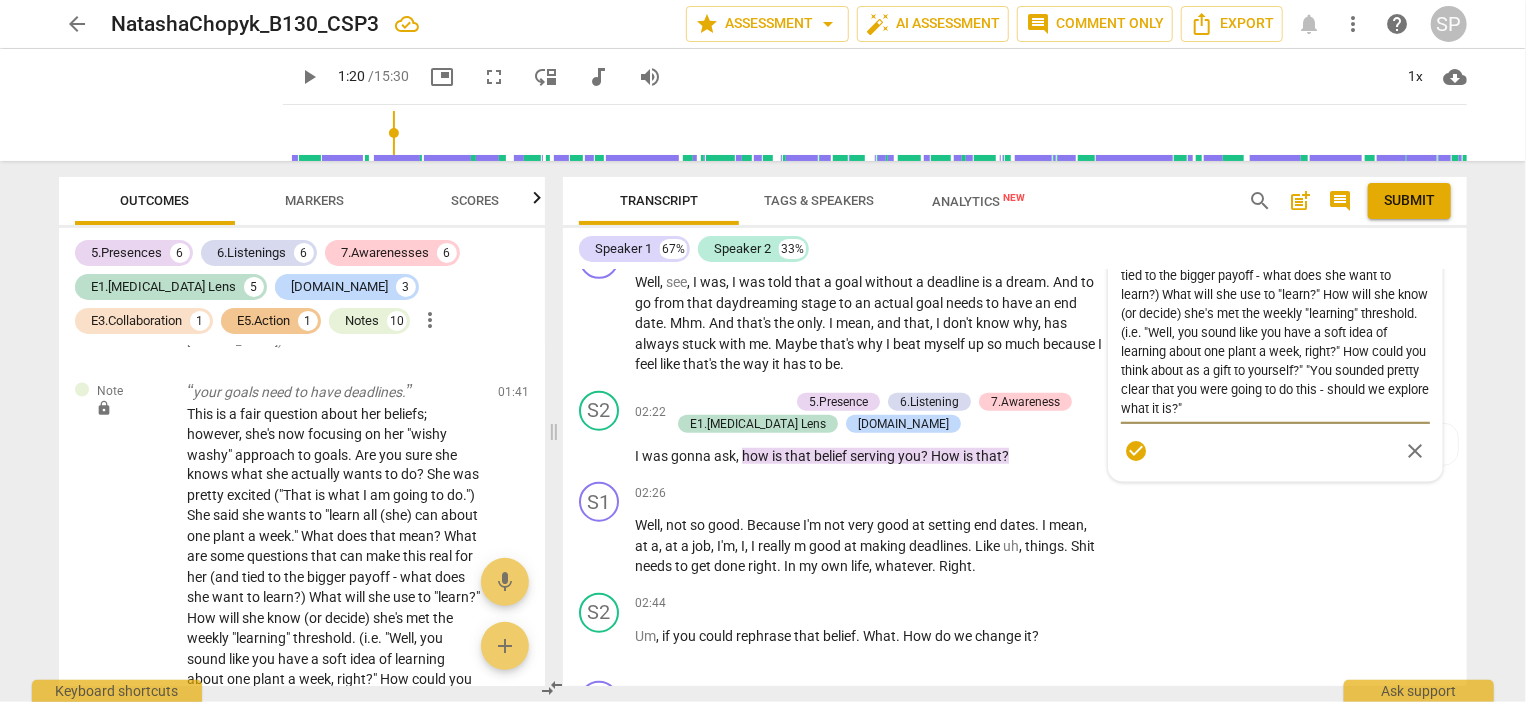 click on "This is a fair question about her beliefs; however, she's now focusing on her "wishy washy" approach to goals. Are you sure she knows what she actually wants to do? She was pretty excited ("That is what I am going to do.") She said she wants to "learn all (she) can about one plant a week."  What does that mean?  What are some questions that can make this real for her (and tied to the bigger payoff - what does she want to learn?) What will she use to "learn?" How will she know (or decide) she's met the weekly "learning" threshold.  (i.e. "Well, you sound like you have a soft idea of learning about one plant a week, right?" How could you think about as a gift to yourself?" "You sounded pretty clear that you were going to do this - should we explore what it is?"" at bounding box center [1275, 341] 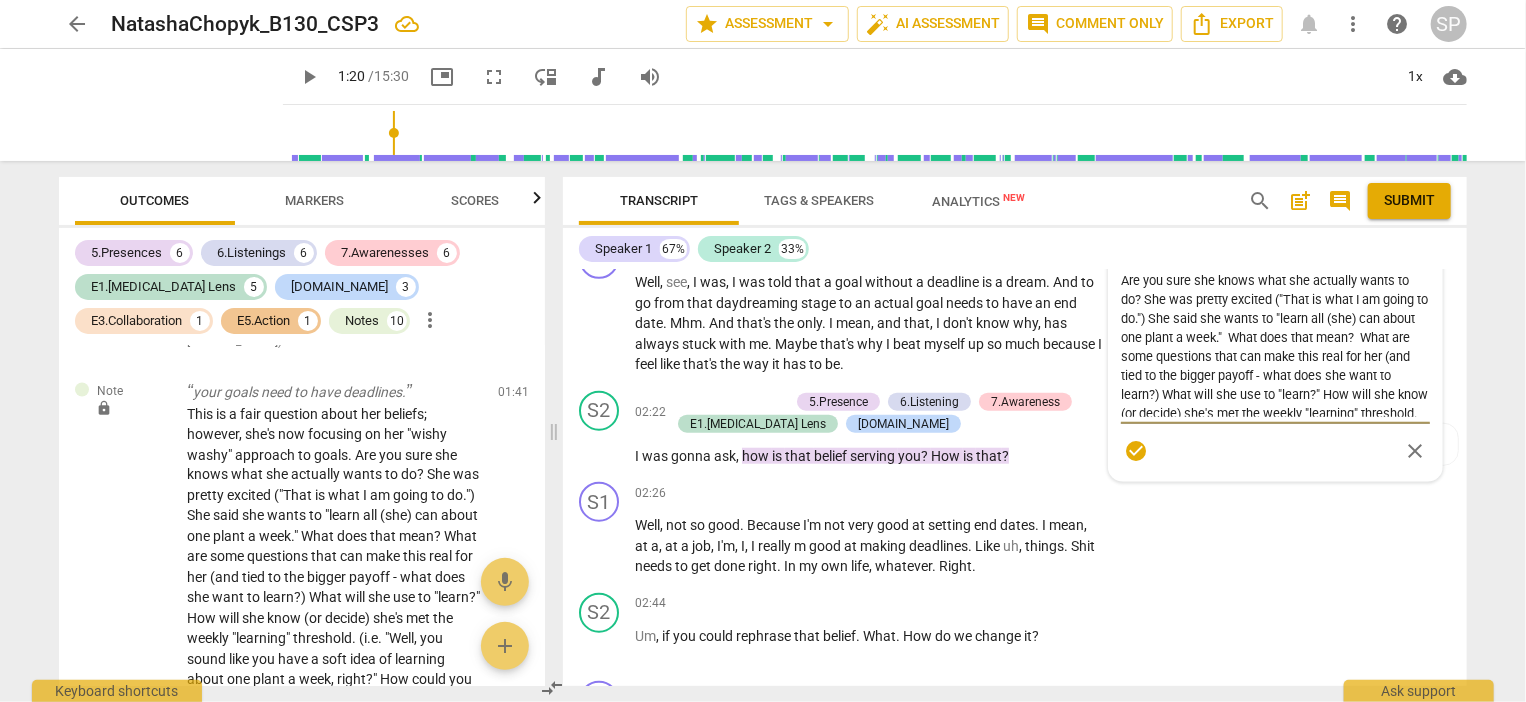 scroll, scrollTop: 0, scrollLeft: 0, axis: both 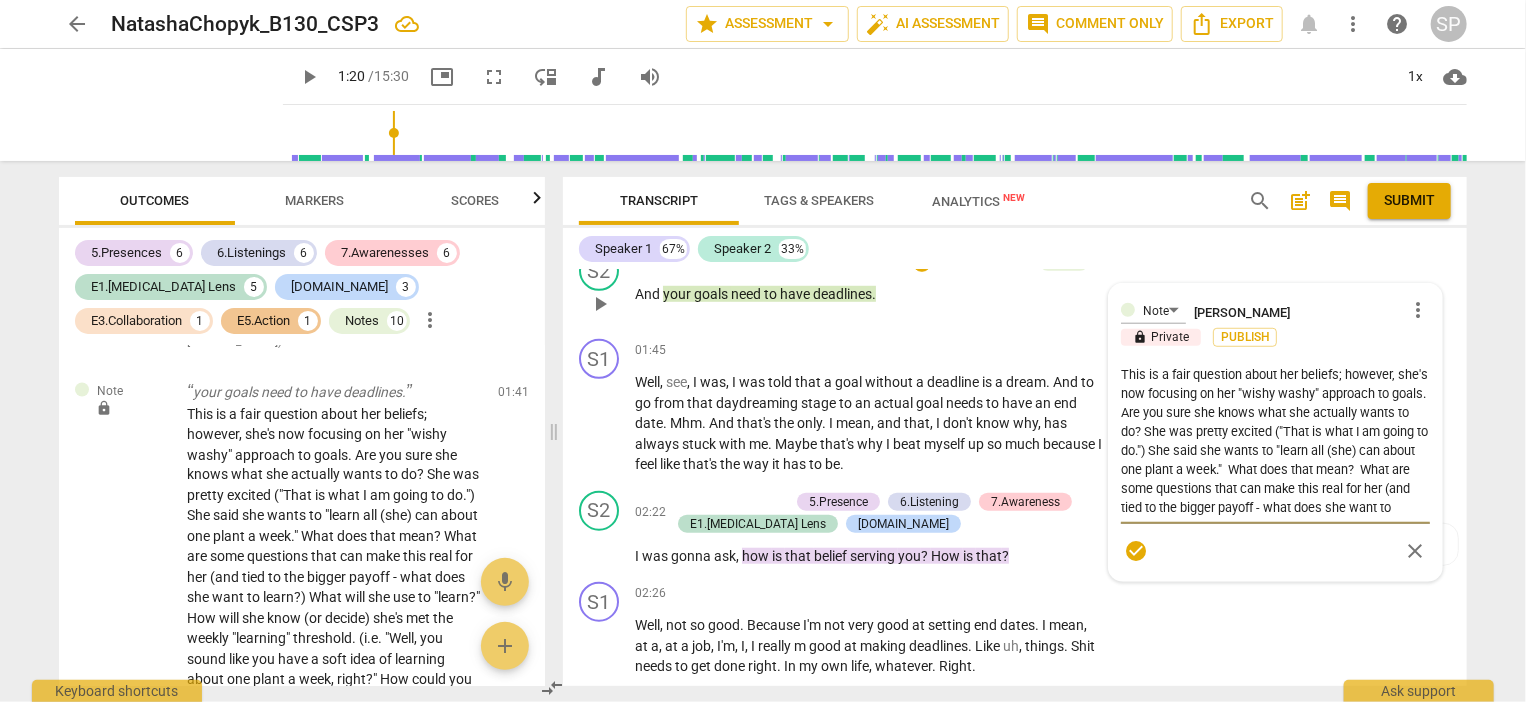 click on "This is a fair question about her beliefs; however, she's now focusing on her "wishy washy" approach to goals. Are you sure she knows what she actually wants to do? She was pretty excited ("That is what I am going to do.") She said she wants to "learn all (she) can about one plant a week."  What does that mean?  What are some questions that can make this real for her (and tied to the bigger payoff - what does she want to learn?) What will she use to "learn?" How will she know (or decide) she's met the weekly "learning" threshold.  (i.e. "Well, you sound like you have a soft idea of learning about one plant a week, right?" How could you think about as a gift to yourself?" "You sounded pretty clear that you were going to do this - should we explore what it is?")" at bounding box center [1275, 441] 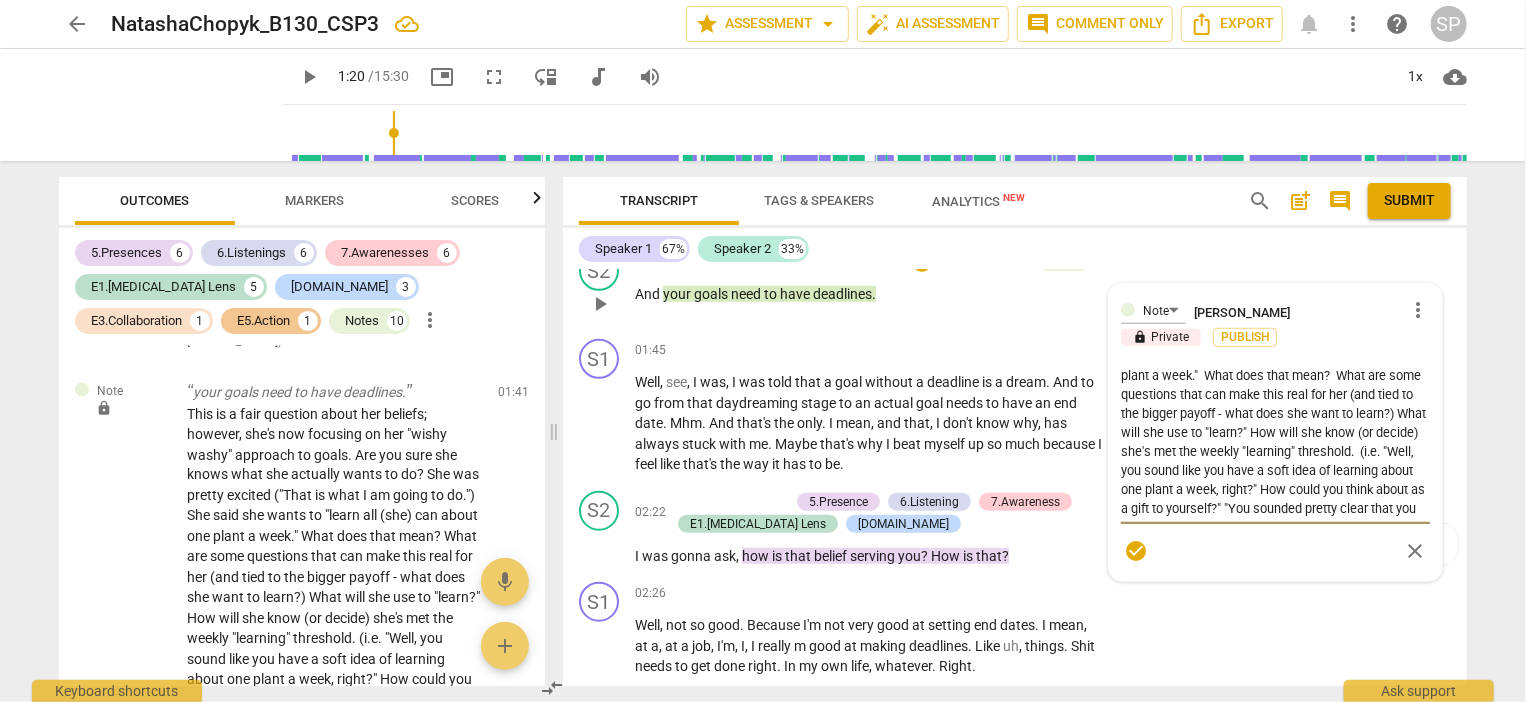 scroll, scrollTop: 152, scrollLeft: 0, axis: vertical 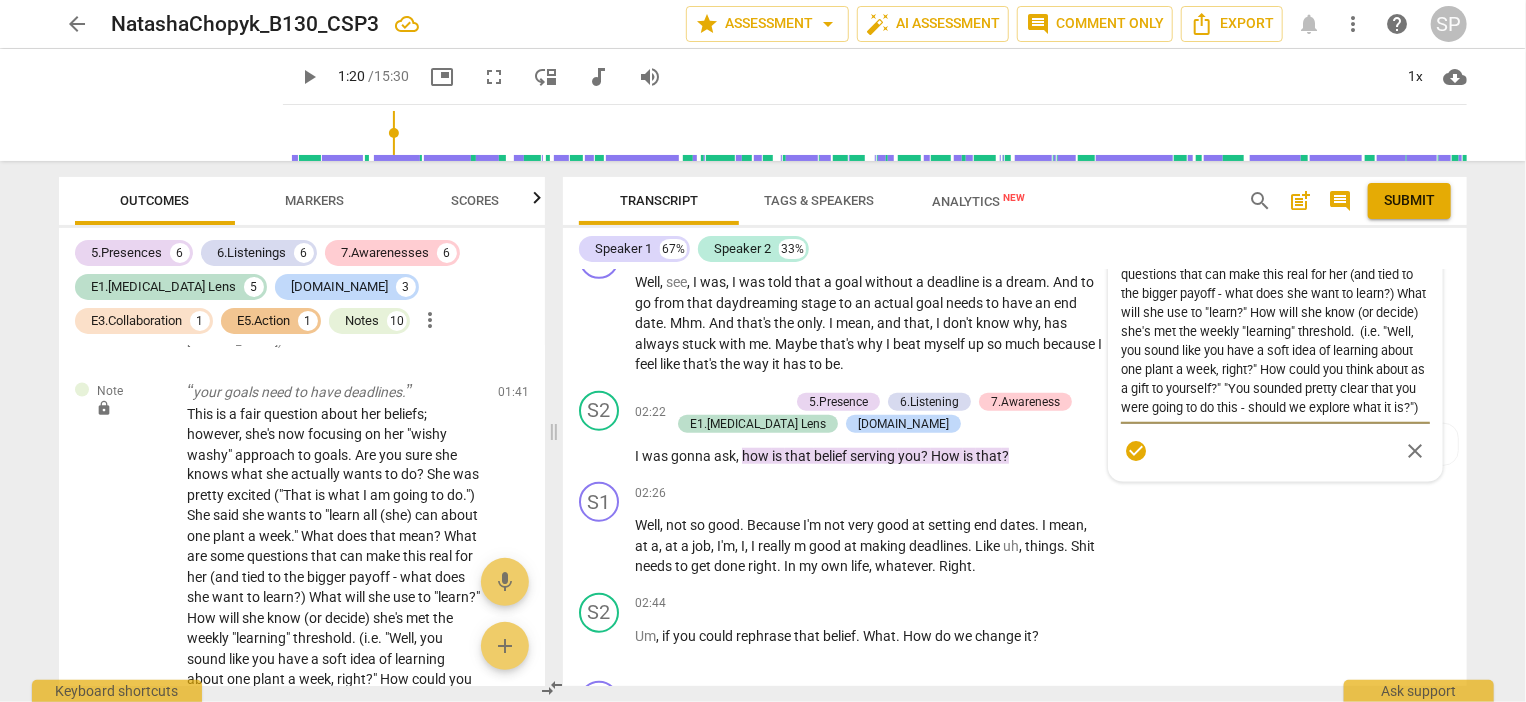 click on "check_circle" at bounding box center [1136, 451] 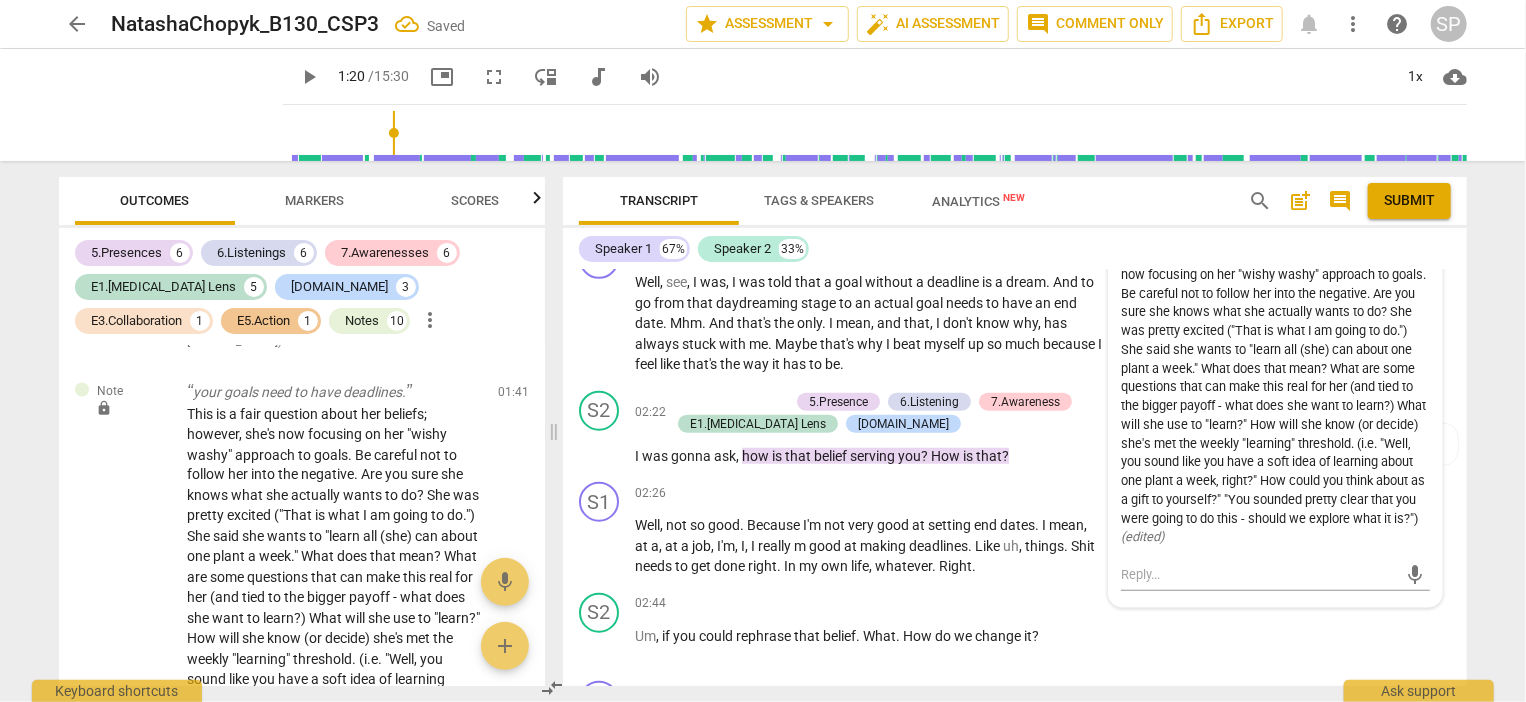 scroll, scrollTop: 692, scrollLeft: 0, axis: vertical 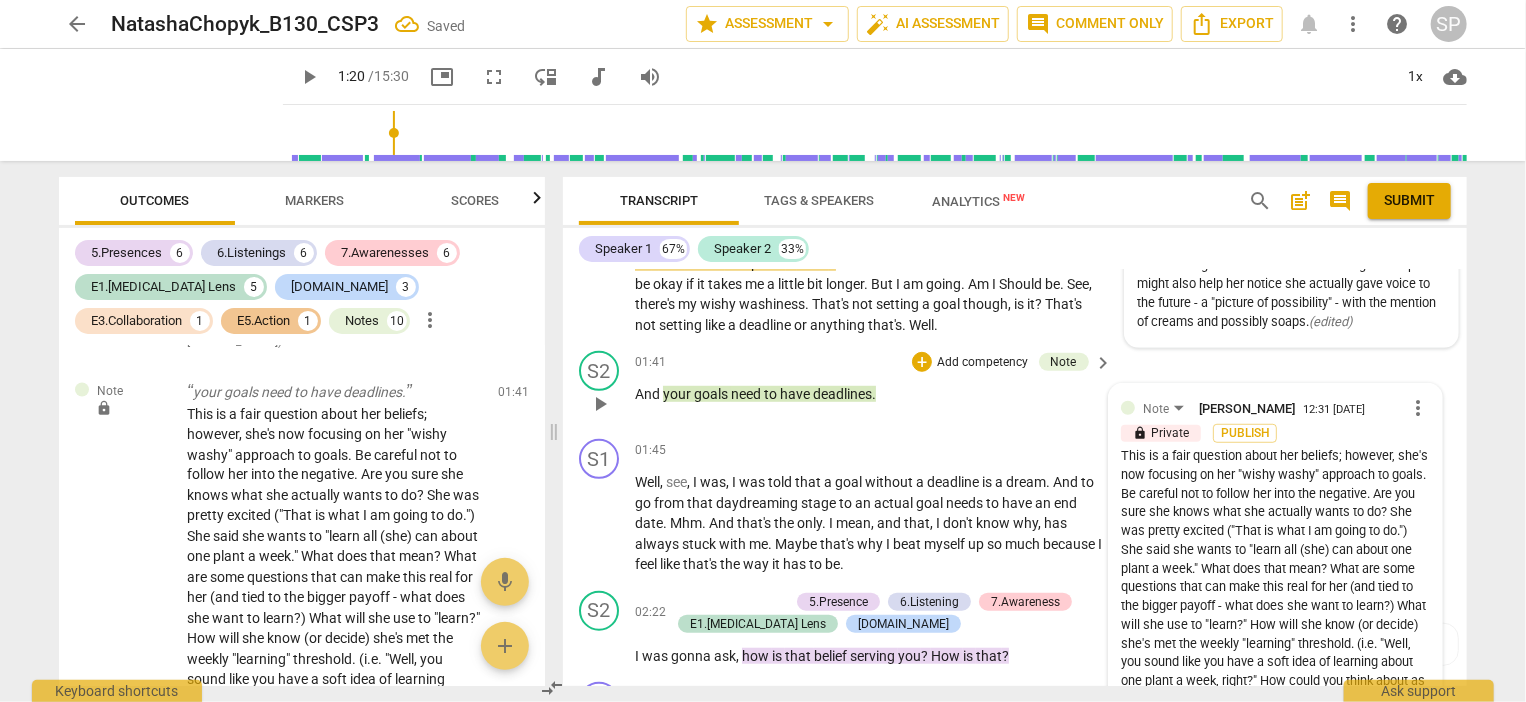 click on "play_arrow" at bounding box center (600, 404) 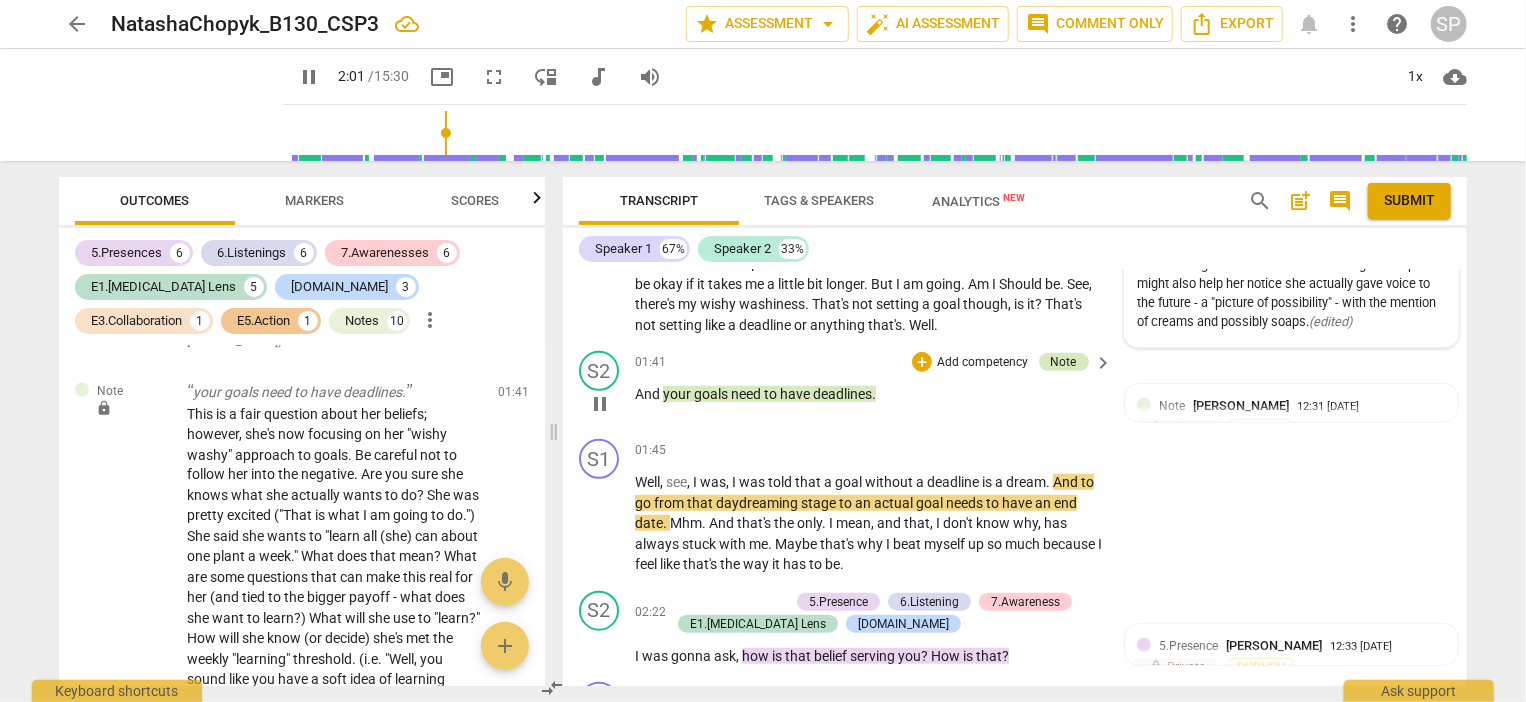 click on "Note" at bounding box center (1064, 362) 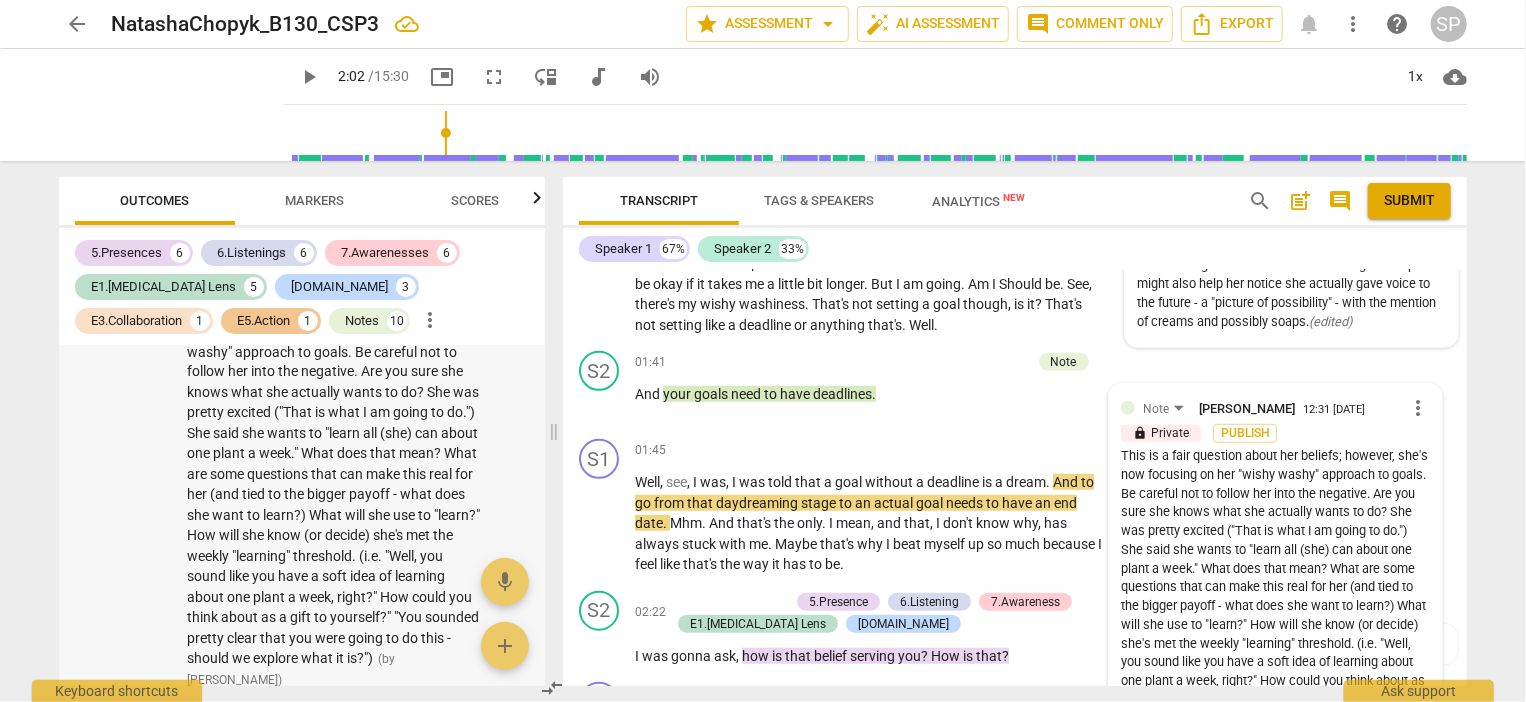 scroll, scrollTop: 1937, scrollLeft: 0, axis: vertical 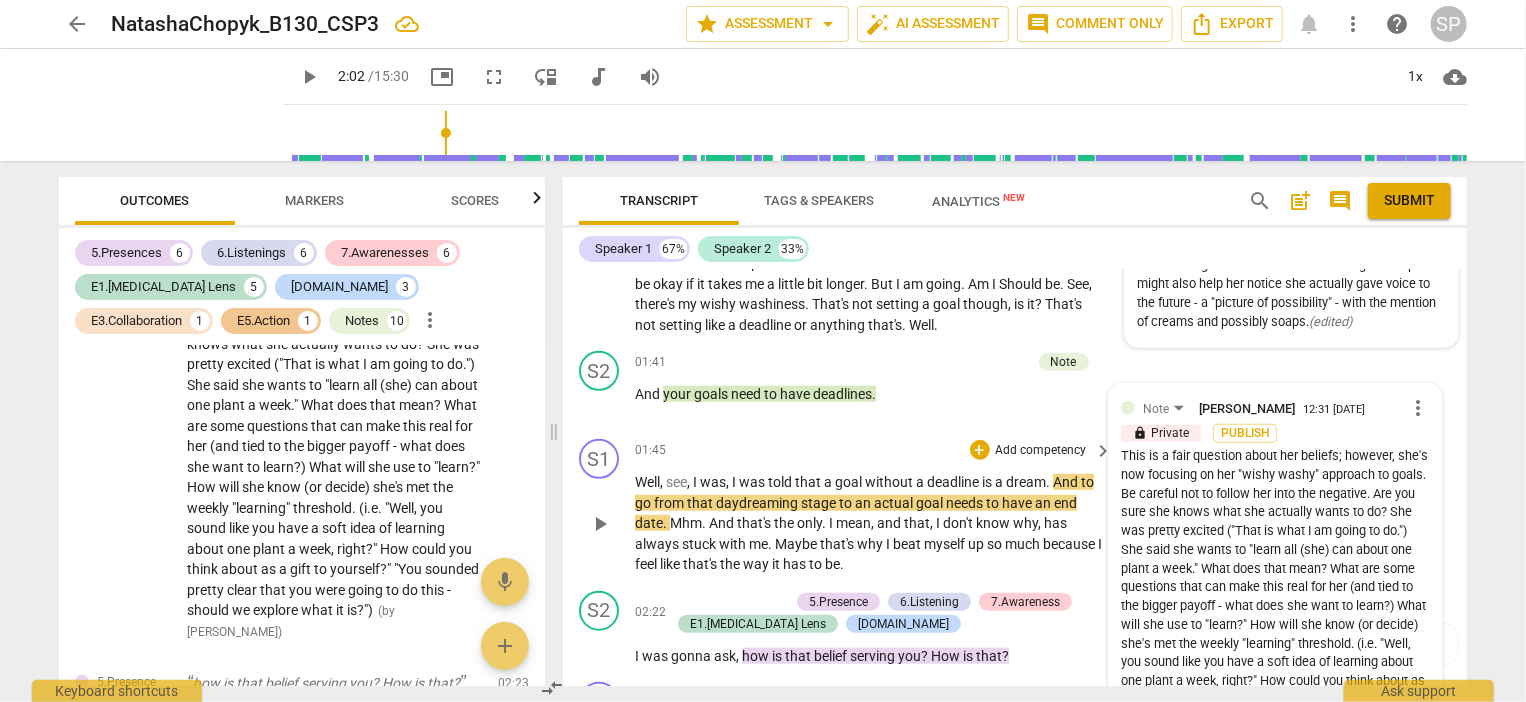 click on "play_arrow" at bounding box center (600, 524) 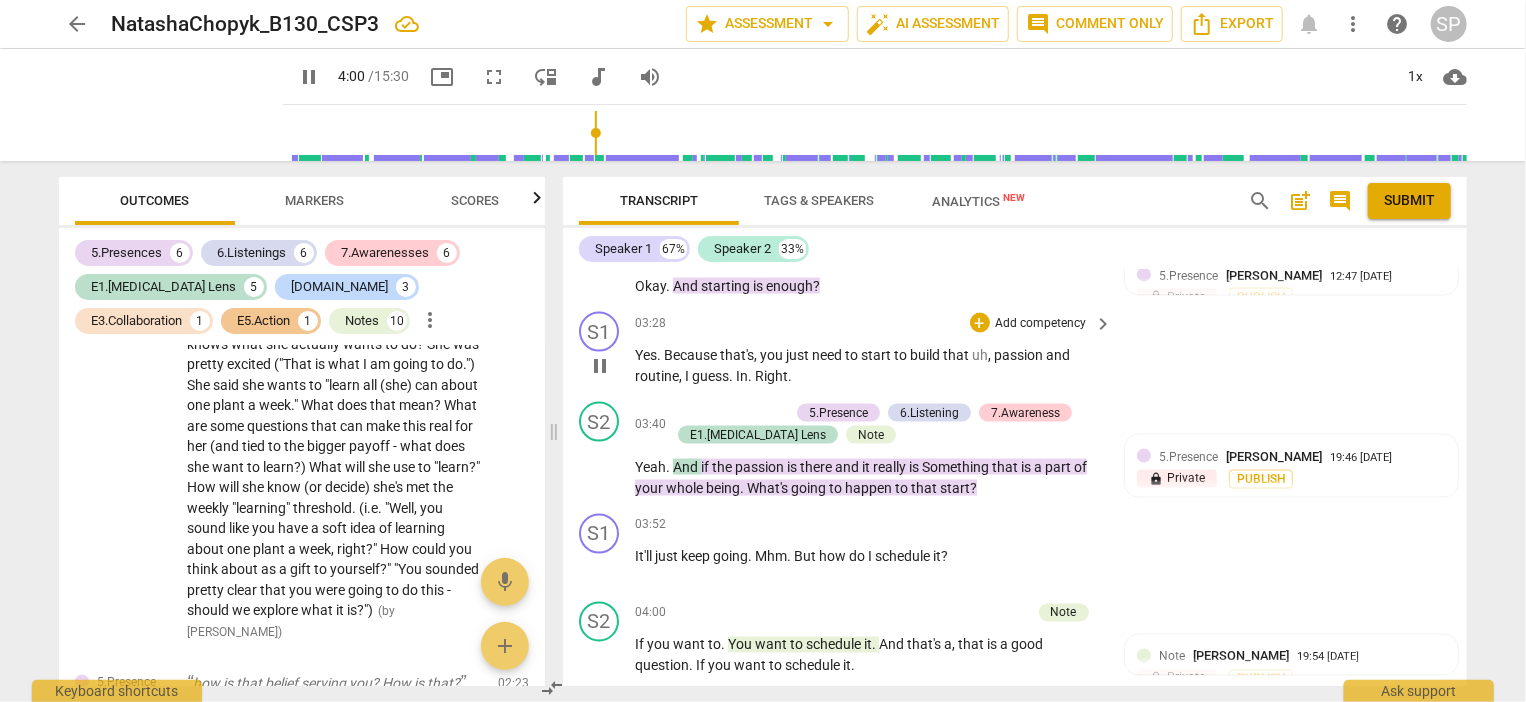 scroll, scrollTop: 1792, scrollLeft: 0, axis: vertical 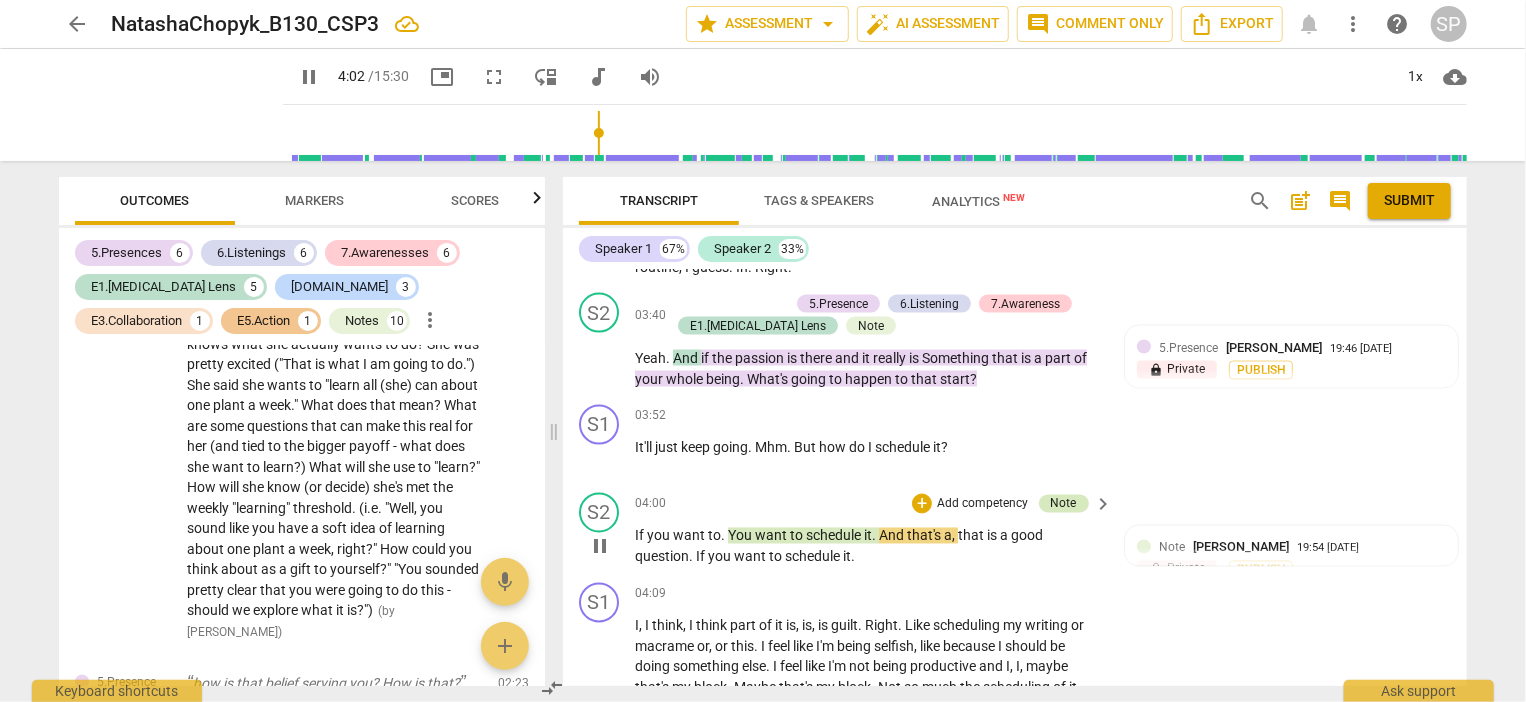 click on "Note" at bounding box center (1064, 504) 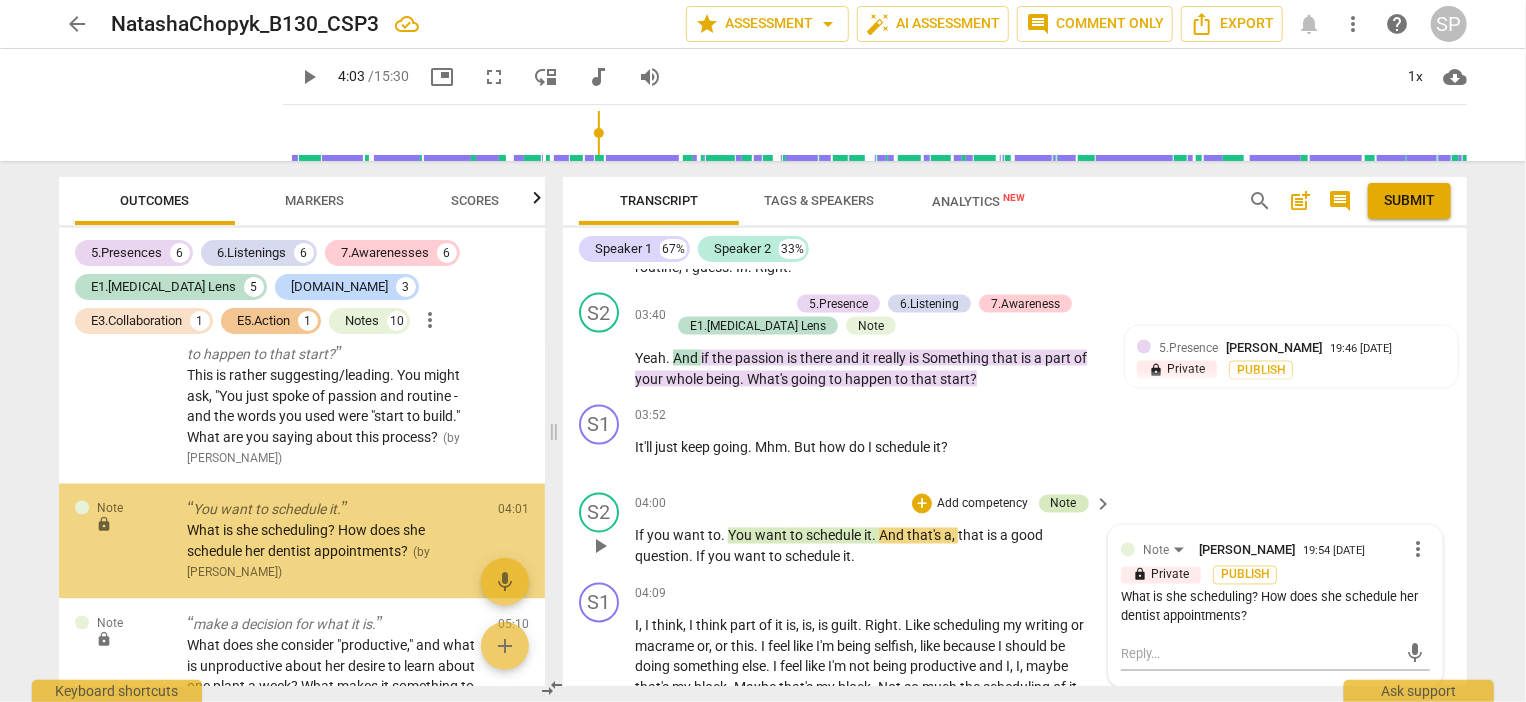 scroll, scrollTop: 5589, scrollLeft: 0, axis: vertical 